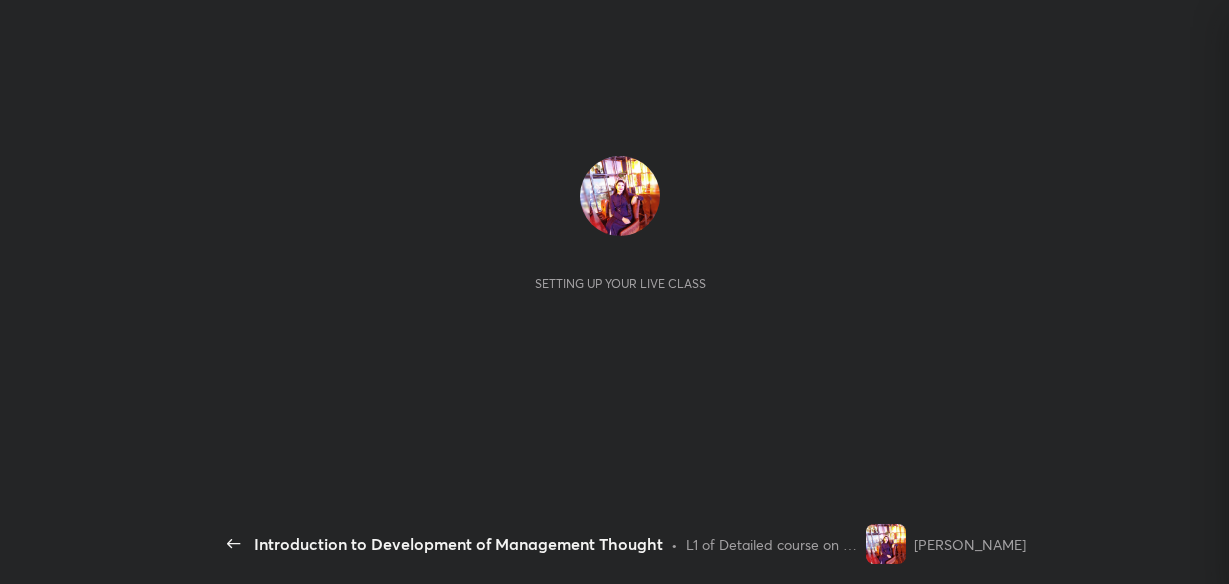 scroll, scrollTop: 0, scrollLeft: 0, axis: both 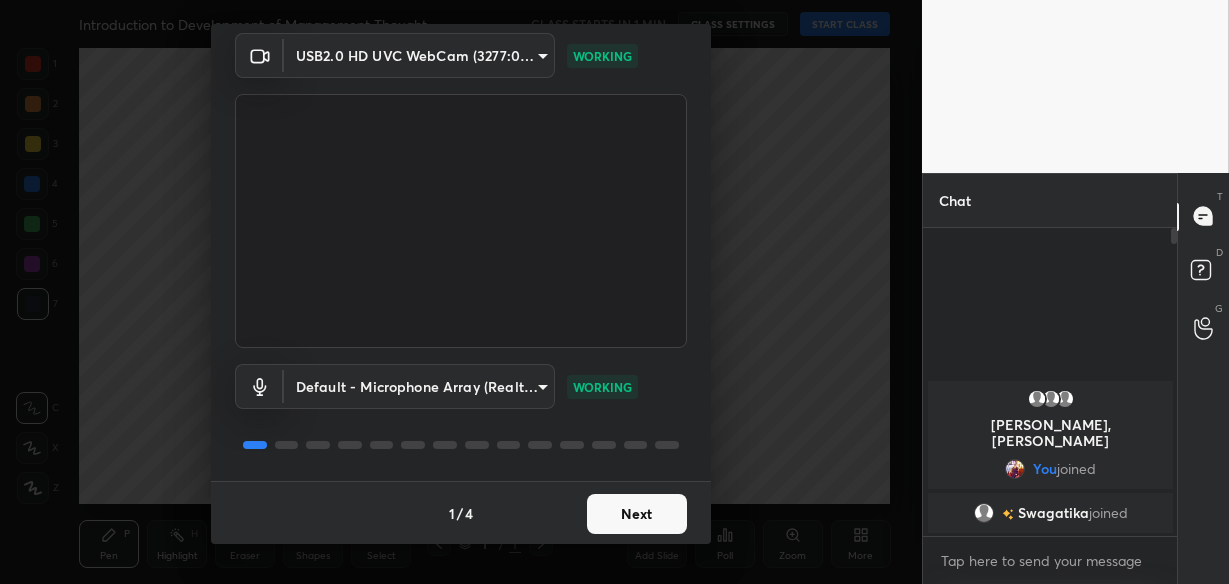 click on "Next" at bounding box center (637, 514) 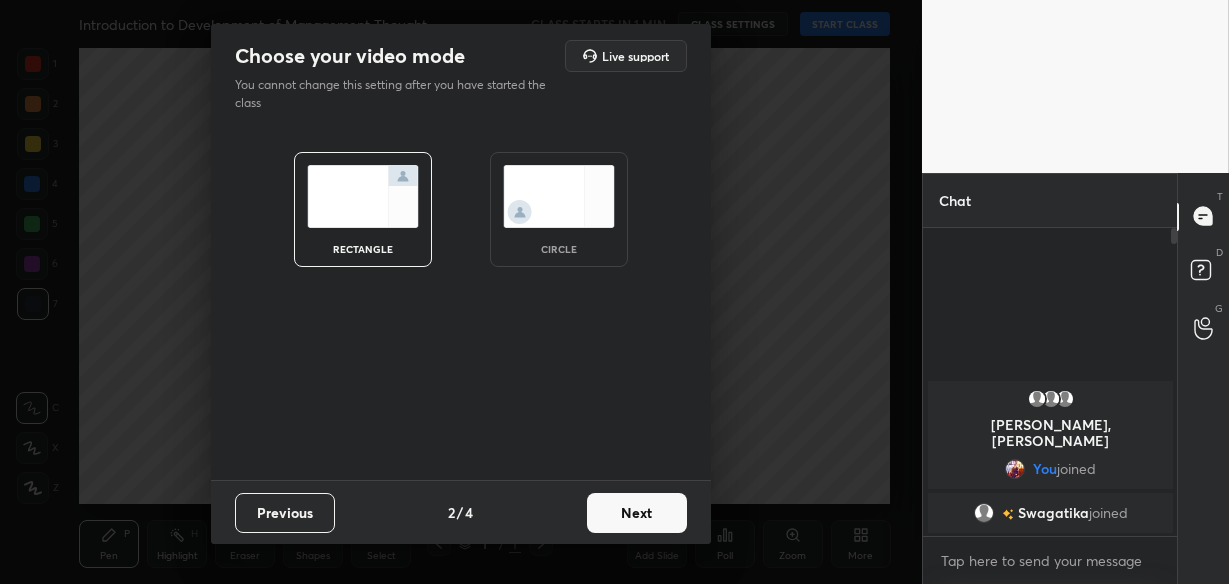 click at bounding box center [559, 196] 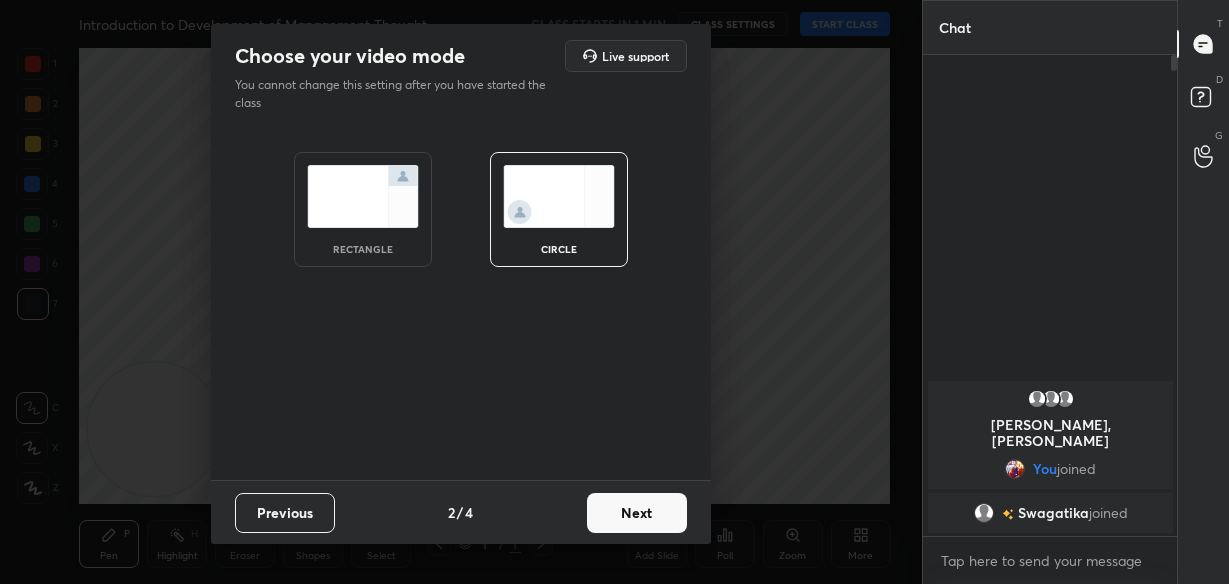 click on "Next" at bounding box center (637, 513) 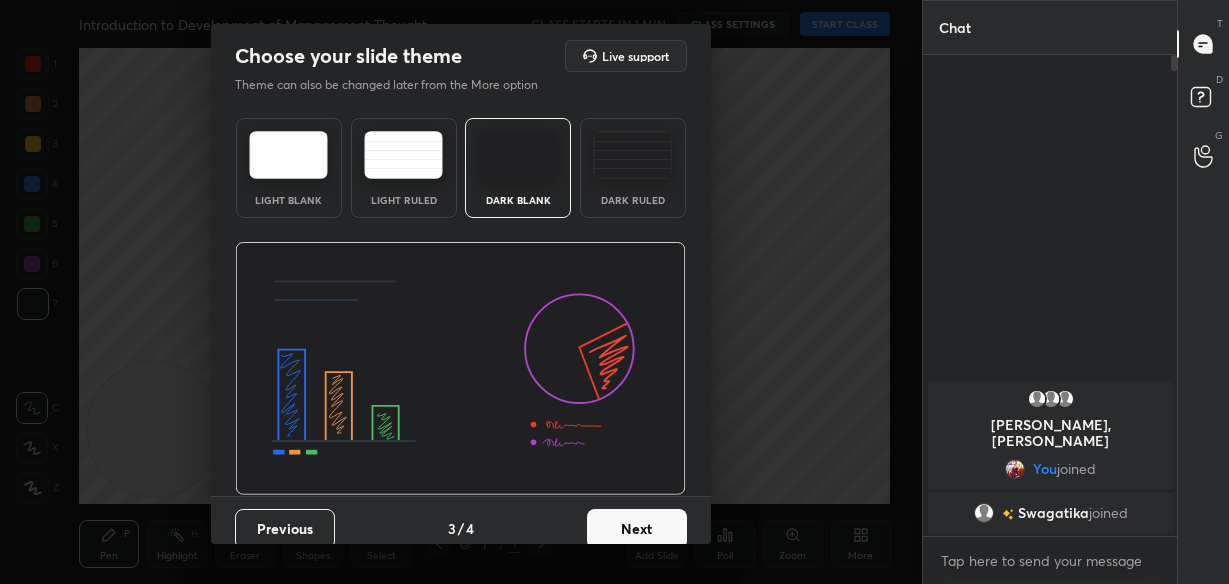 click on "Next" at bounding box center [637, 529] 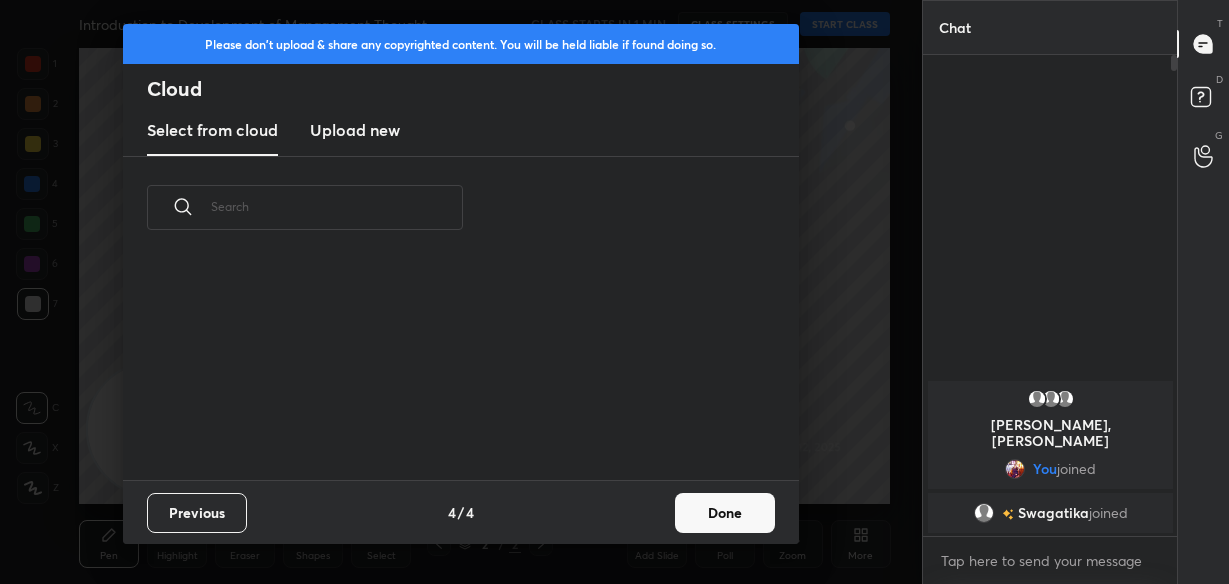 scroll, scrollTop: 6, scrollLeft: 10, axis: both 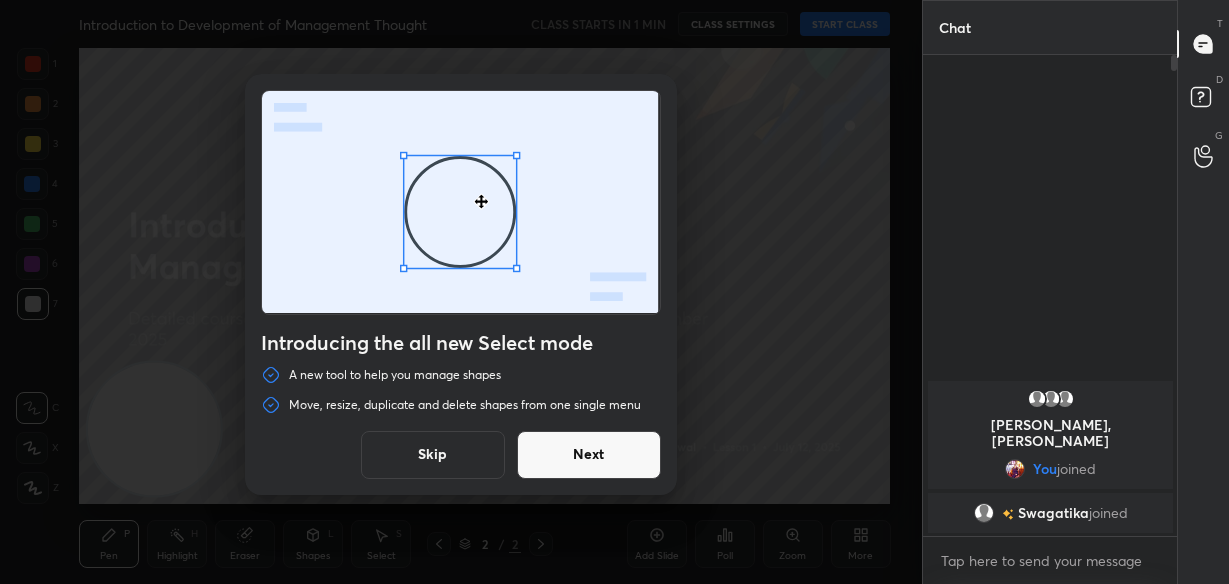 click on "Next" at bounding box center [589, 455] 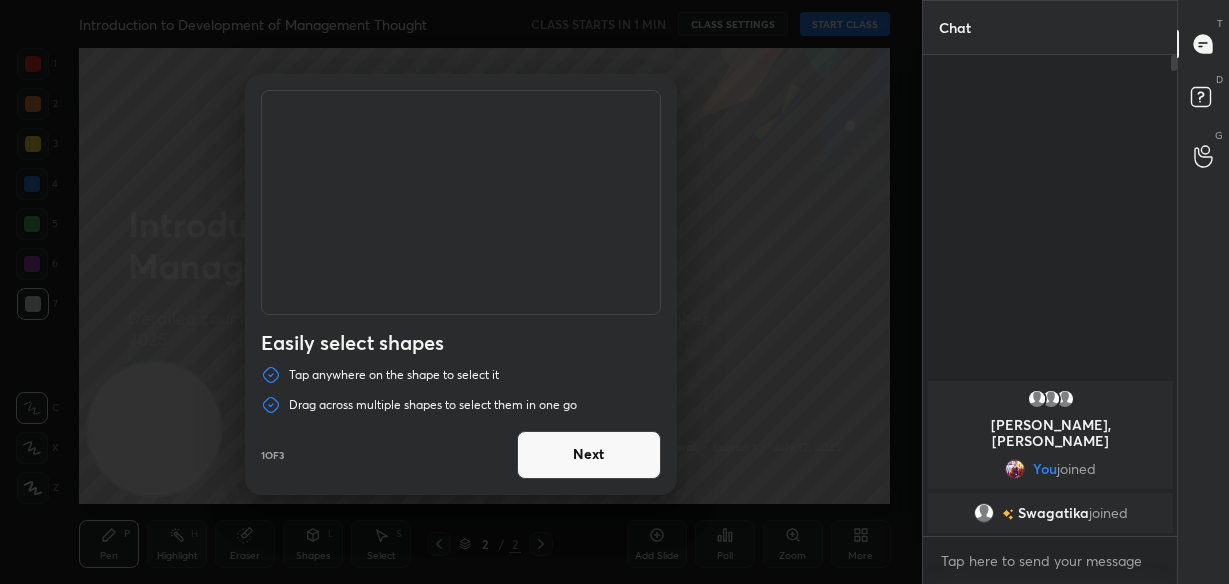 click on "Next" at bounding box center (589, 455) 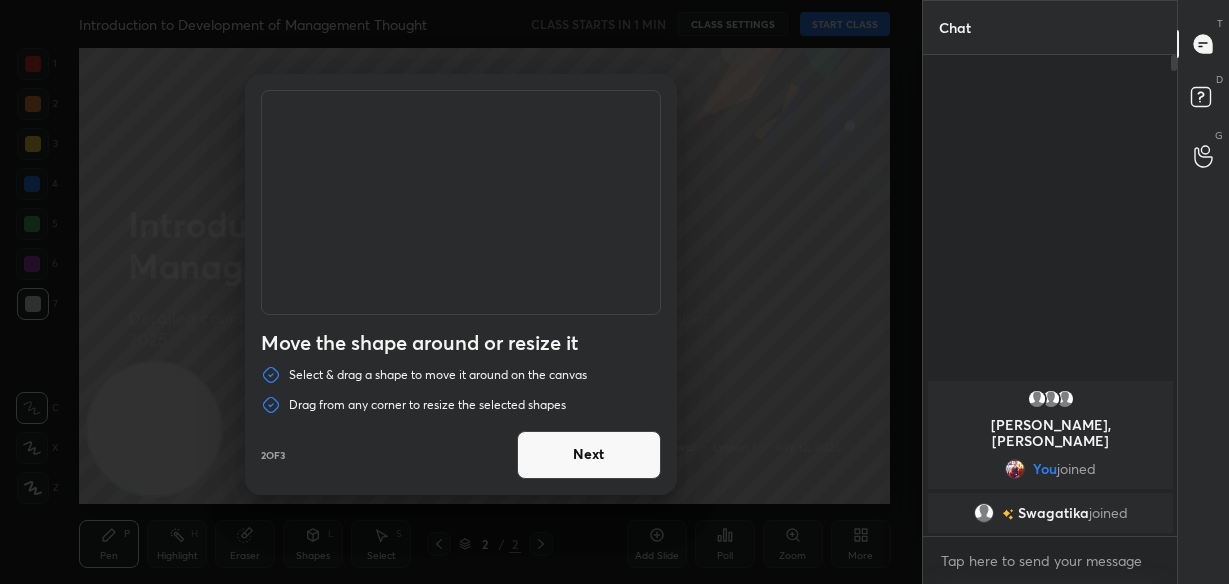 click on "Next" at bounding box center (589, 455) 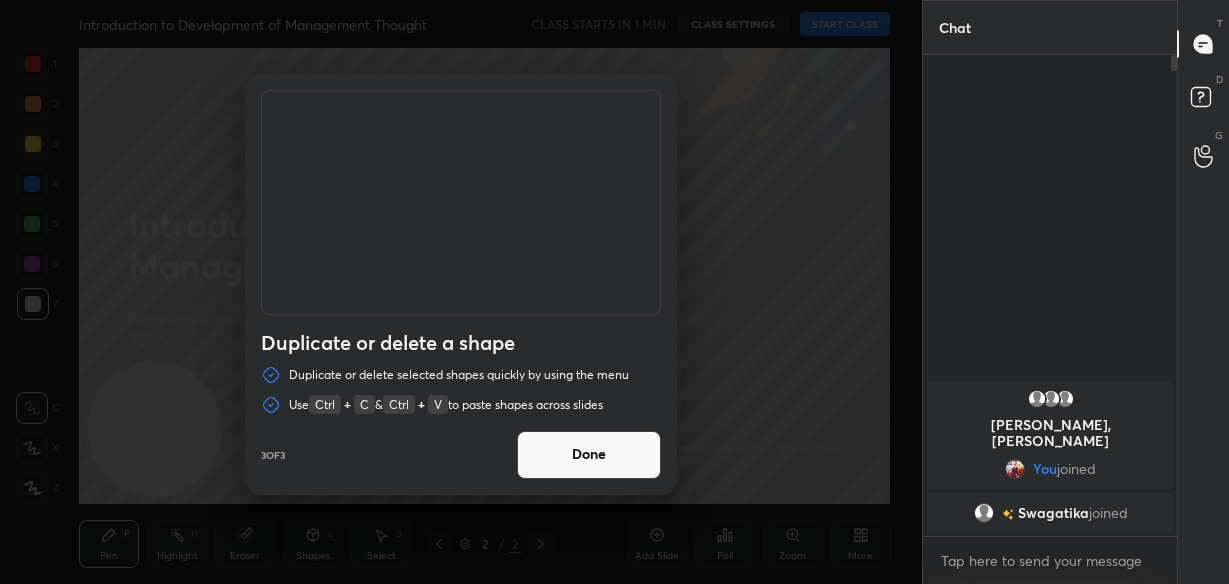 click on "Done" at bounding box center [589, 455] 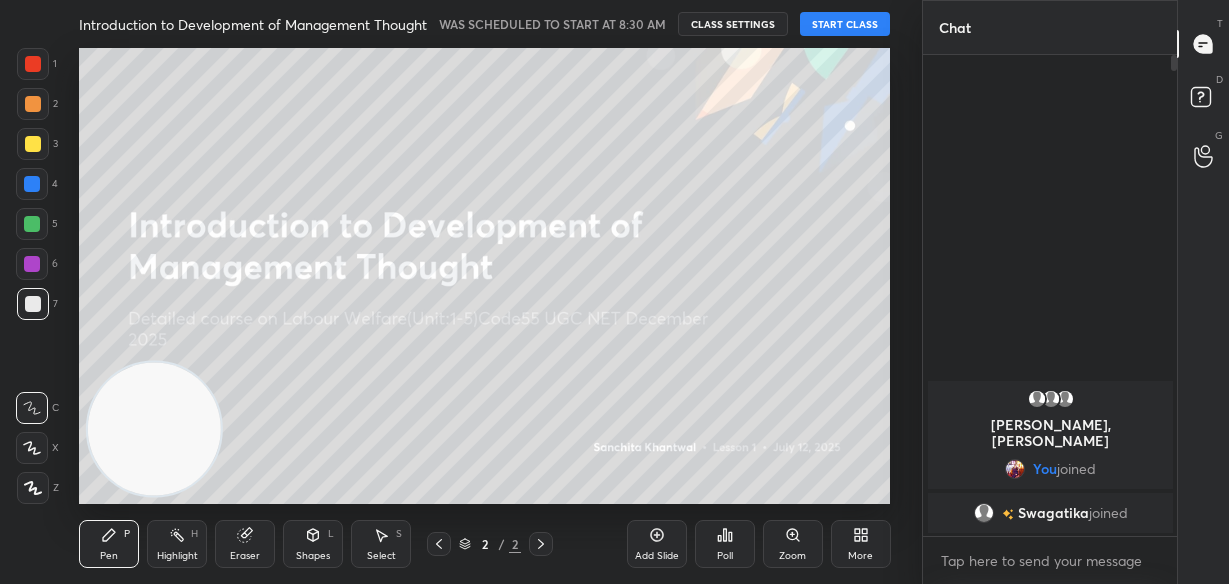 click on "START CLASS" at bounding box center (845, 24) 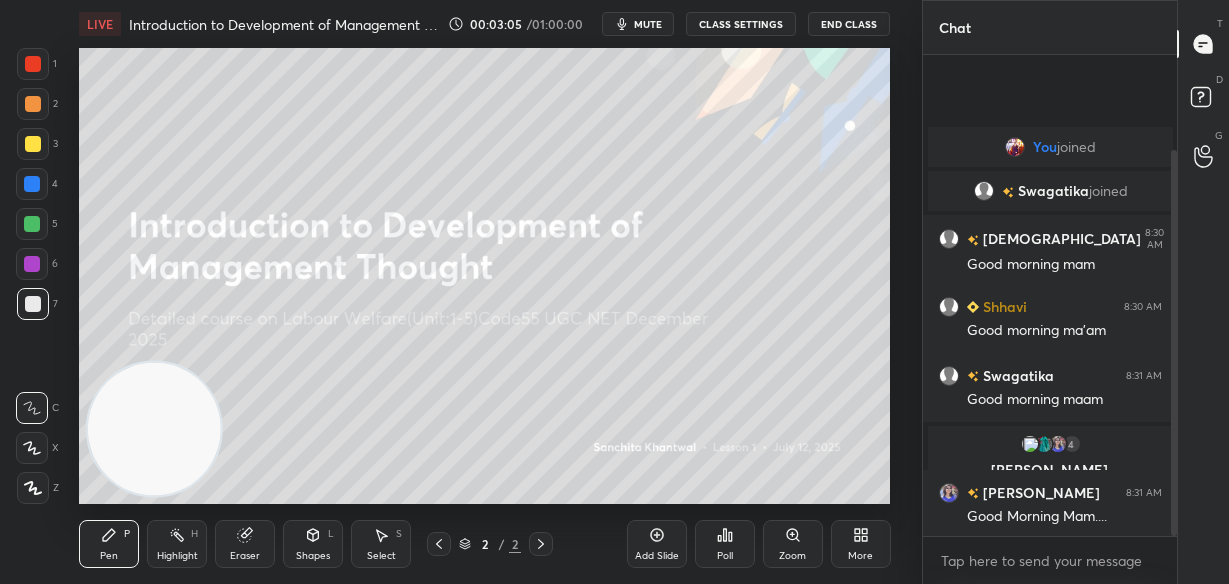 scroll, scrollTop: 119, scrollLeft: 0, axis: vertical 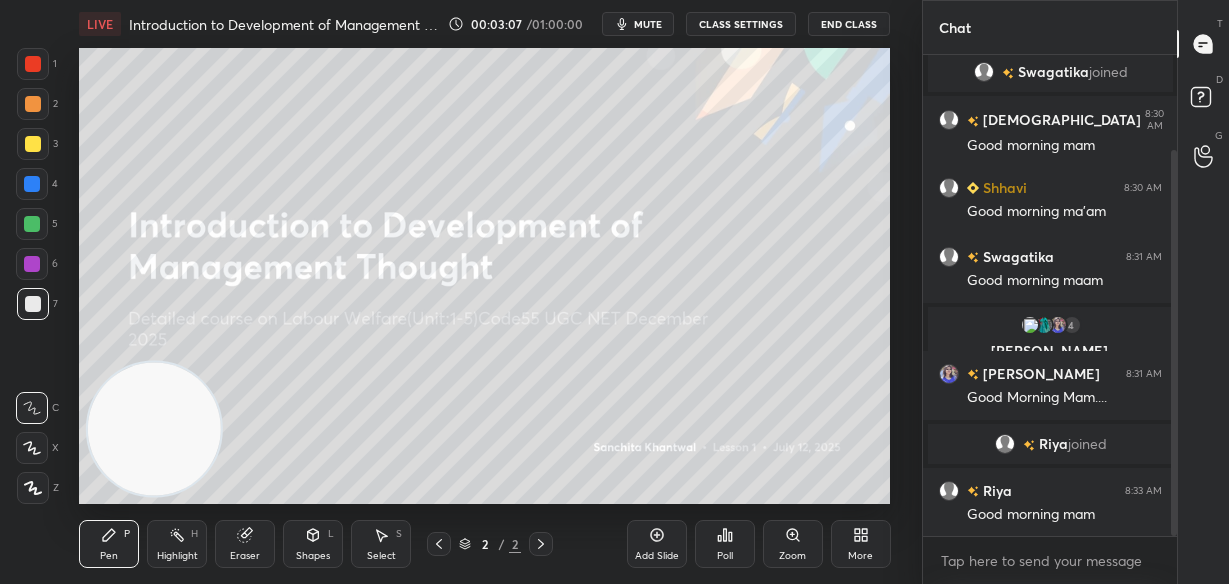 drag, startPoint x: 1171, startPoint y: 301, endPoint x: 1170, endPoint y: 176, distance: 125.004 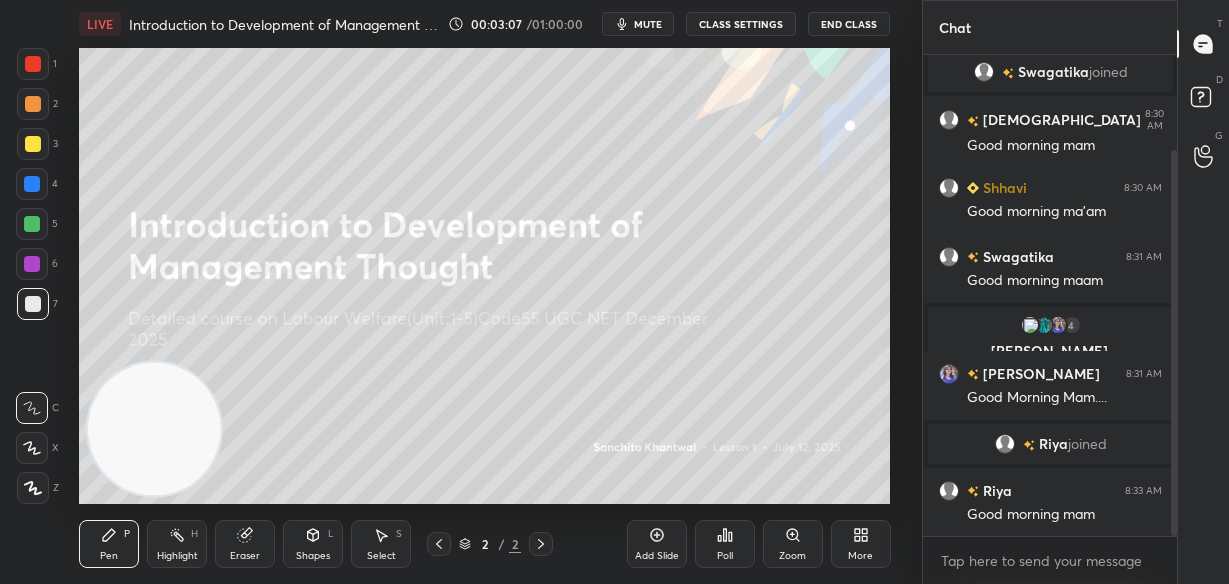 click at bounding box center [1174, 343] 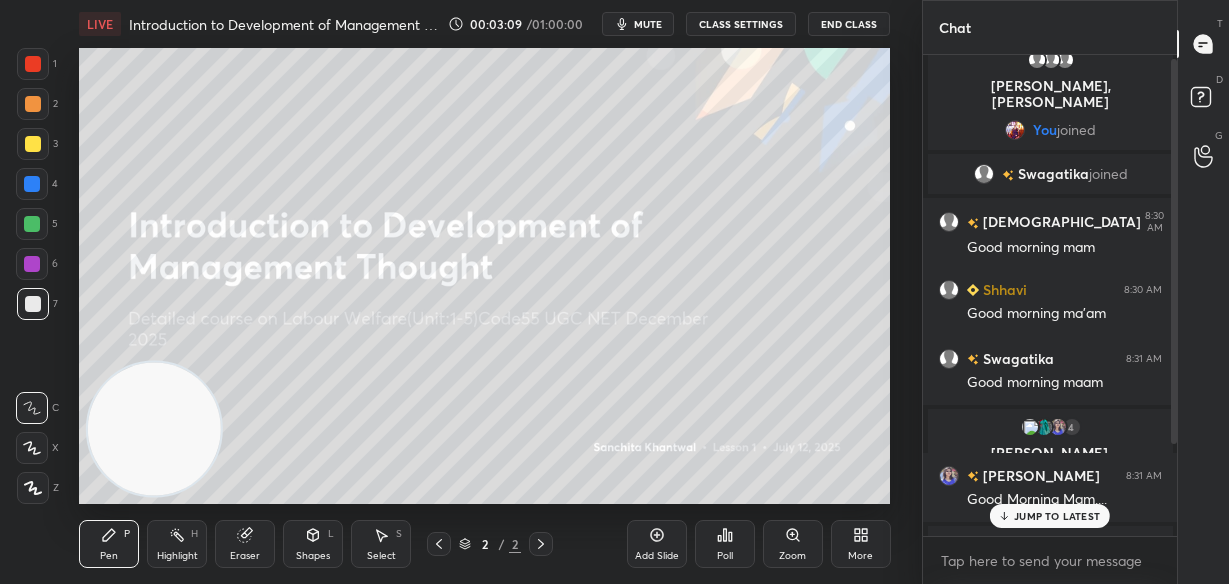 scroll, scrollTop: 0, scrollLeft: 0, axis: both 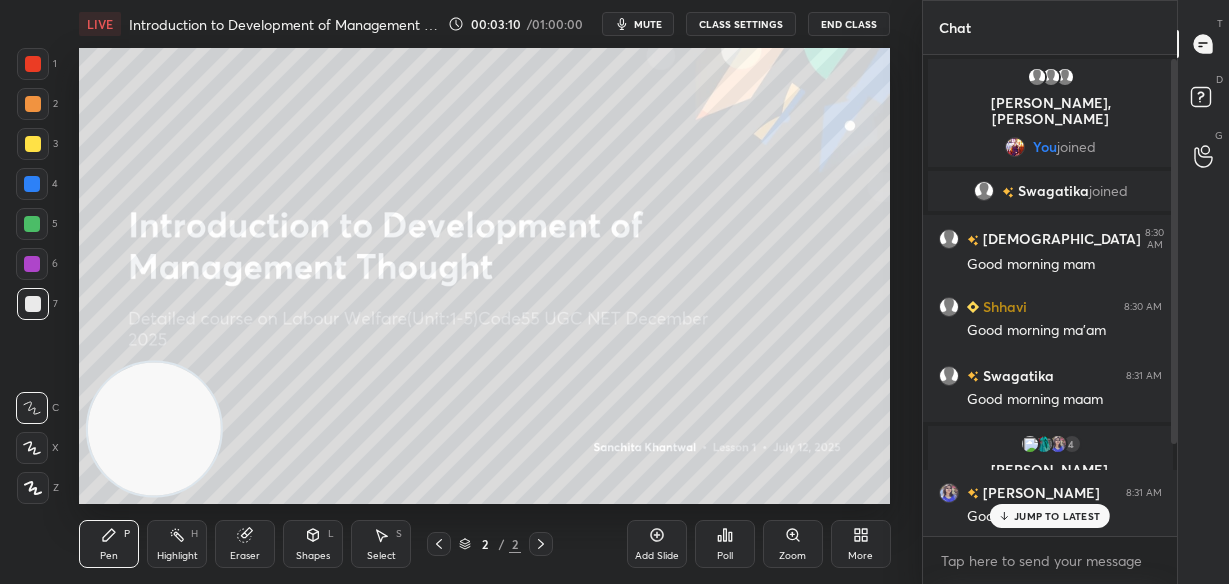 drag, startPoint x: 1171, startPoint y: 164, endPoint x: 1170, endPoint y: -31, distance: 195.00256 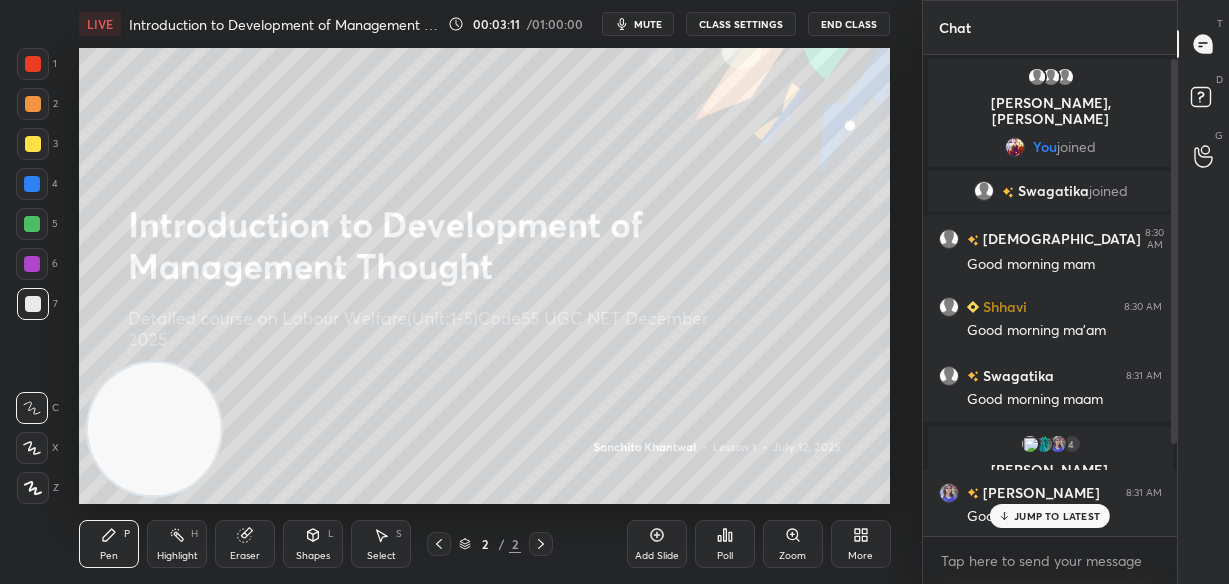 click on "JUMP TO LATEST" at bounding box center (1050, 516) 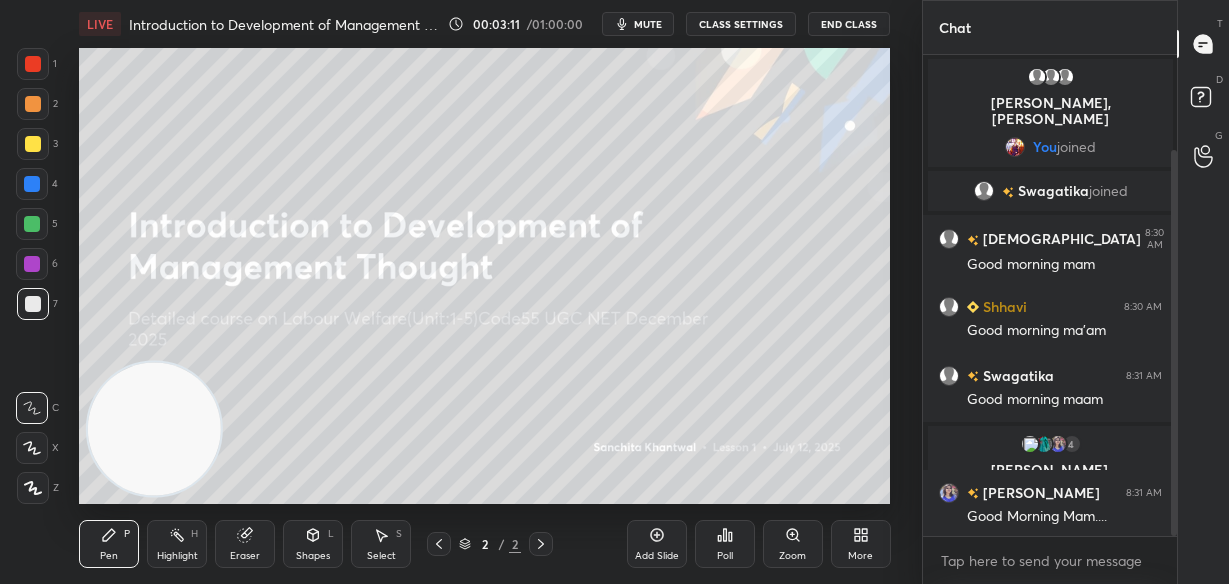scroll, scrollTop: 119, scrollLeft: 0, axis: vertical 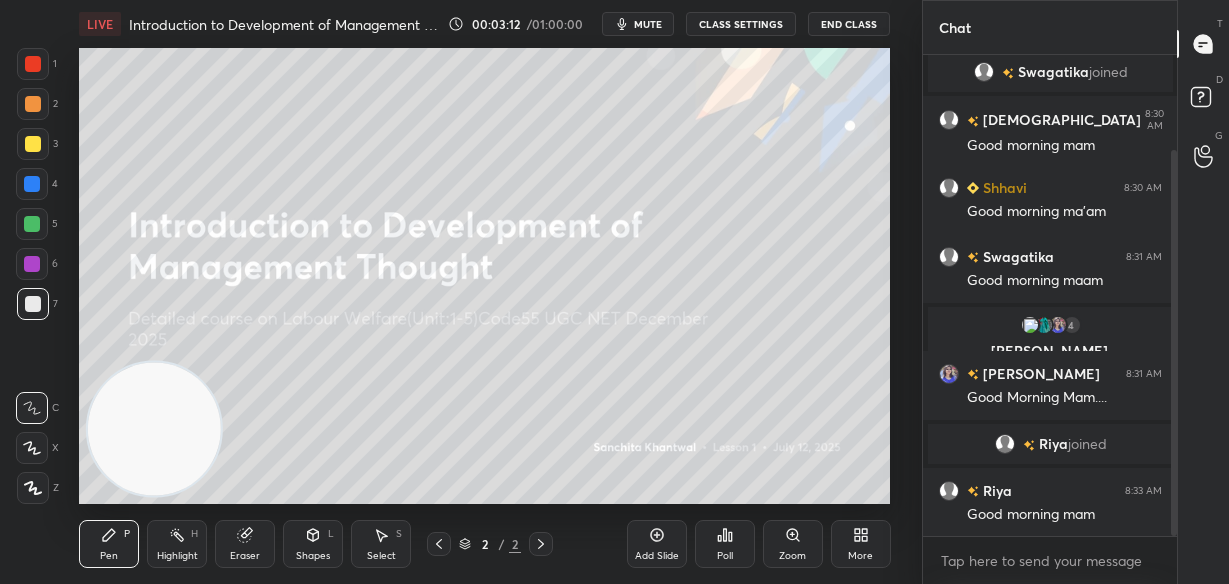 click 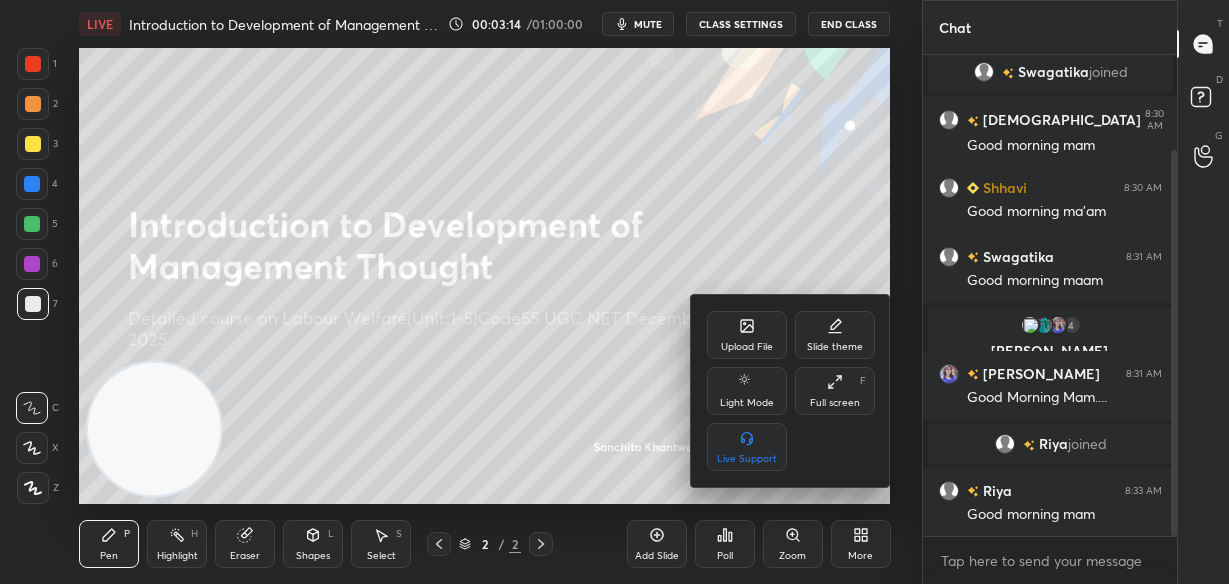 click on "Upload File" at bounding box center (747, 347) 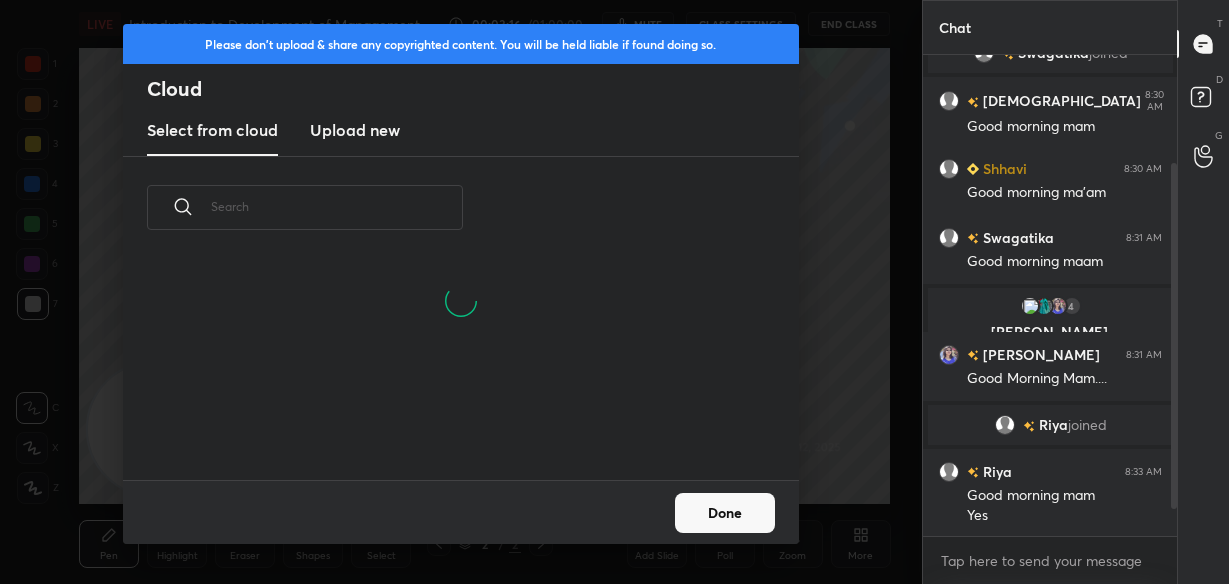 scroll, scrollTop: 186, scrollLeft: 0, axis: vertical 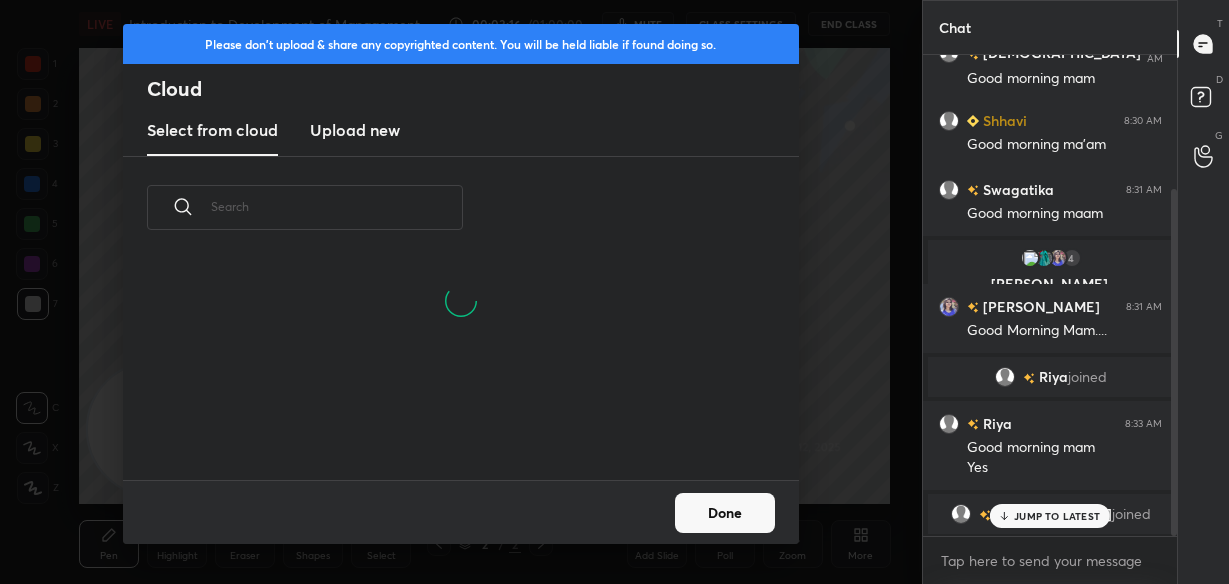 click on "Upload new" at bounding box center (355, 130) 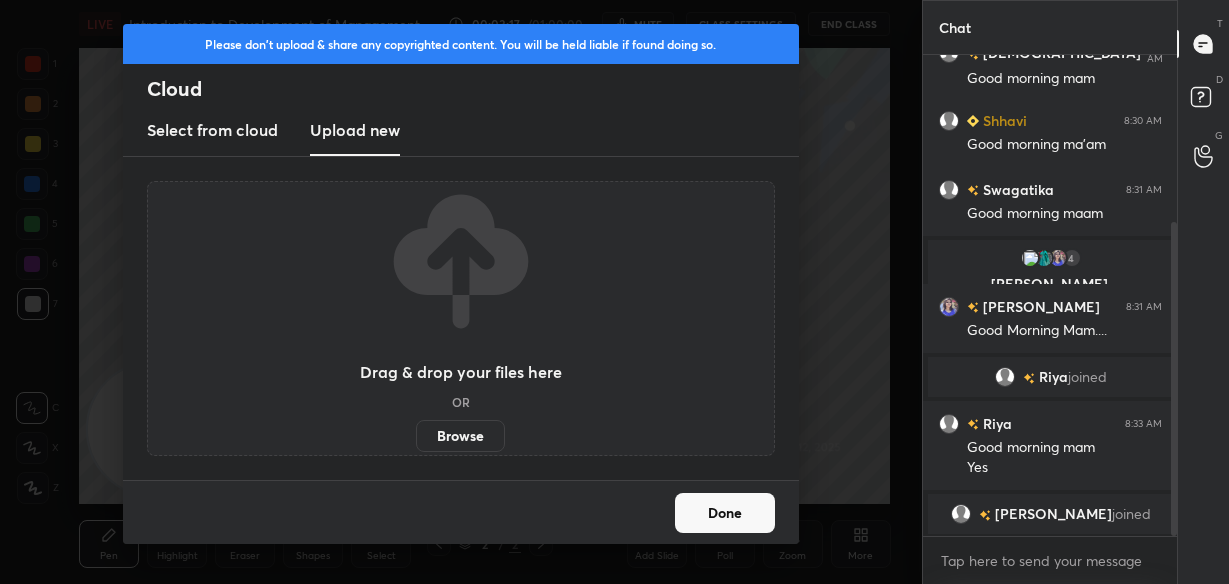 scroll, scrollTop: 256, scrollLeft: 0, axis: vertical 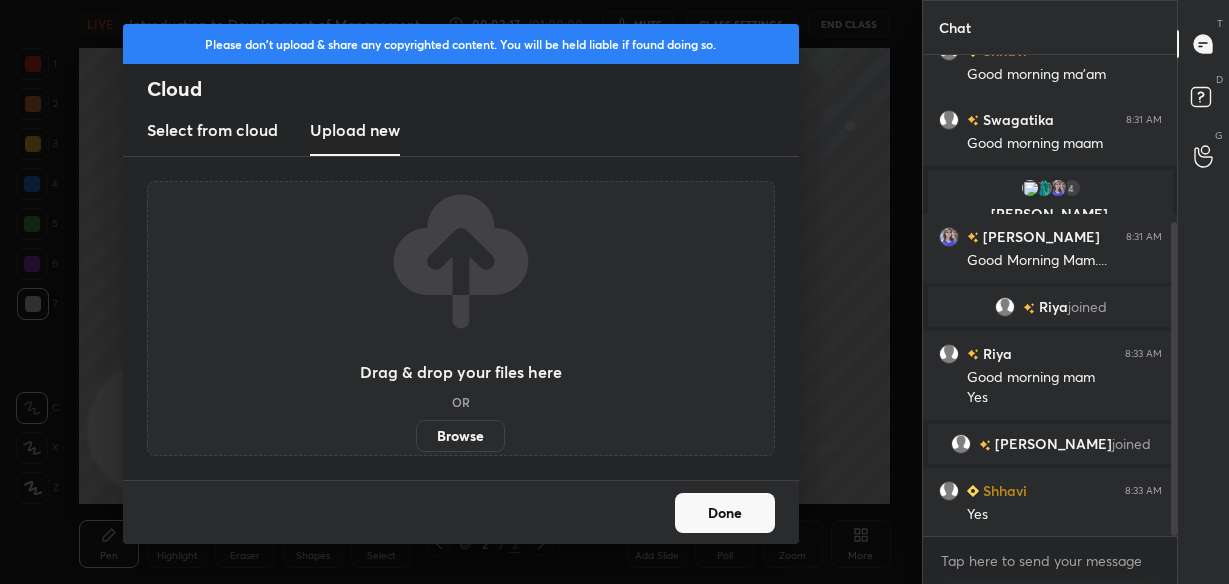 click on "Browse" at bounding box center (460, 436) 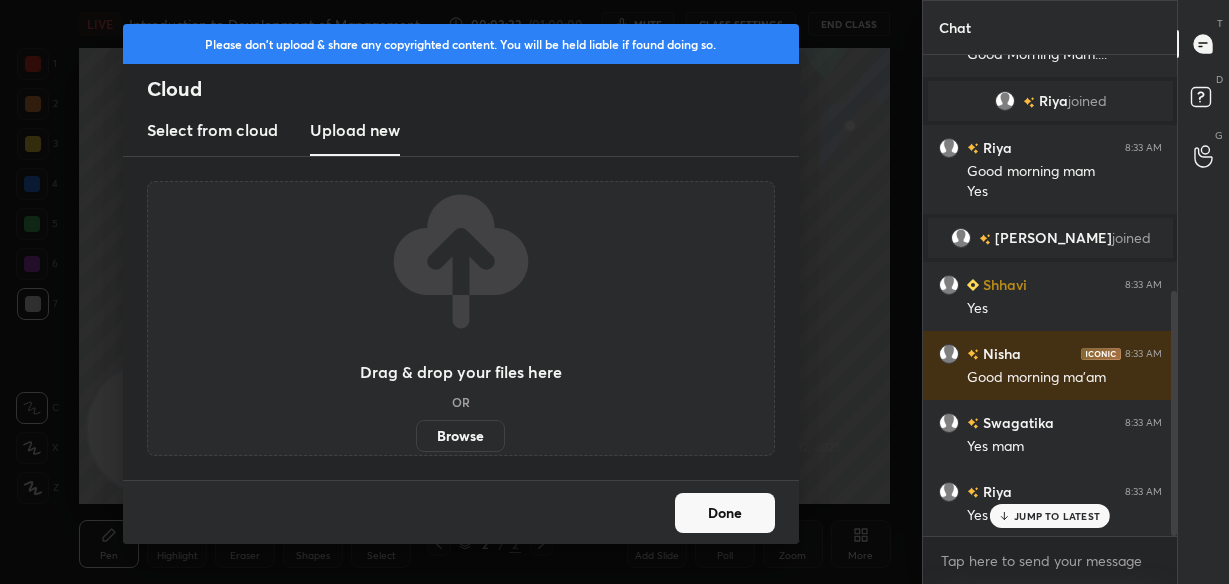 scroll, scrollTop: 531, scrollLeft: 0, axis: vertical 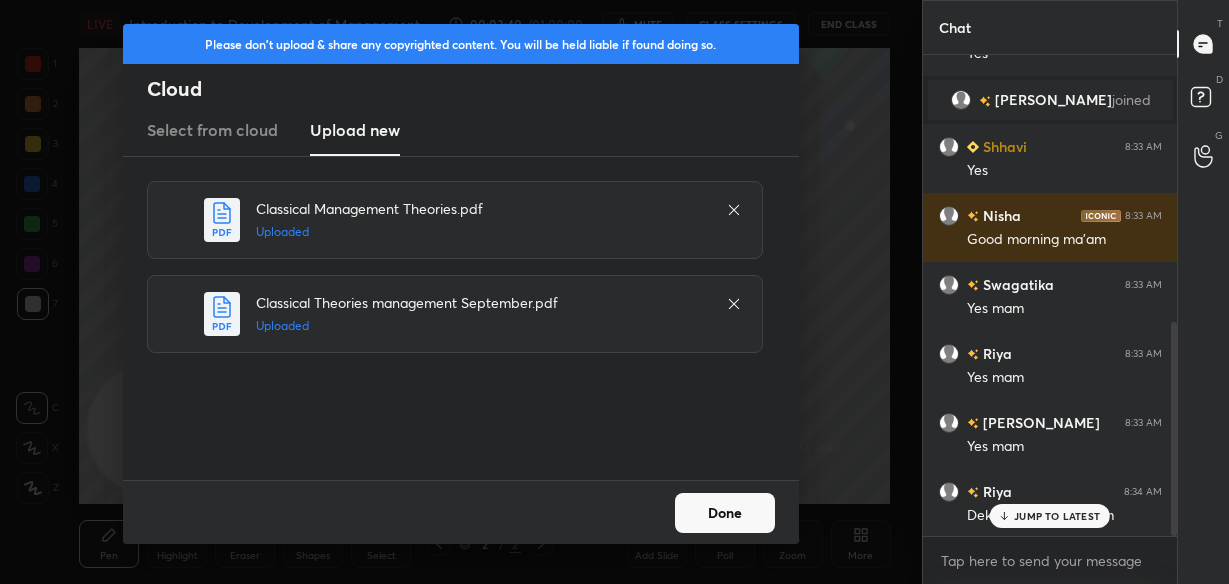 click on "Done" at bounding box center [725, 513] 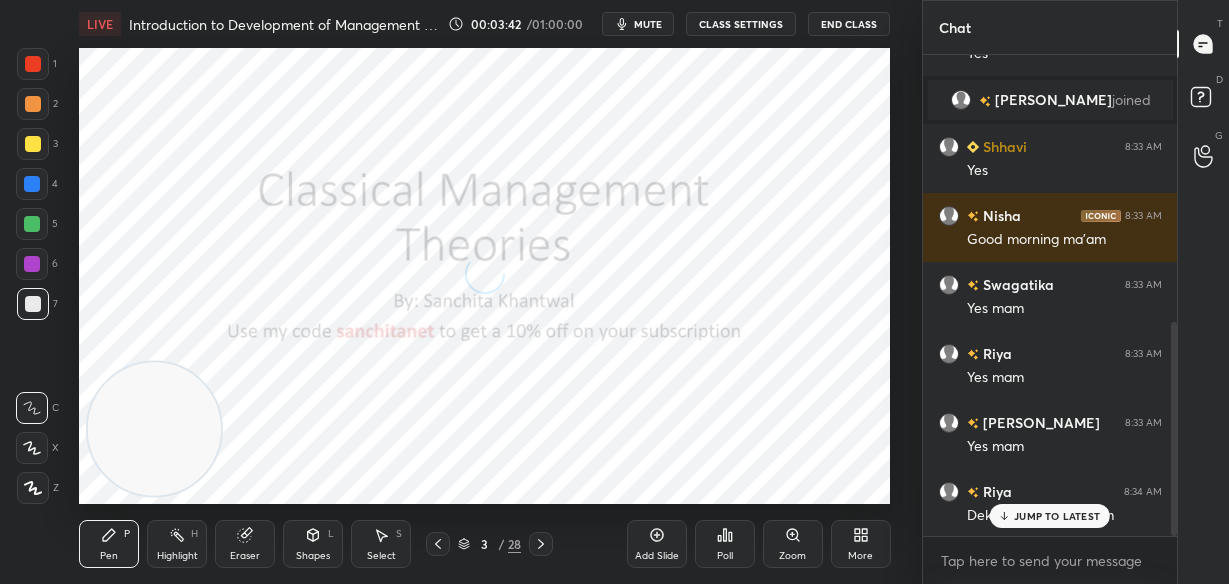 click on "JUMP TO LATEST" at bounding box center [1057, 516] 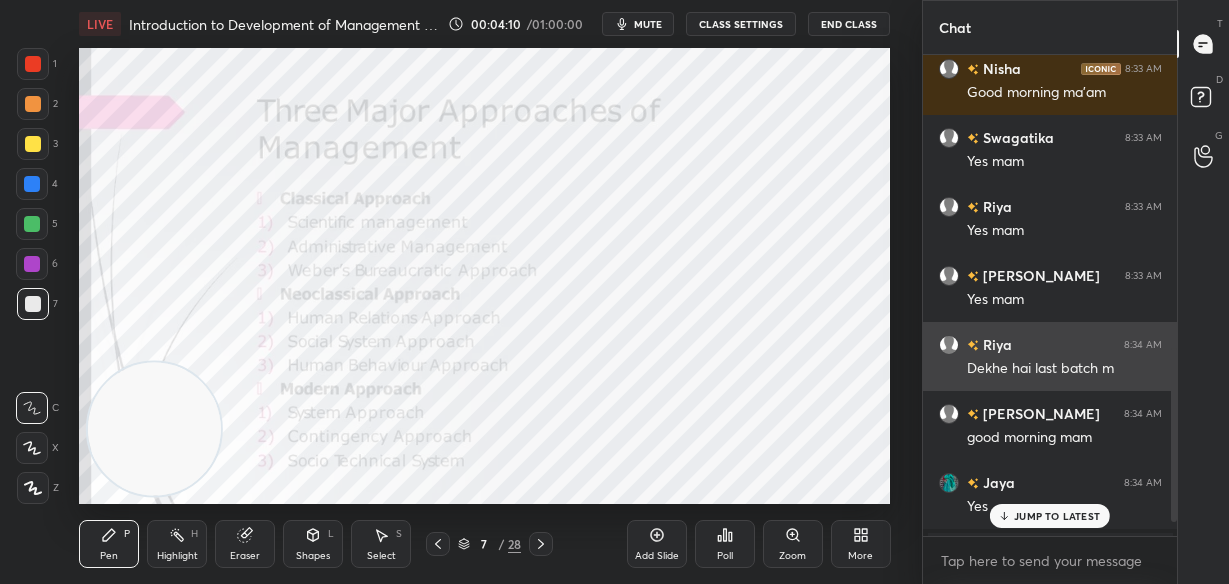 scroll, scrollTop: 810, scrollLeft: 0, axis: vertical 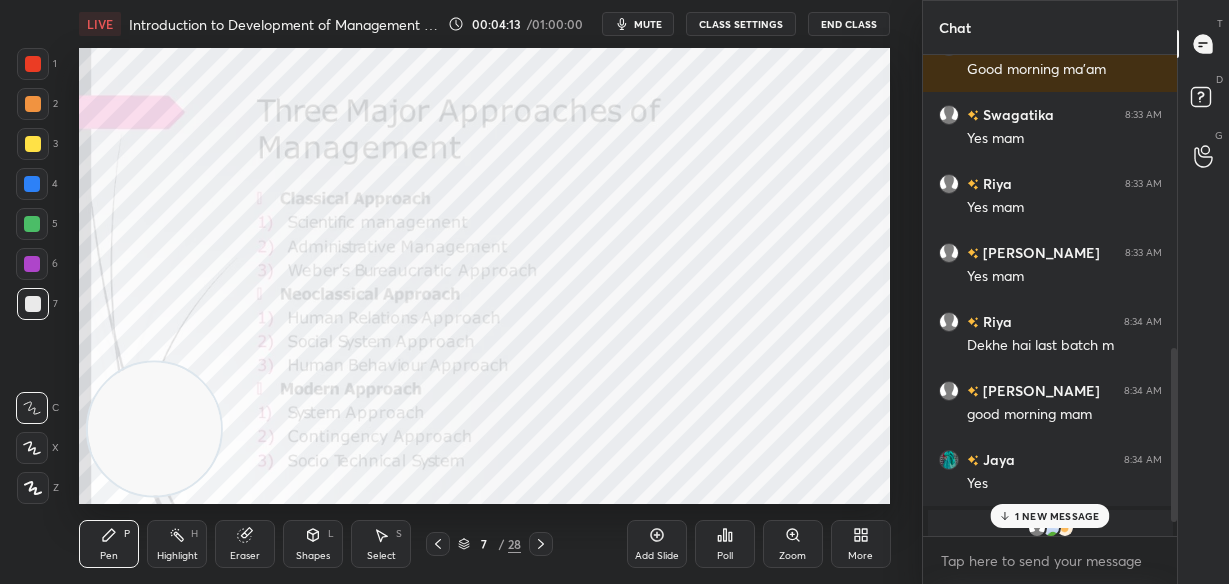 click on "1 NEW MESSAGE" at bounding box center [1049, 516] 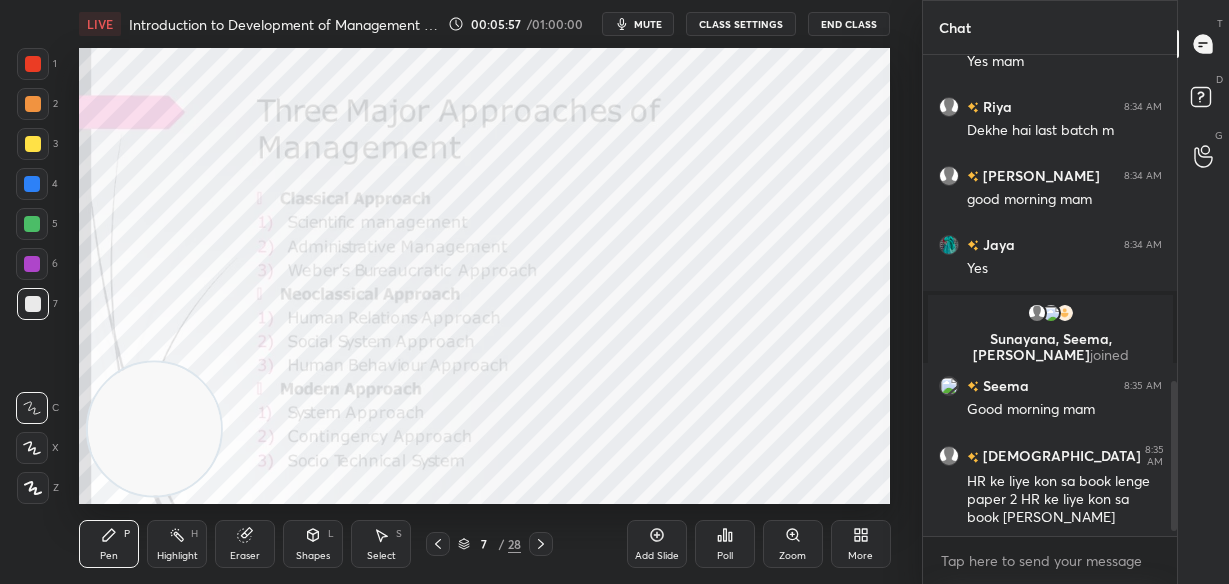 scroll, scrollTop: 1077, scrollLeft: 0, axis: vertical 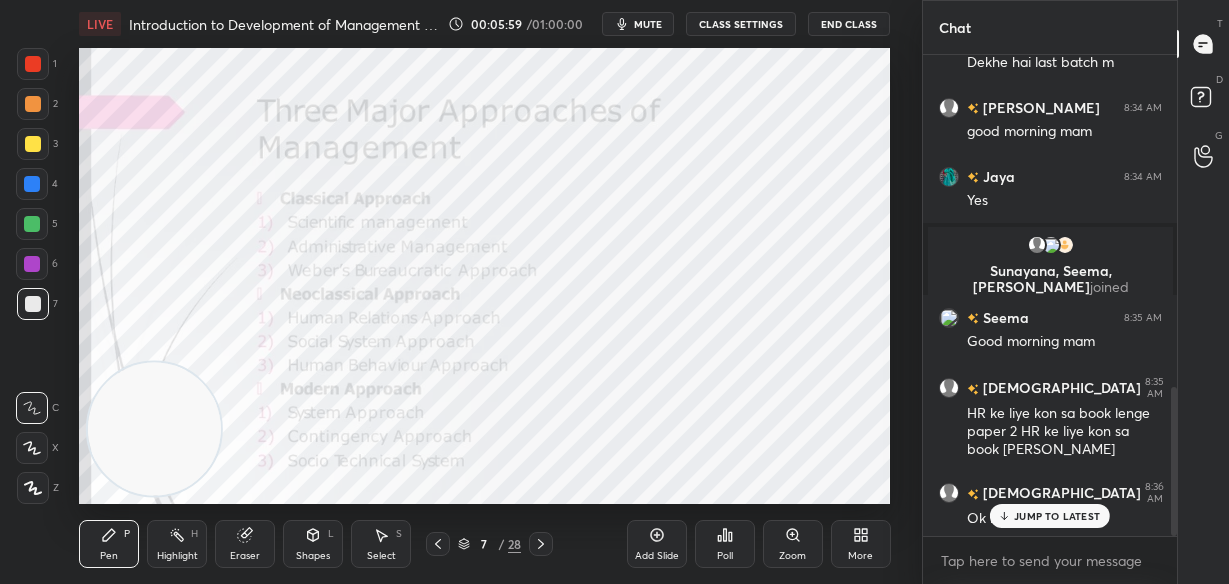 click on "JUMP TO LATEST" at bounding box center [1050, 516] 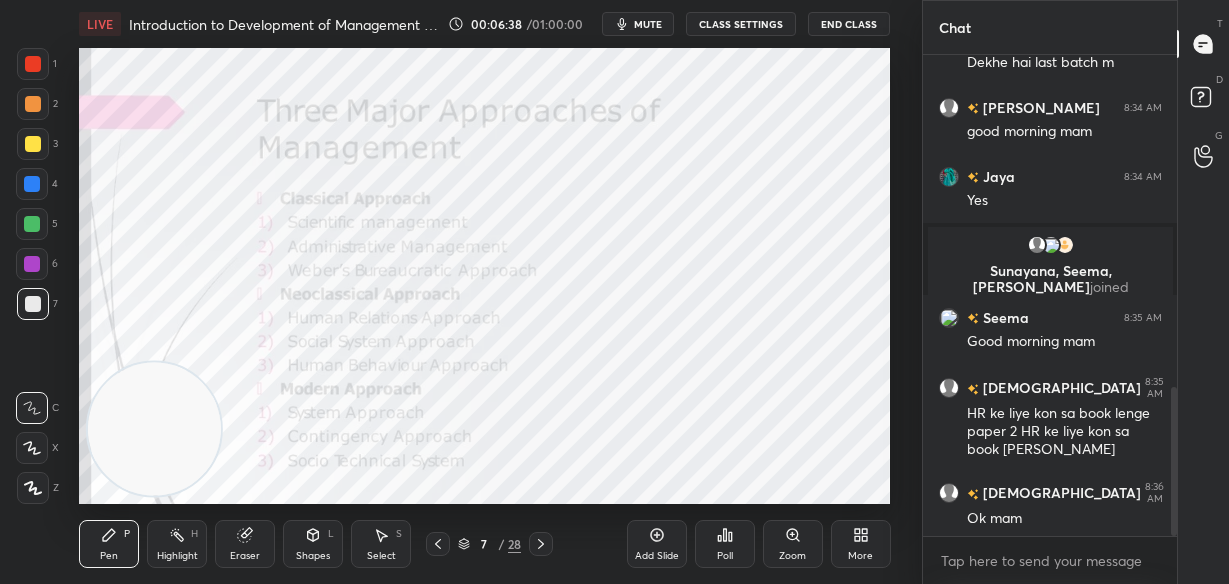 scroll, scrollTop: 1164, scrollLeft: 0, axis: vertical 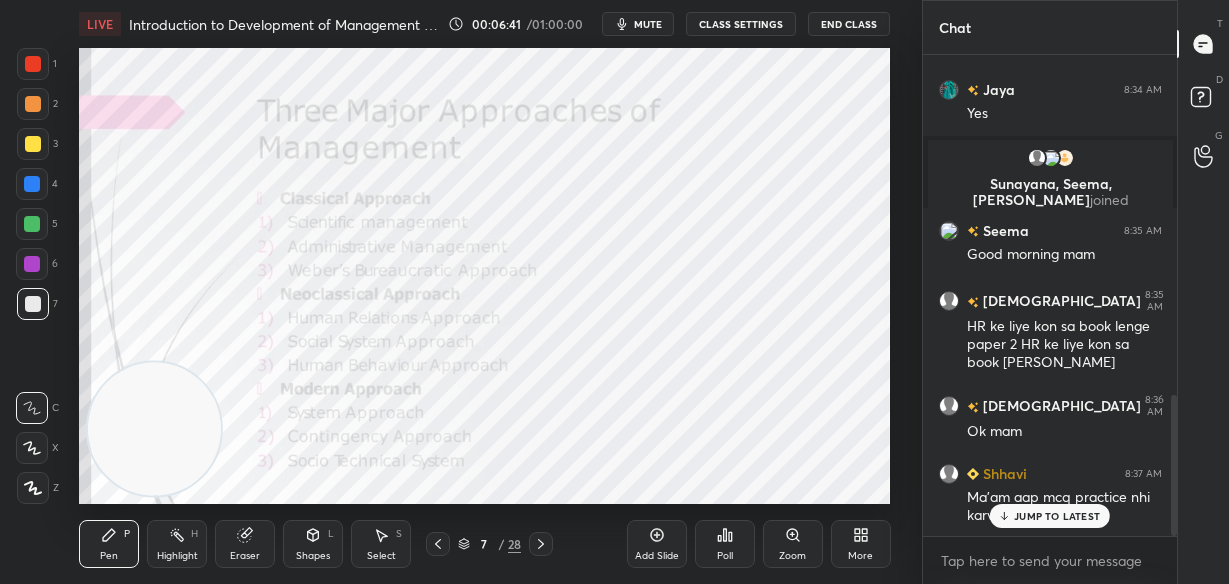 click on "JUMP TO LATEST" at bounding box center [1057, 516] 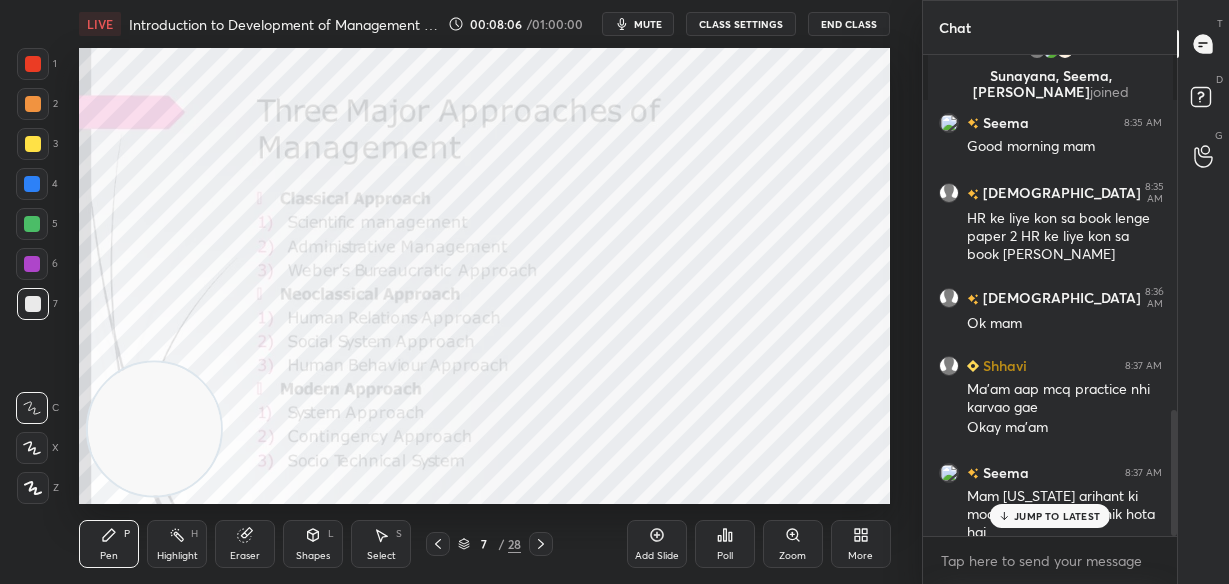 scroll, scrollTop: 1358, scrollLeft: 0, axis: vertical 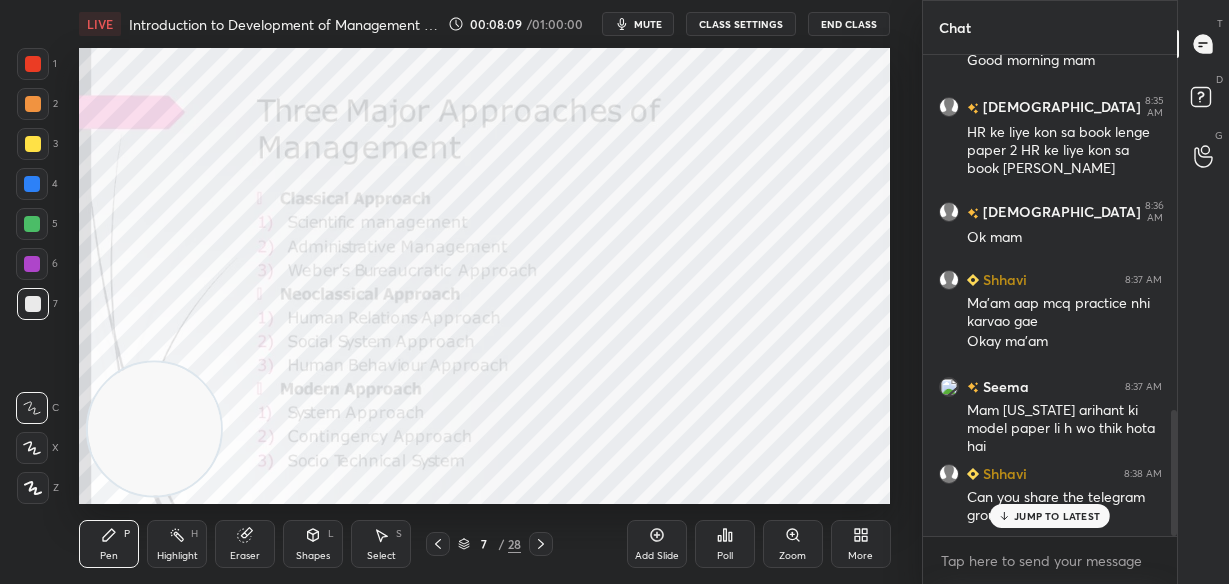 click on "JUMP TO LATEST" at bounding box center [1057, 516] 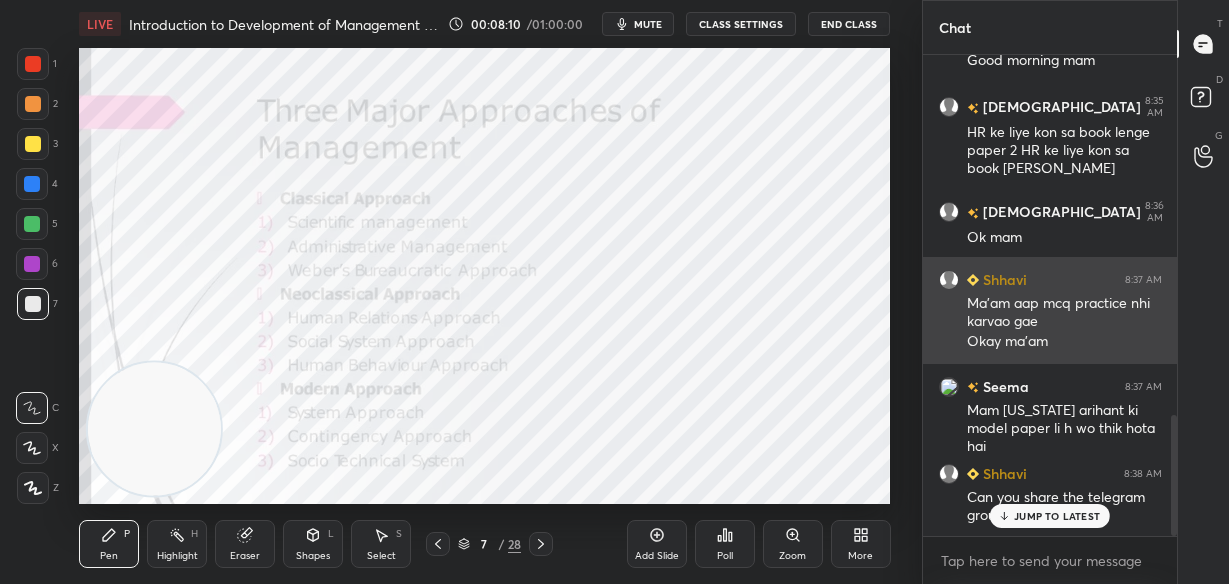 scroll, scrollTop: 1427, scrollLeft: 0, axis: vertical 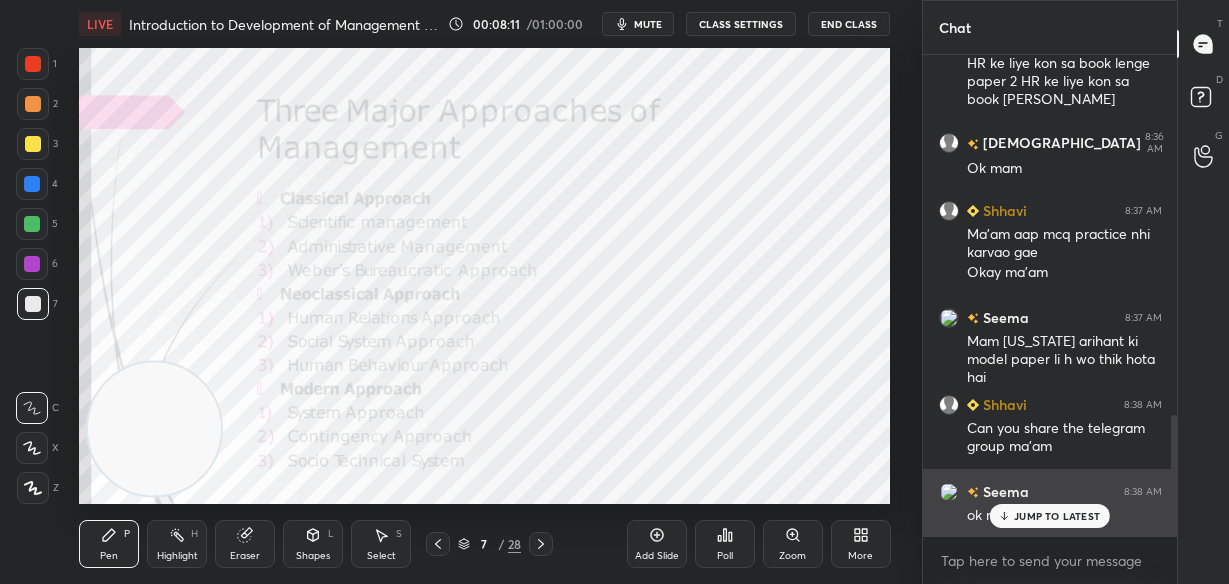 click on "Seema 8:38 AM ok mam" at bounding box center (1050, 503) 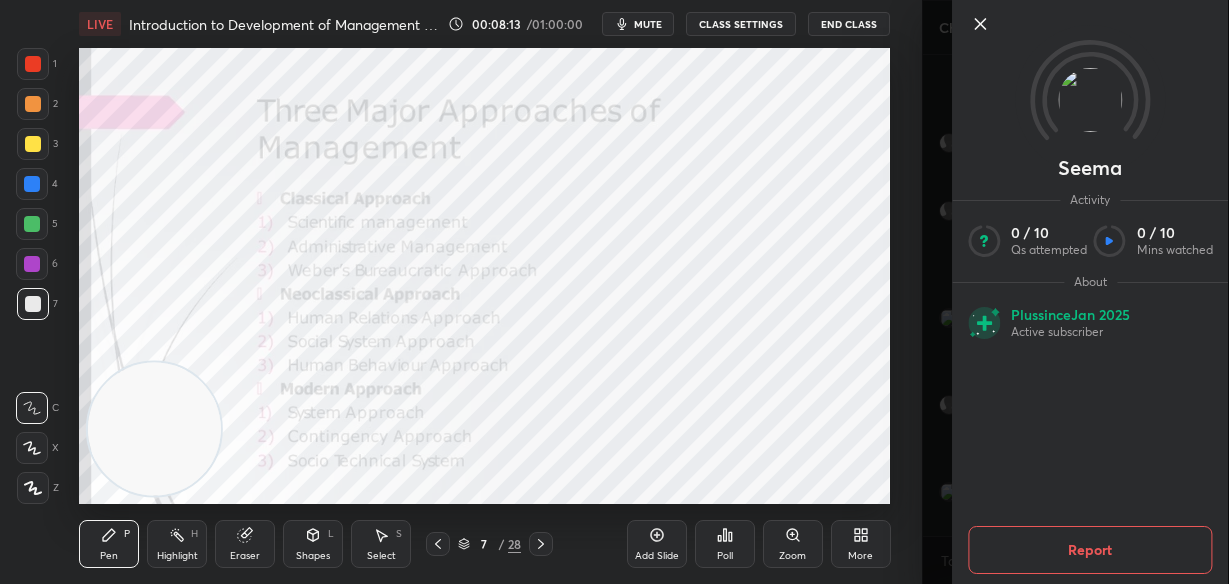 click 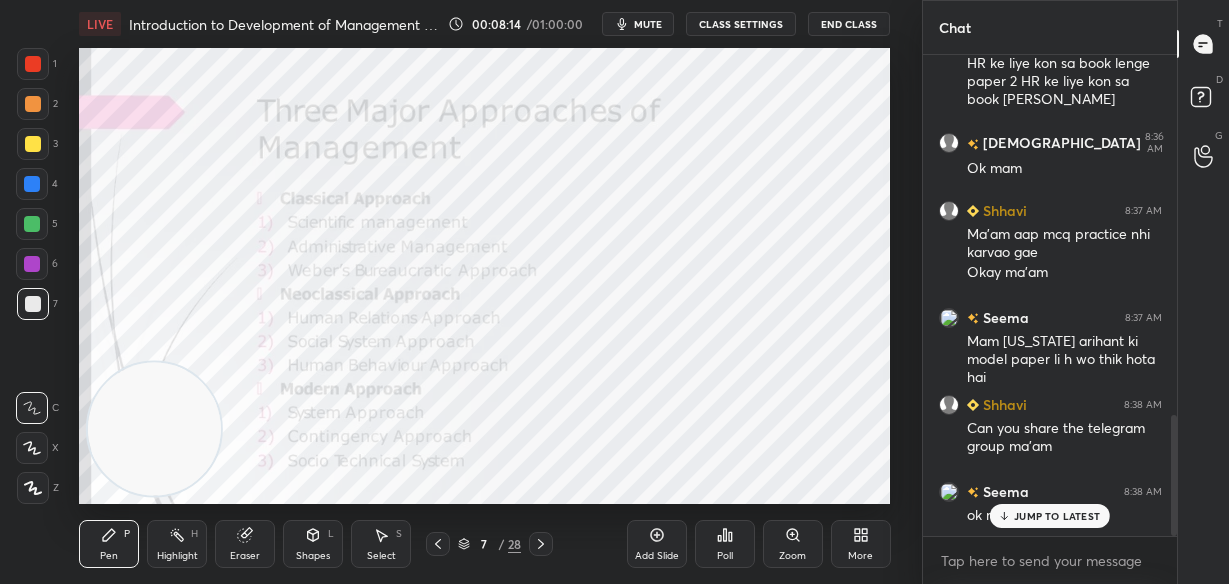 click on "JUMP TO LATEST" at bounding box center (1057, 516) 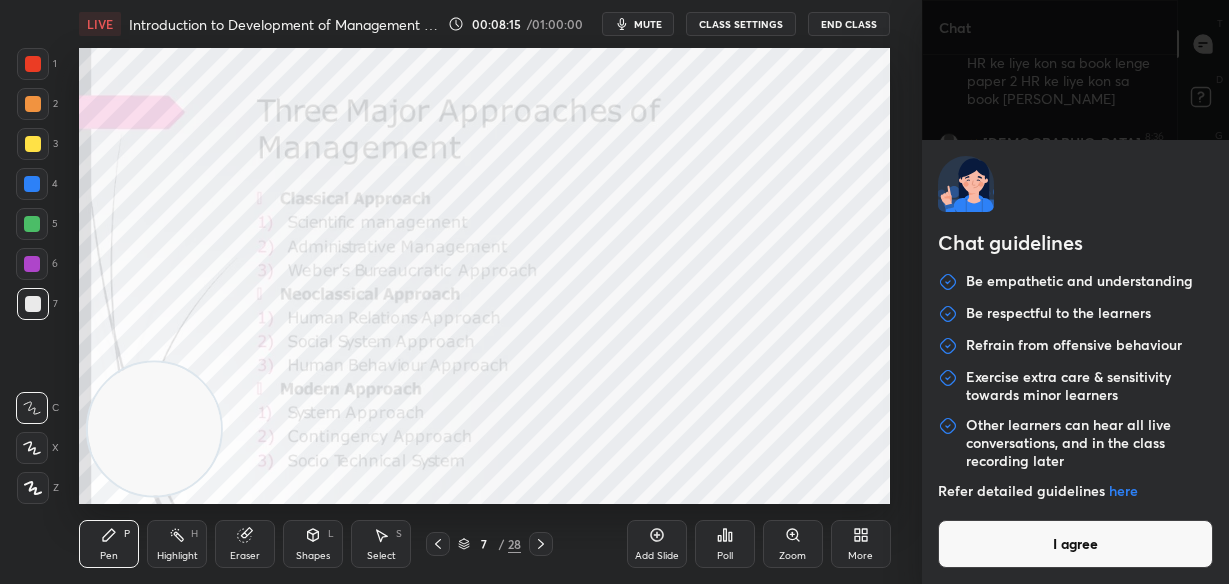 click on "1 2 3 4 5 6 7 C X Z C X Z E E Erase all   H H LIVE Introduction to Development of Management Thought 00:08:15 /  01:00:00 mute CLASS SETTINGS End Class Setting up your live class Poll for   secs No correct answer Start poll Back Introduction to Development of Management Thought • L1 of Detailed course on Labour Welfare(Unit:1-5)Code55 UGC NET [DATE] [PERSON_NAME] Pen P Highlight H Eraser Shapes L Select S 7 / 28 Add Slide Poll Zoom More Chat Seema 8:35 AM Good morning mam [PERSON_NAME] 8:35 AM HR ke liye kon sa book lenge paper 2 HR ke liye kon sa book [PERSON_NAME] hai [PERSON_NAME] 8:36 AM Ok mam Shhavi 8:37 AM Ma'am aap mcq practice nhi karvao gae Okay ma'am Seema 8:37 AM Mam [US_STATE] arihant ki model paper li h wo thik hota hai Shhavi 8:38 AM Can you share the telegram group ma'am Seema 8:38 AM ok mam JUMP TO LATEST Enable hand raising Enable raise hand to speak to learners. Once enabled, chat will be turned off temporarily. Enable x   introducing Raise a hand with a doubt How it works? NEW DOUBTS ASKED Got it T" at bounding box center [614, 292] 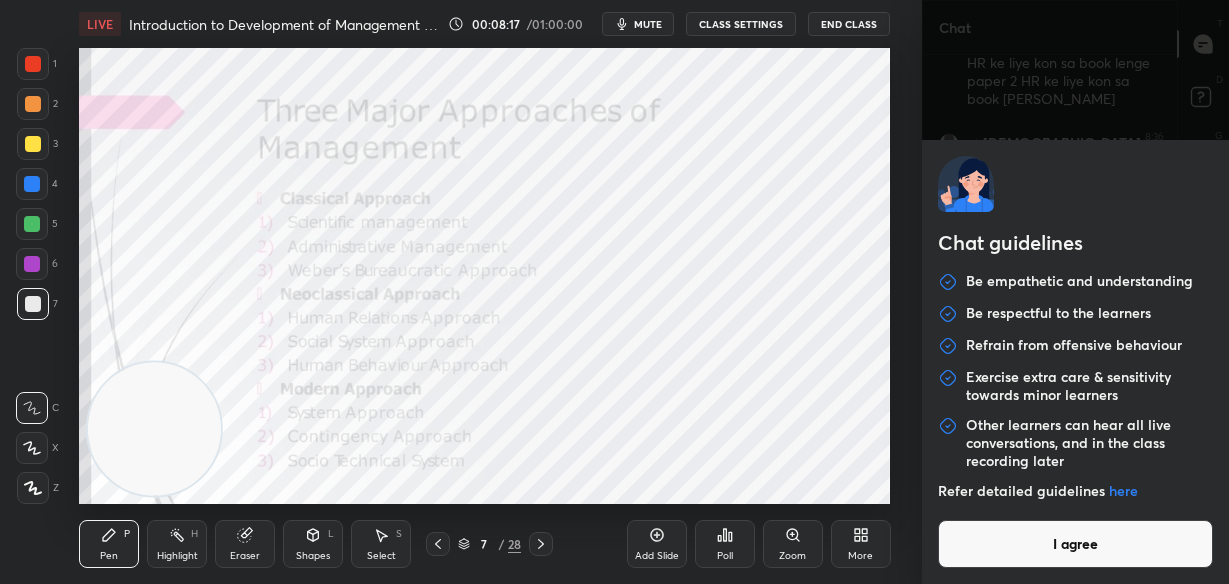 click on "I agree" at bounding box center [1075, 544] 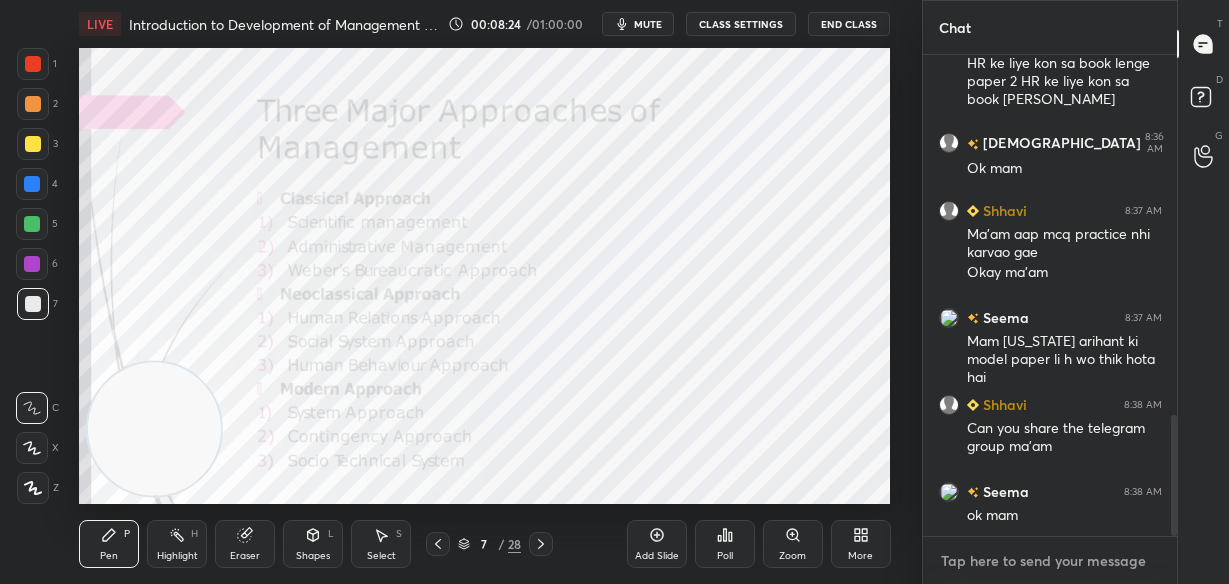 scroll, scrollTop: 1532, scrollLeft: 0, axis: vertical 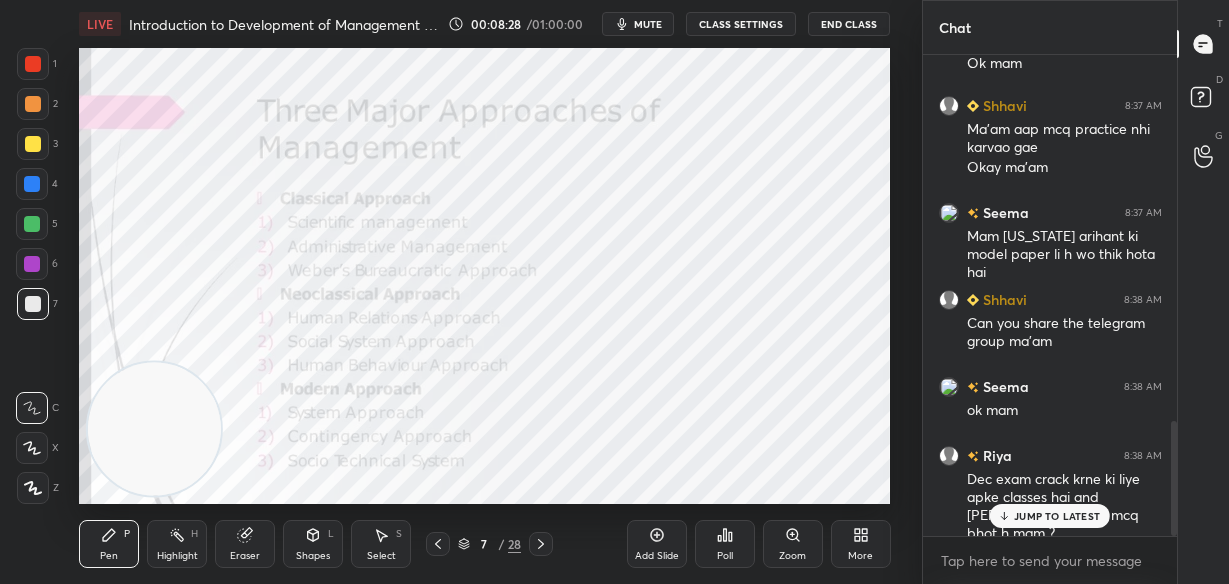 click on "JUMP TO LATEST" at bounding box center (1057, 516) 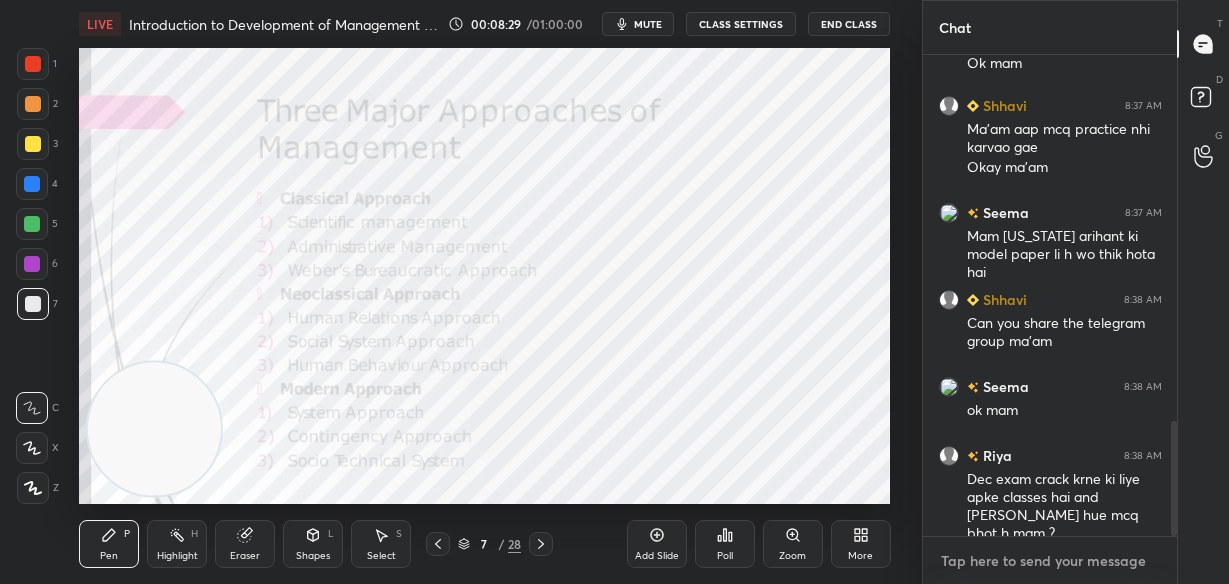 click at bounding box center [1050, 561] 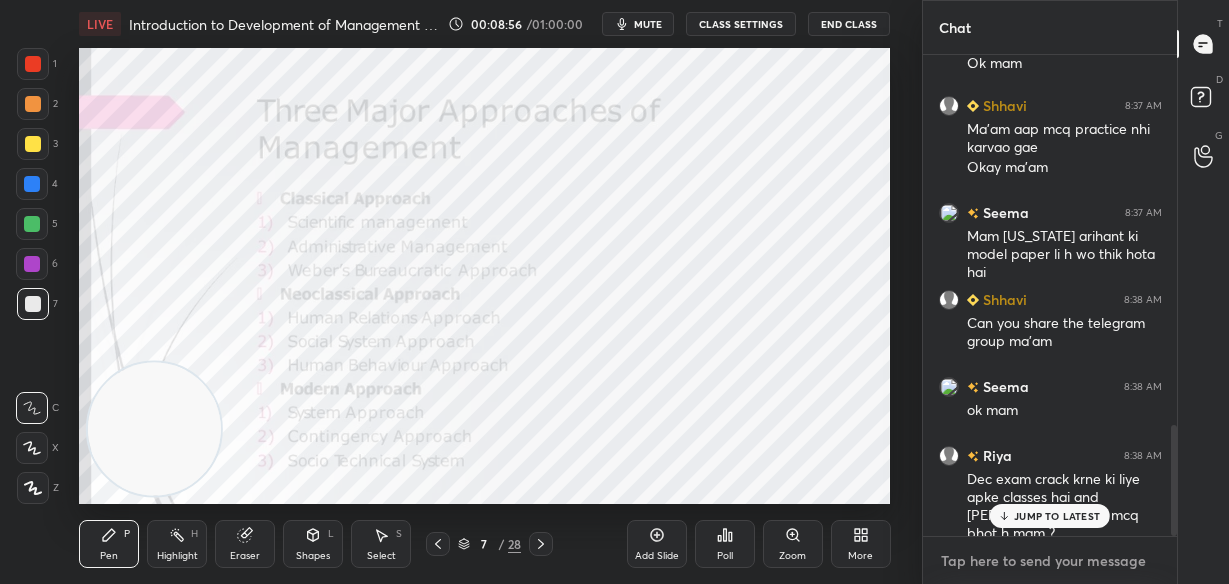 scroll, scrollTop: 1601, scrollLeft: 0, axis: vertical 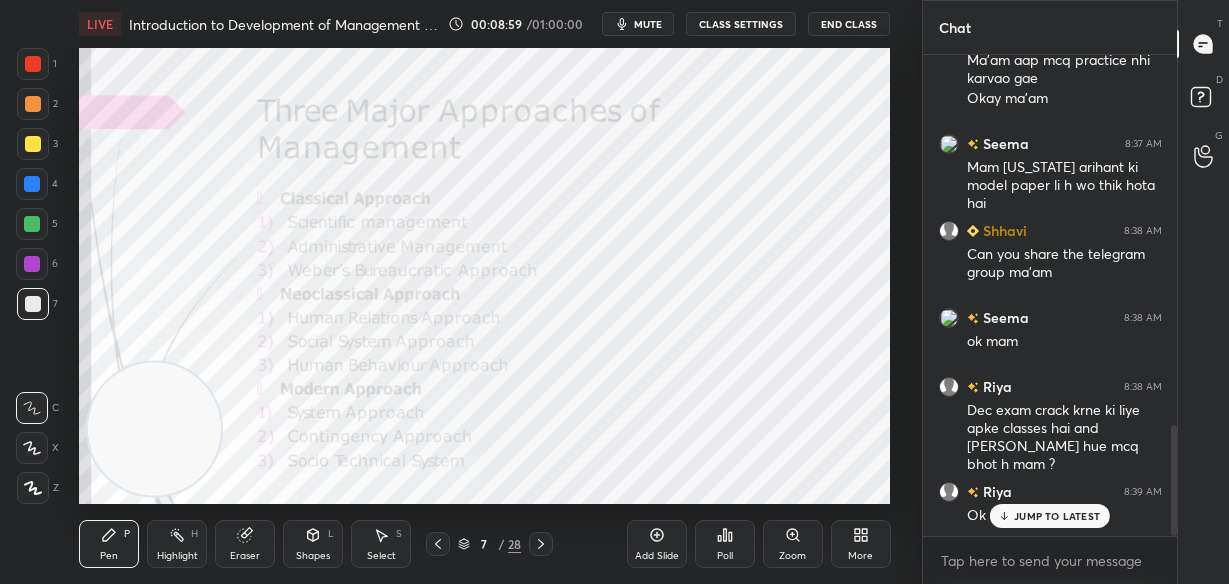click on "JUMP TO LATEST" at bounding box center (1050, 516) 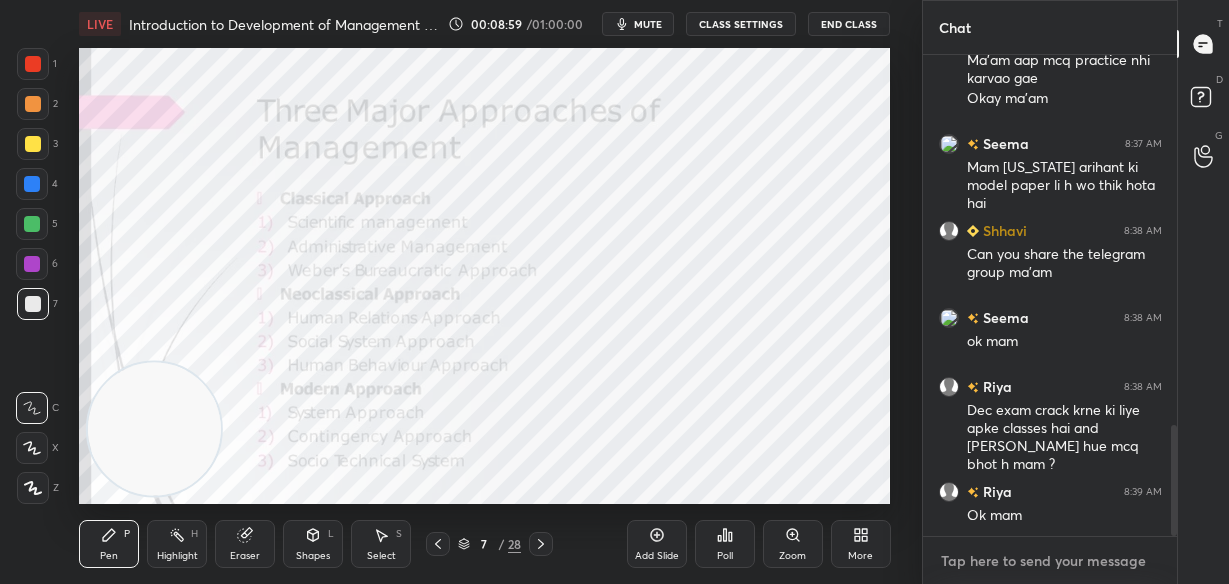 type on "x" 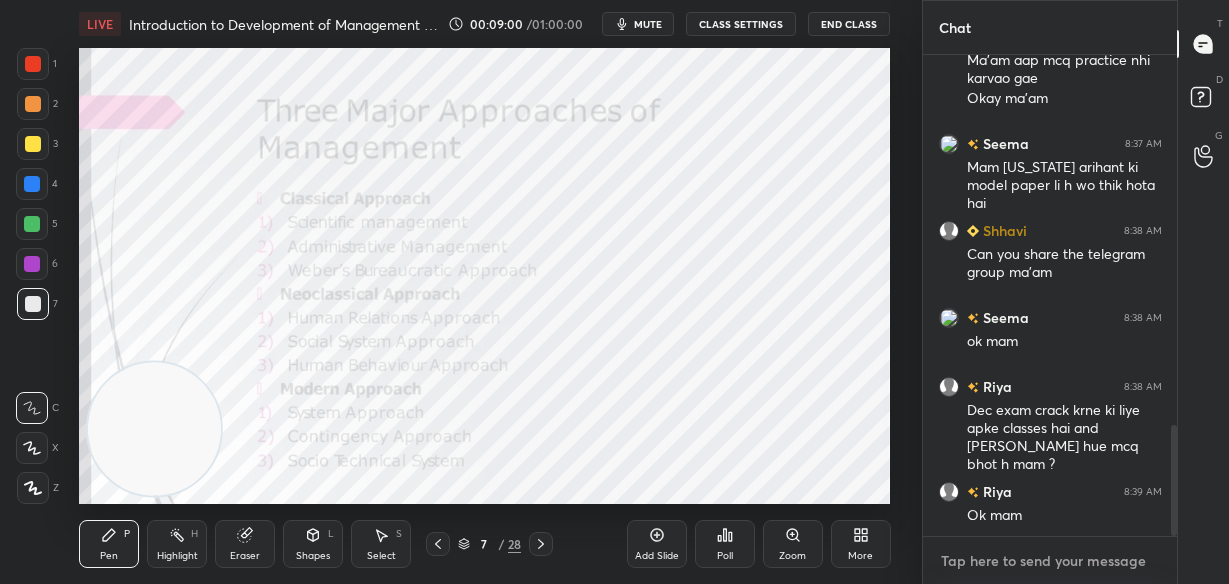 click at bounding box center [1050, 561] 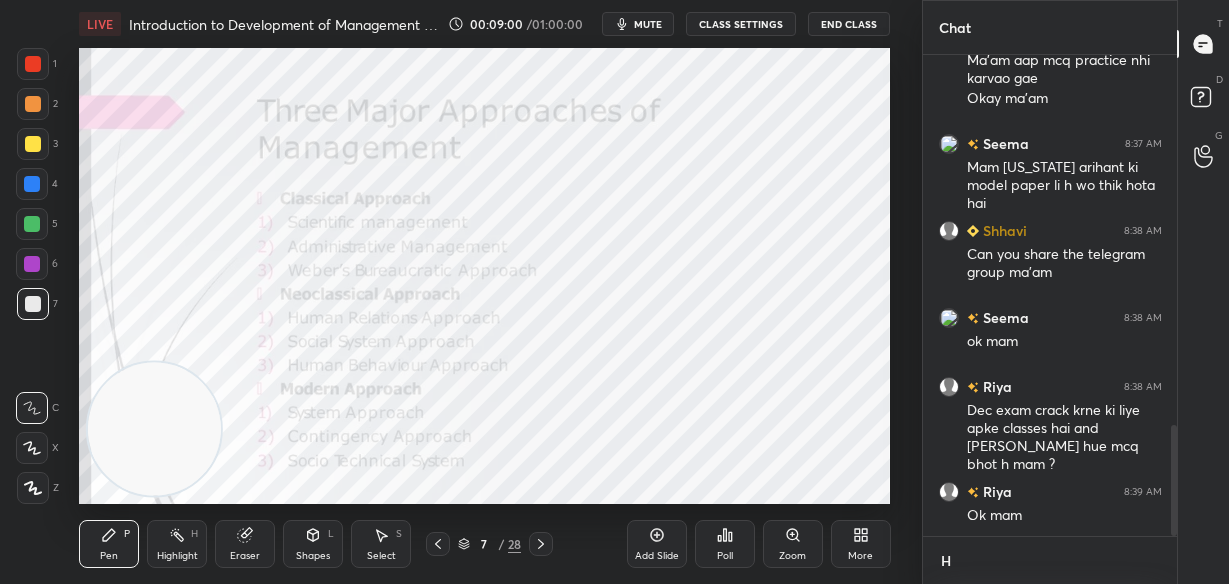 scroll, scrollTop: 469, scrollLeft: 248, axis: both 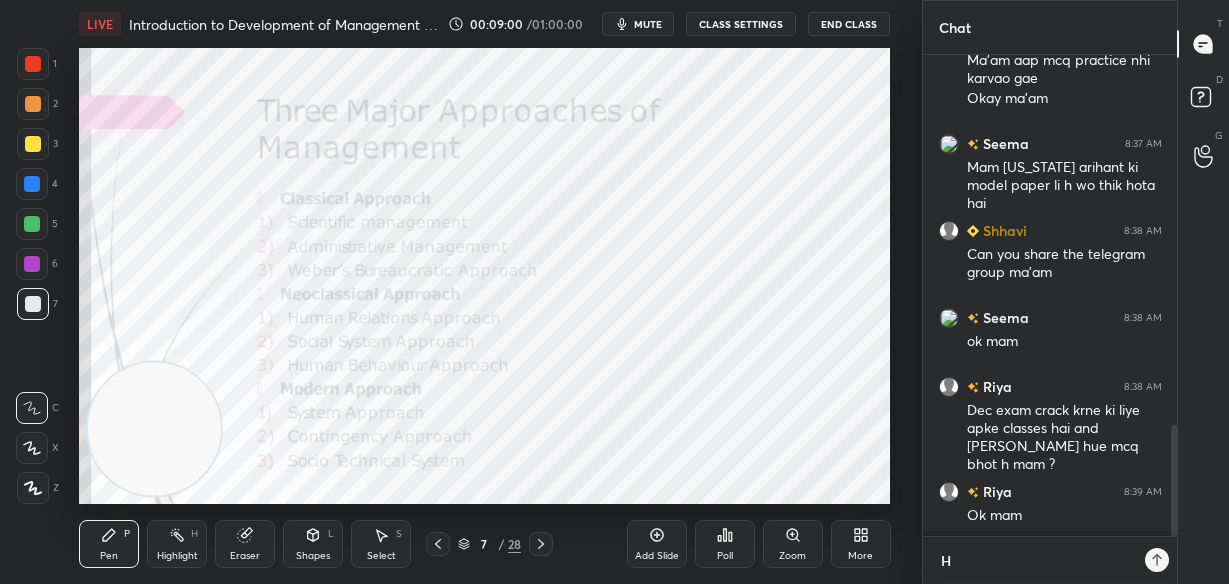 type on "HR" 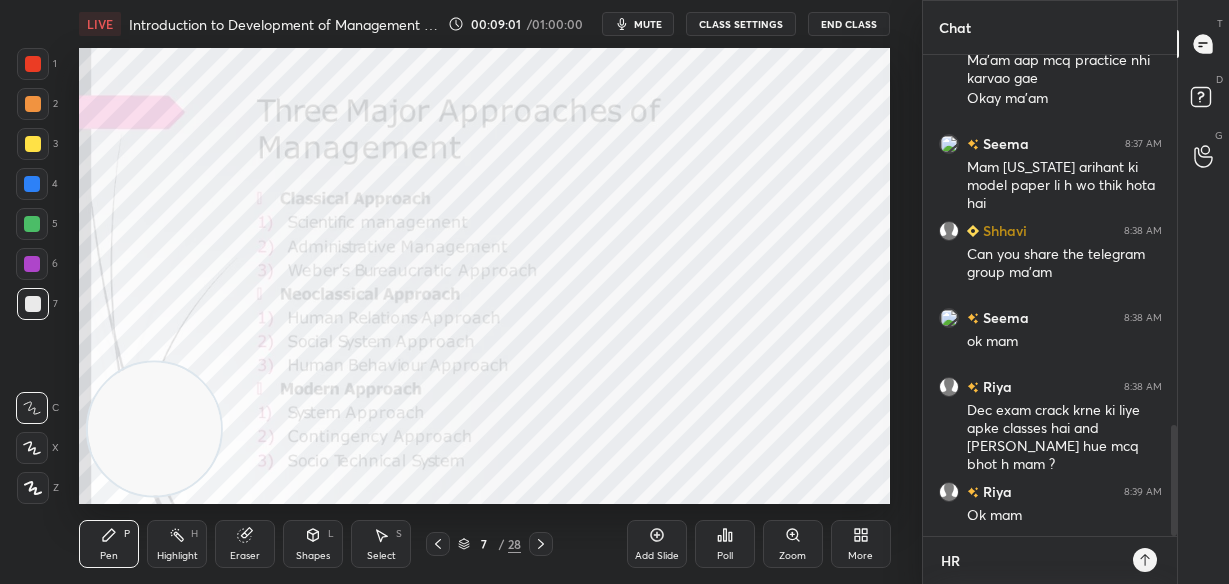 type on "HRw" 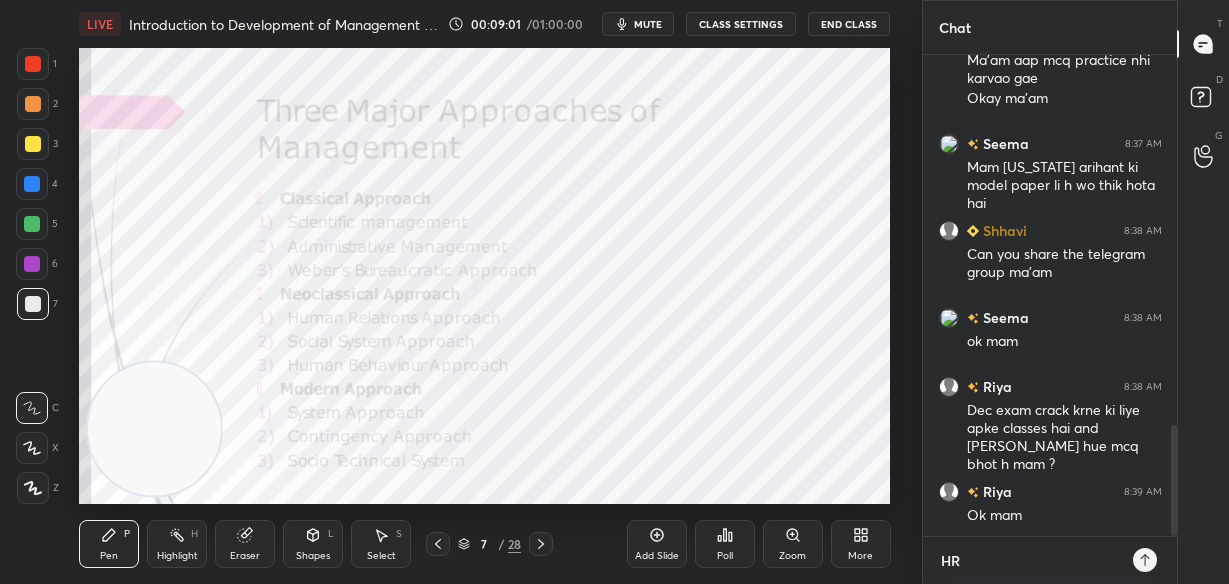 type on "x" 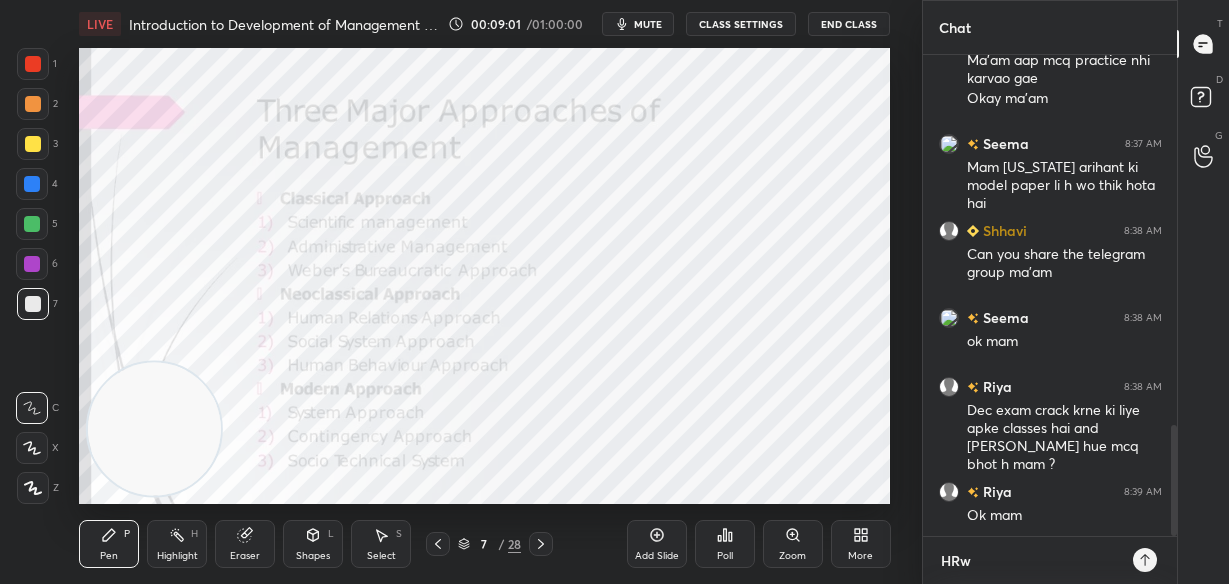 type on "HRwi" 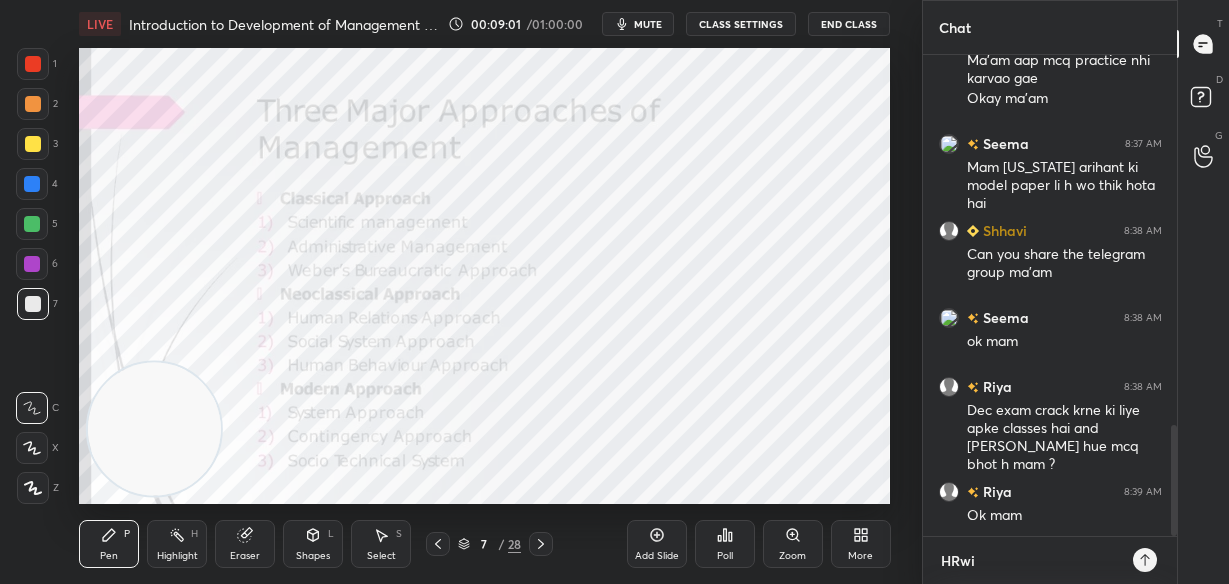 type on "x" 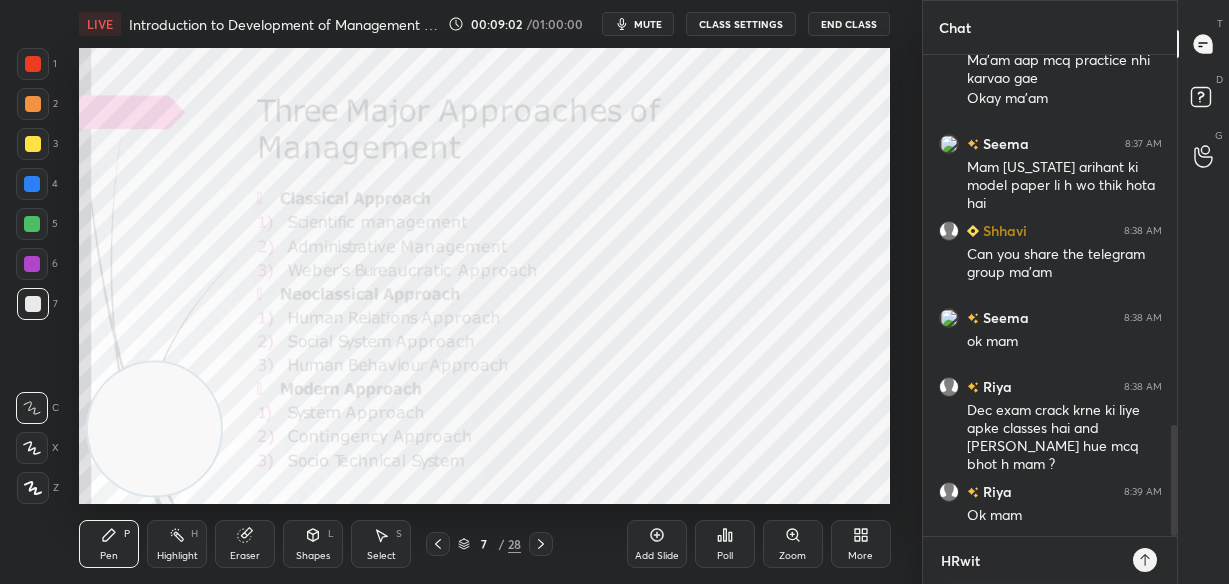 type on "HRwith" 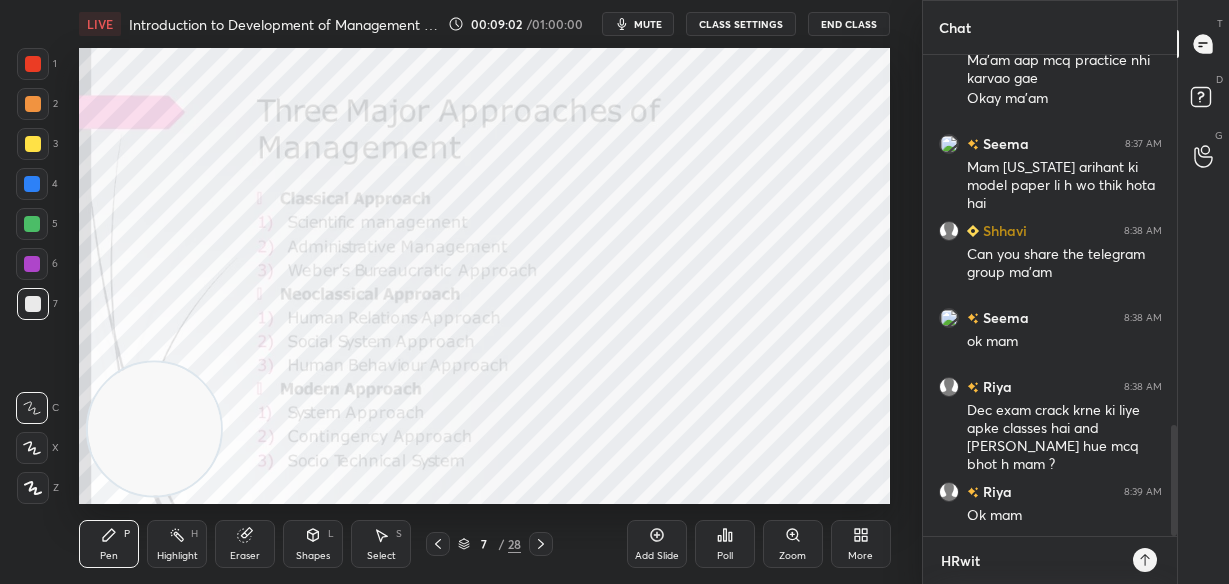 type on "x" 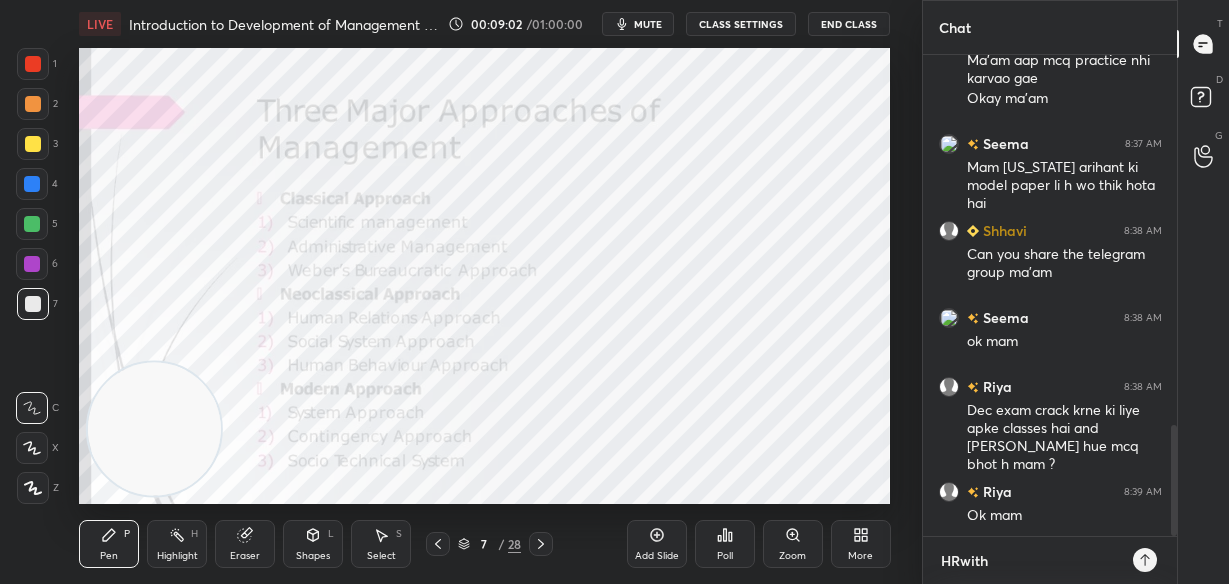 type on "HRwiths" 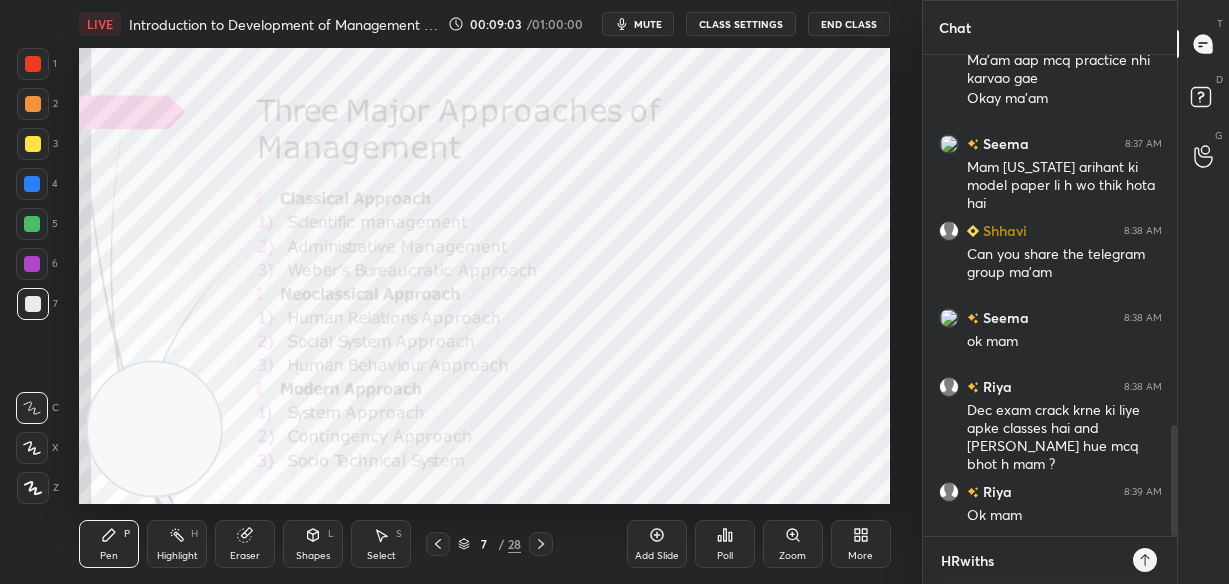 type on "HRwith" 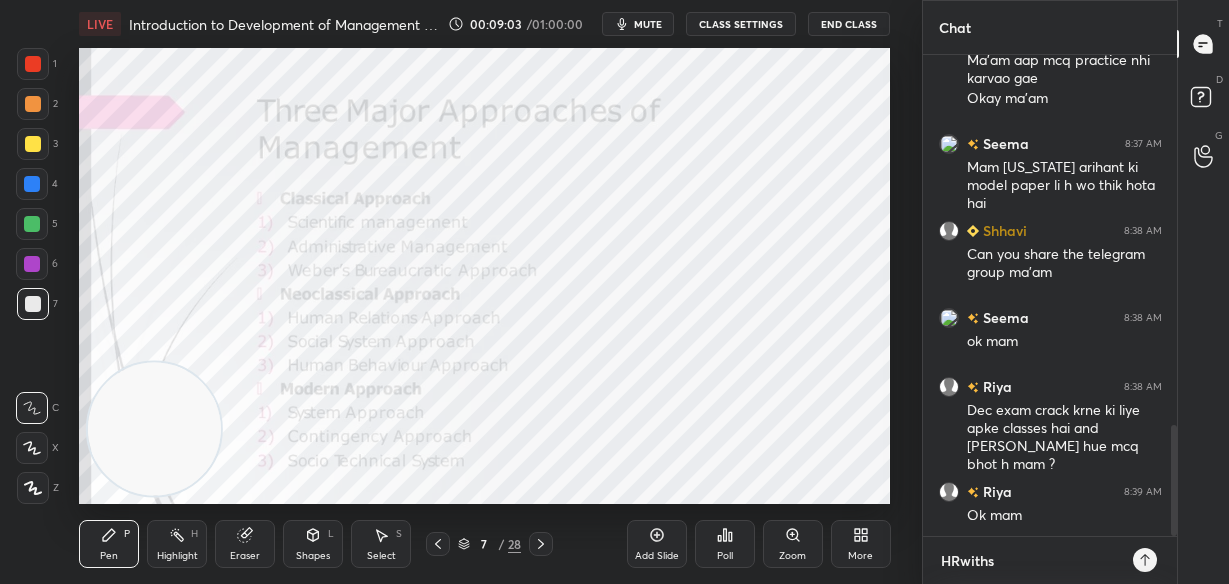 type on "x" 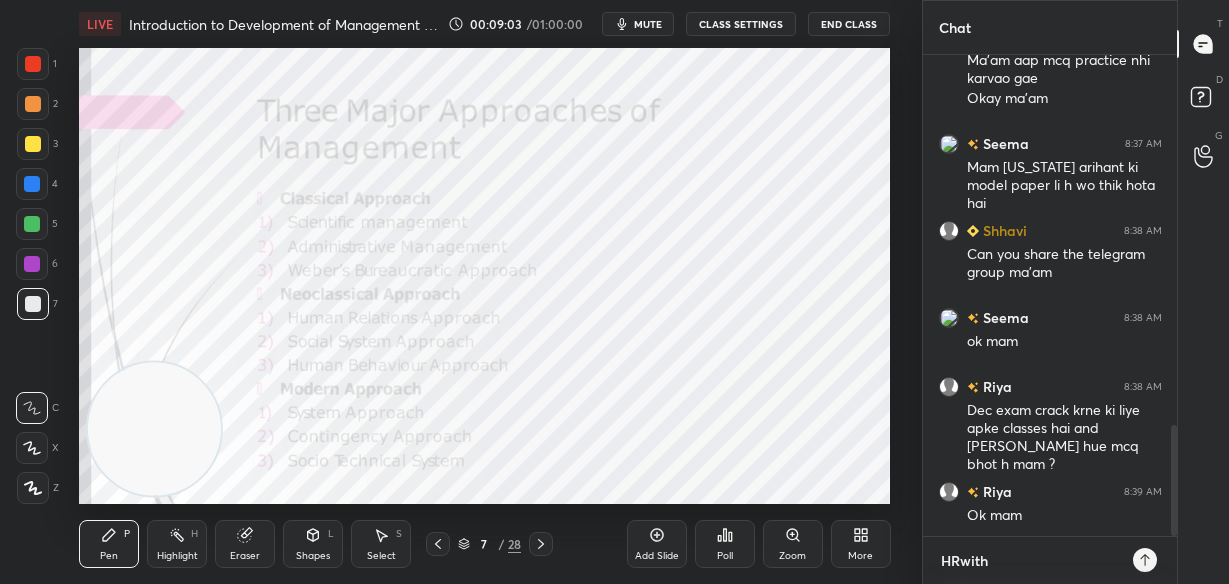 type on "HRwithS" 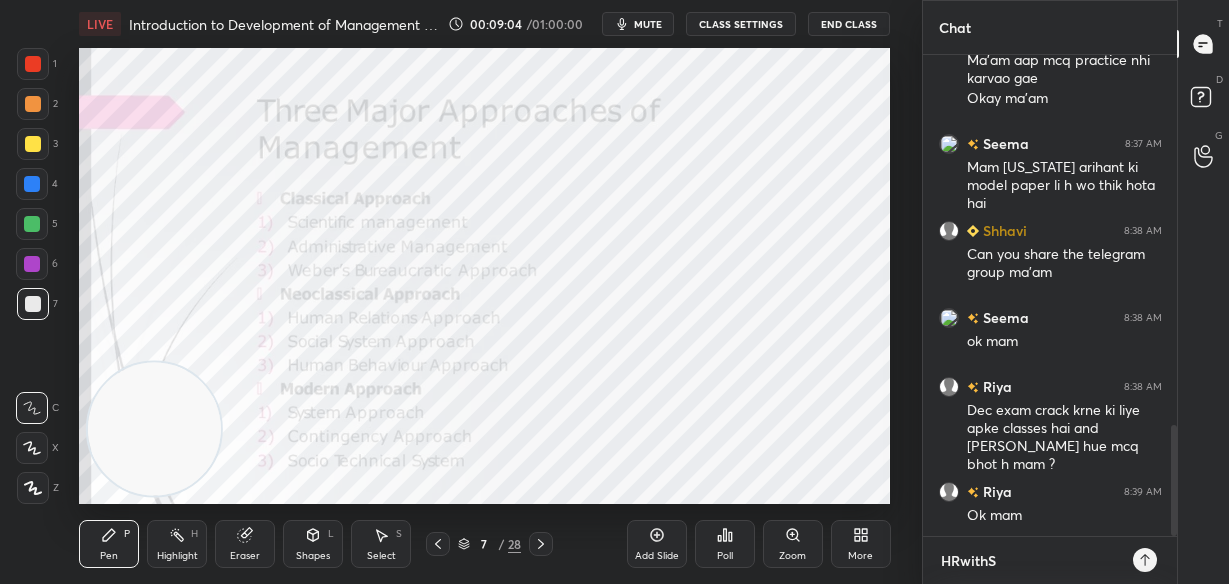type on "HRwithSa" 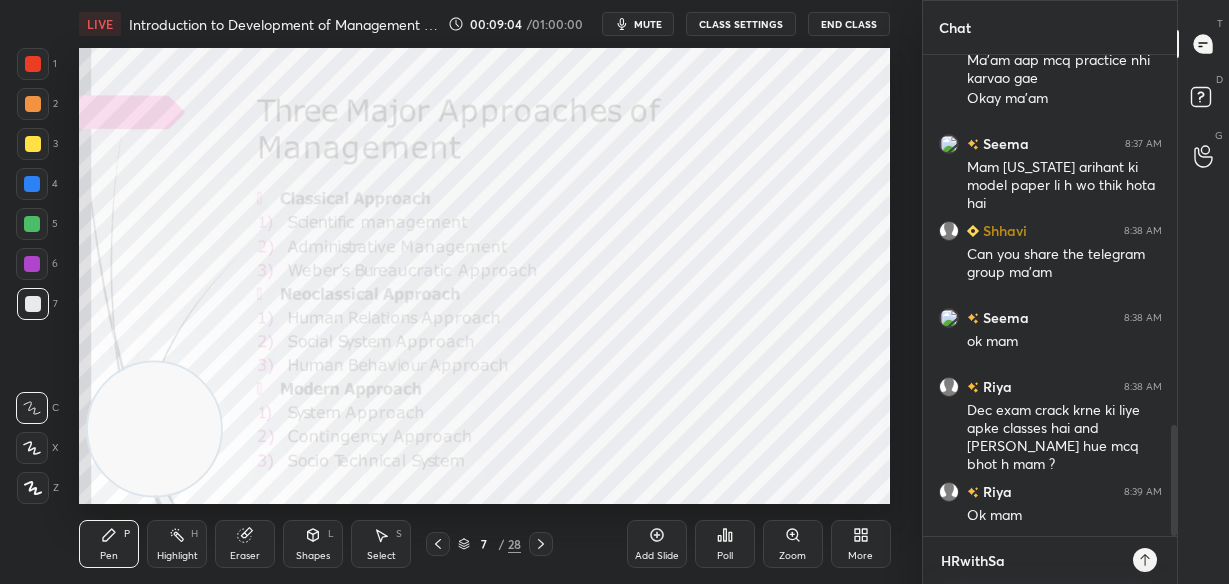 type on "HRwithSan" 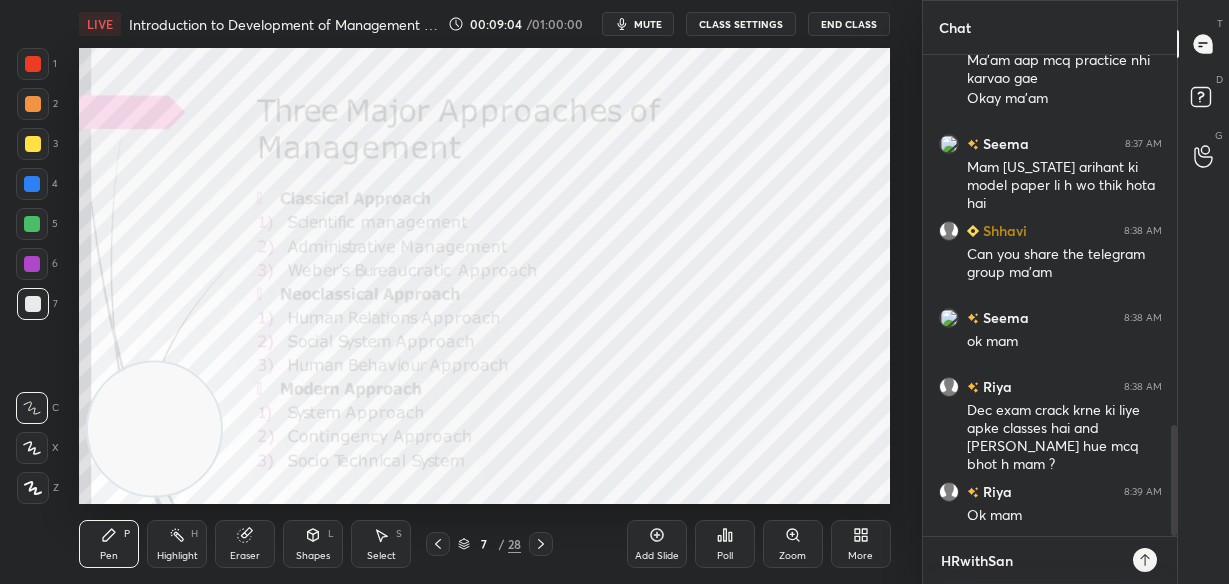 type on "HRwithSanc" 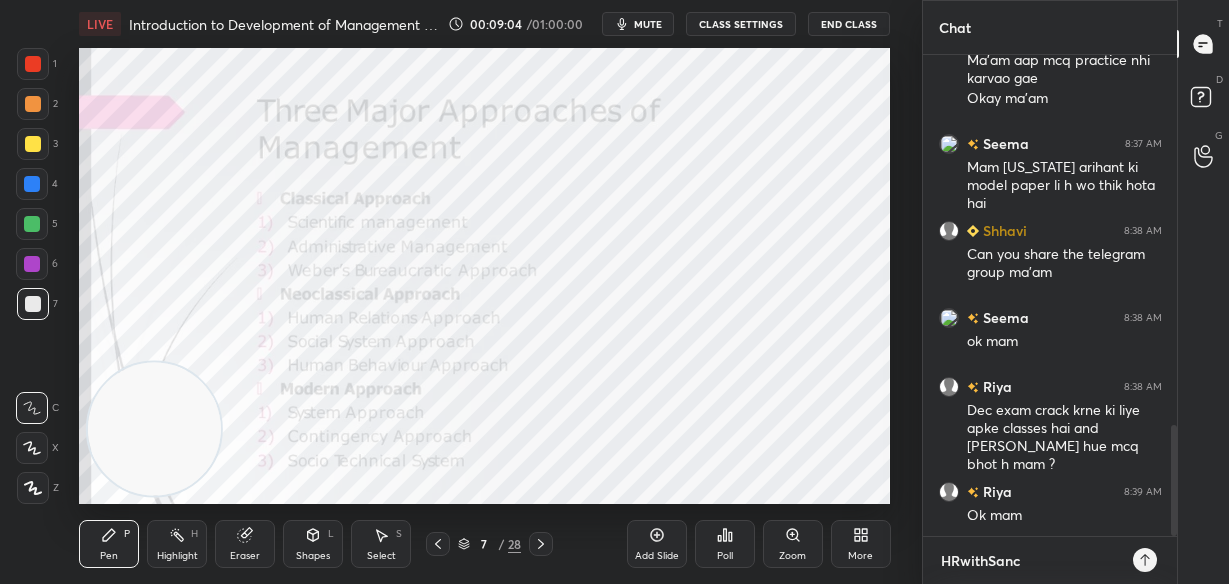 type on "HRwithSanch" 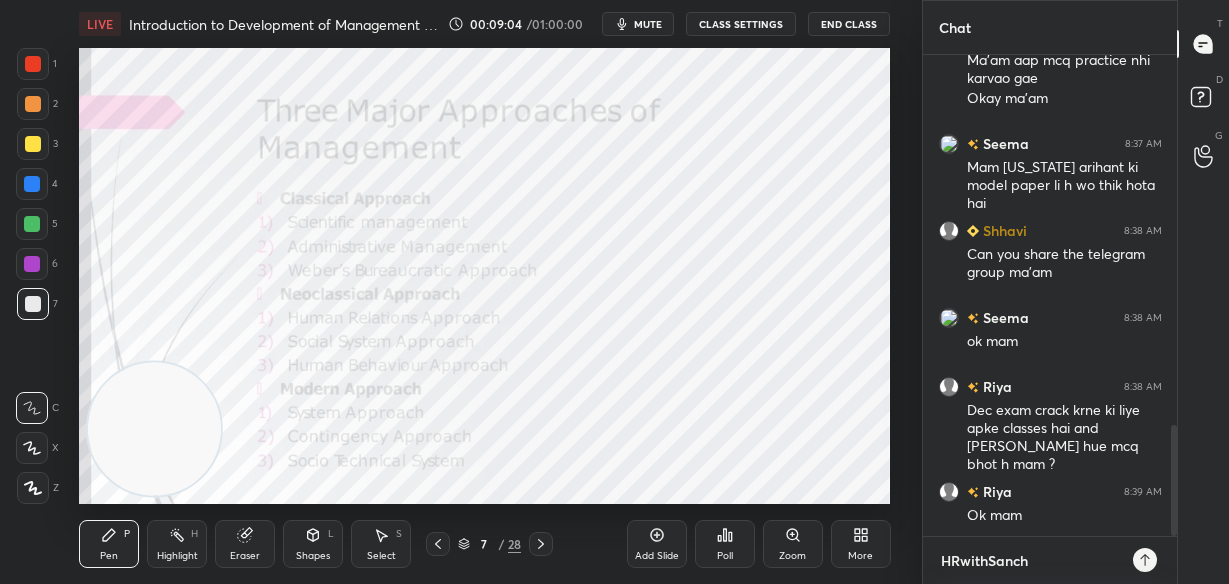 type on "HRwithSanchi" 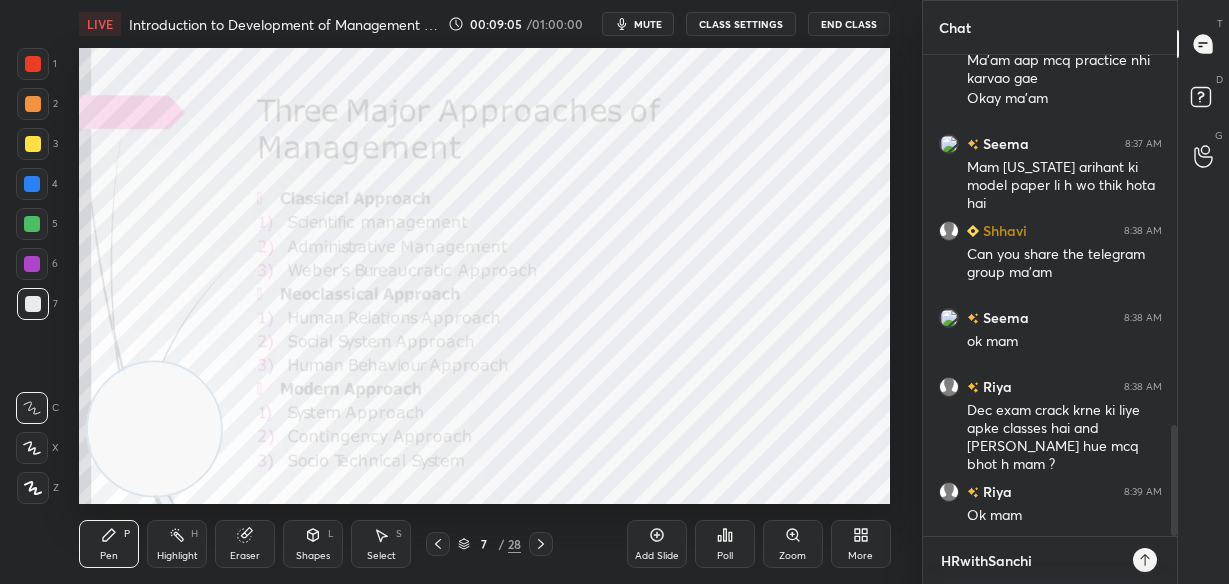 type on "HRwithSanchit" 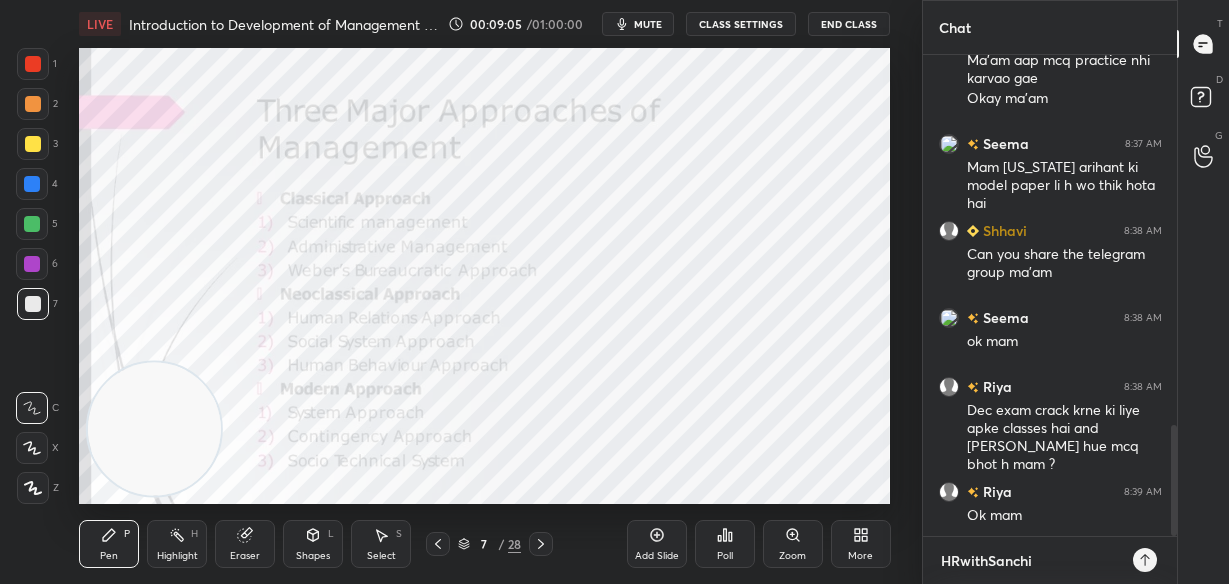 type on "x" 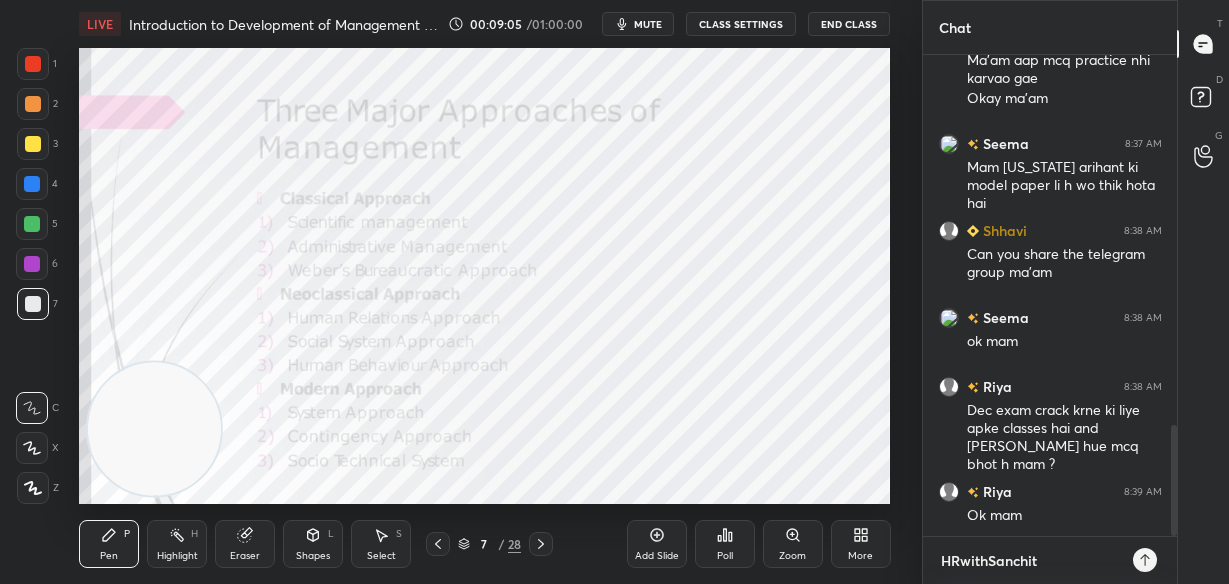 type on "HRwithSanchita" 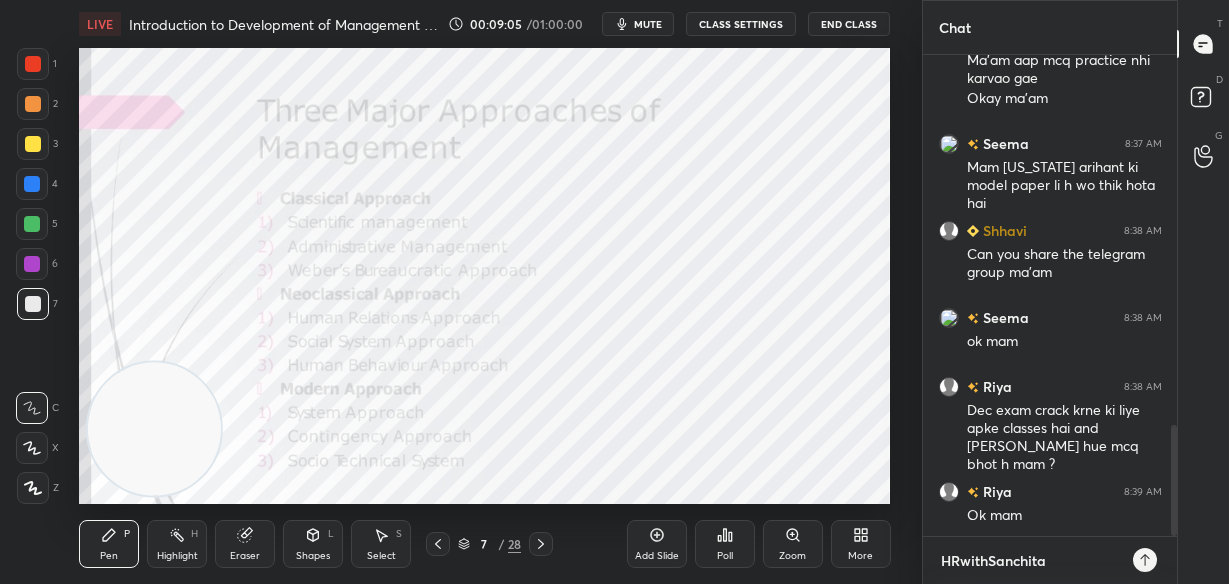 type 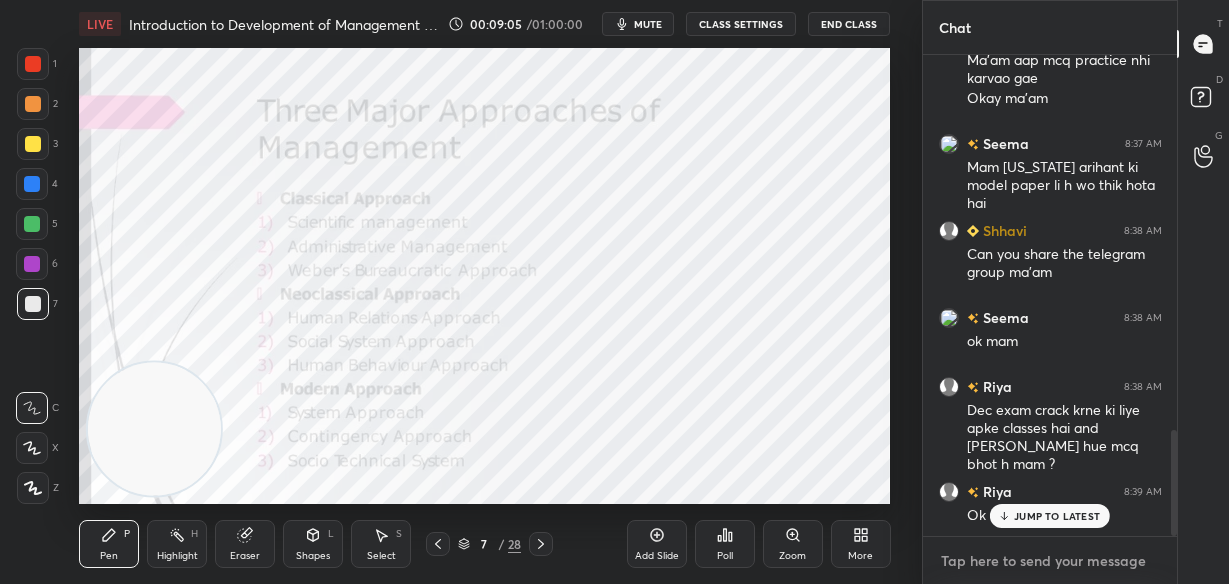 scroll, scrollTop: 1713, scrollLeft: 0, axis: vertical 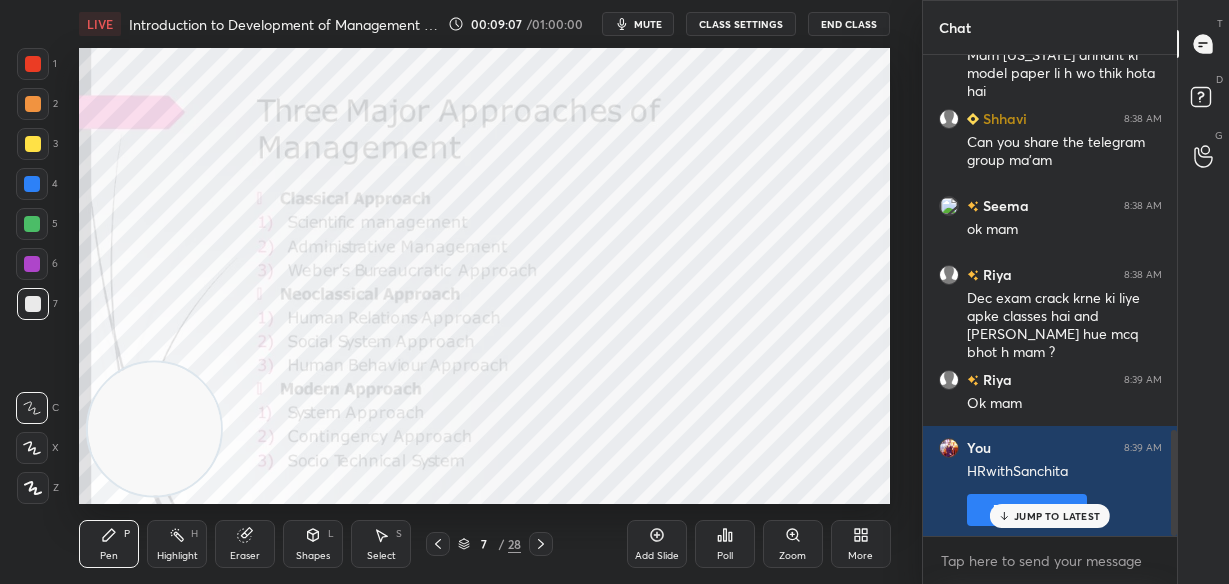 click on "JUMP TO LATEST" at bounding box center (1057, 516) 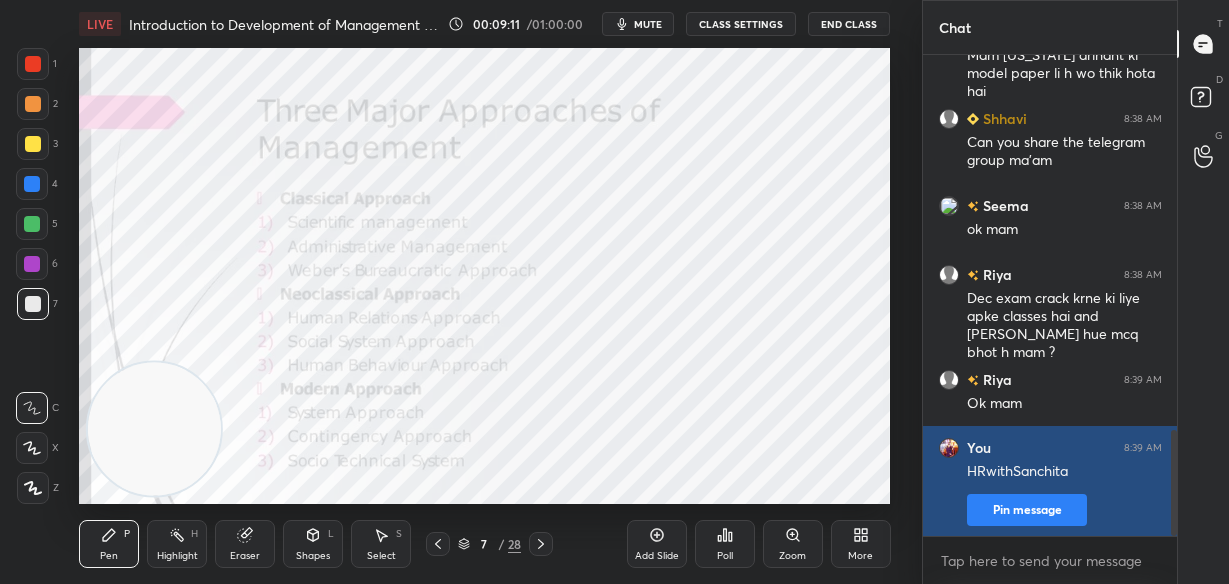 click on "Pin message" at bounding box center (1027, 510) 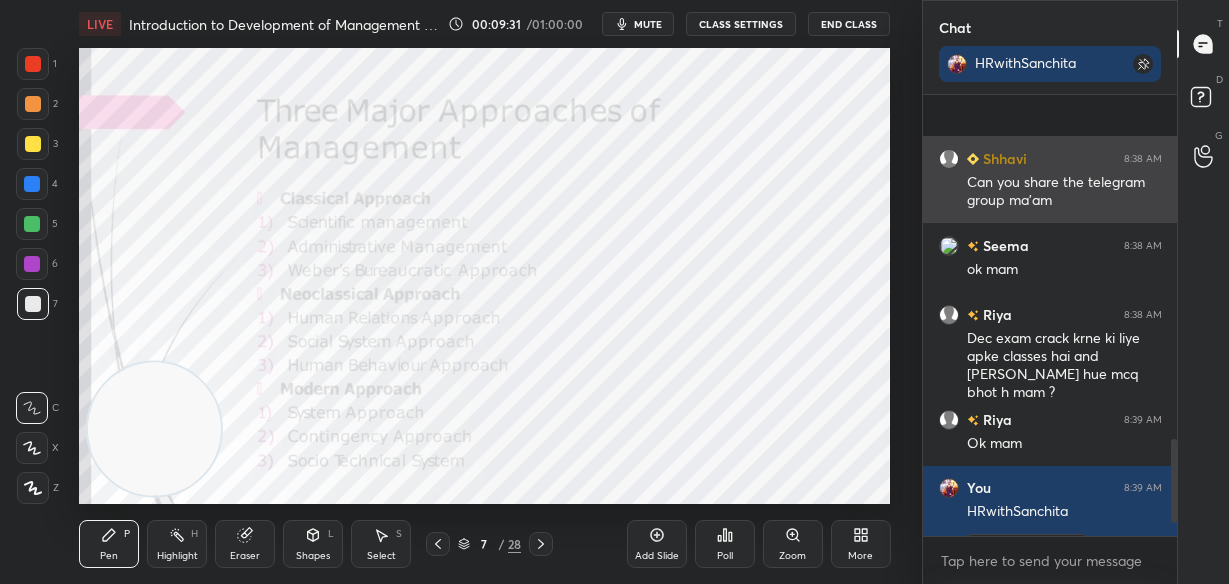 scroll, scrollTop: 1876, scrollLeft: 0, axis: vertical 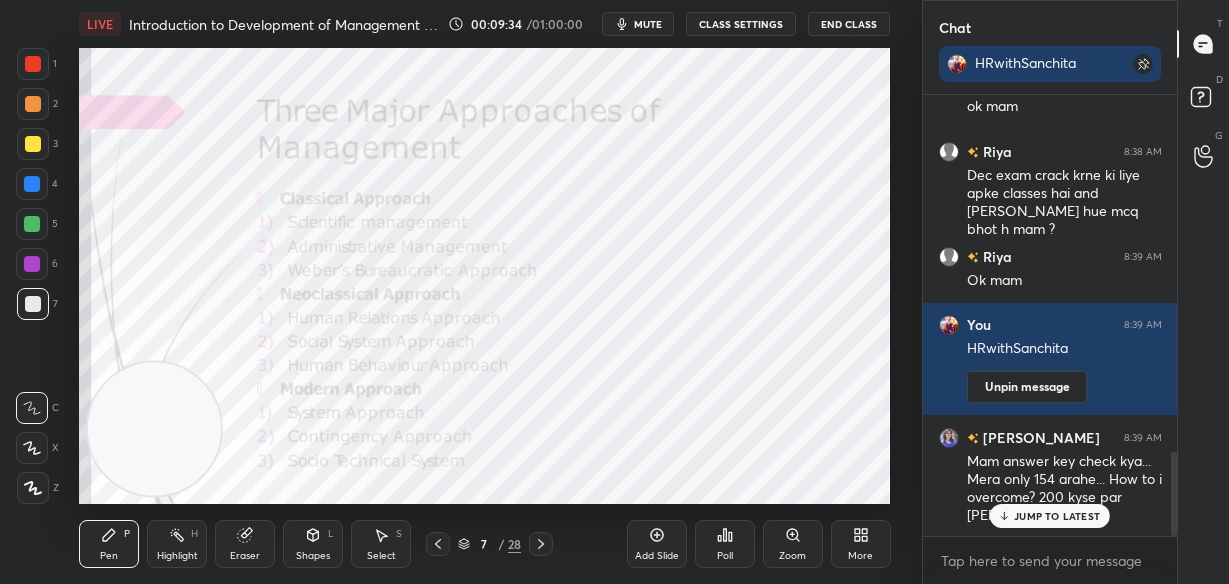 click on "JUMP TO LATEST" at bounding box center (1057, 516) 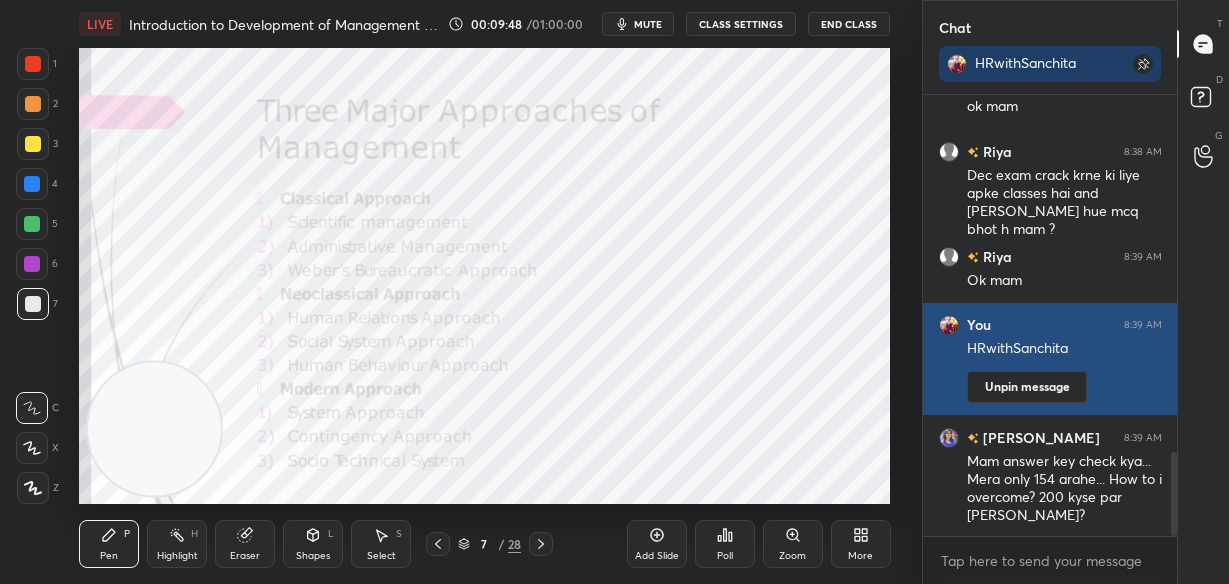 scroll, scrollTop: 1945, scrollLeft: 0, axis: vertical 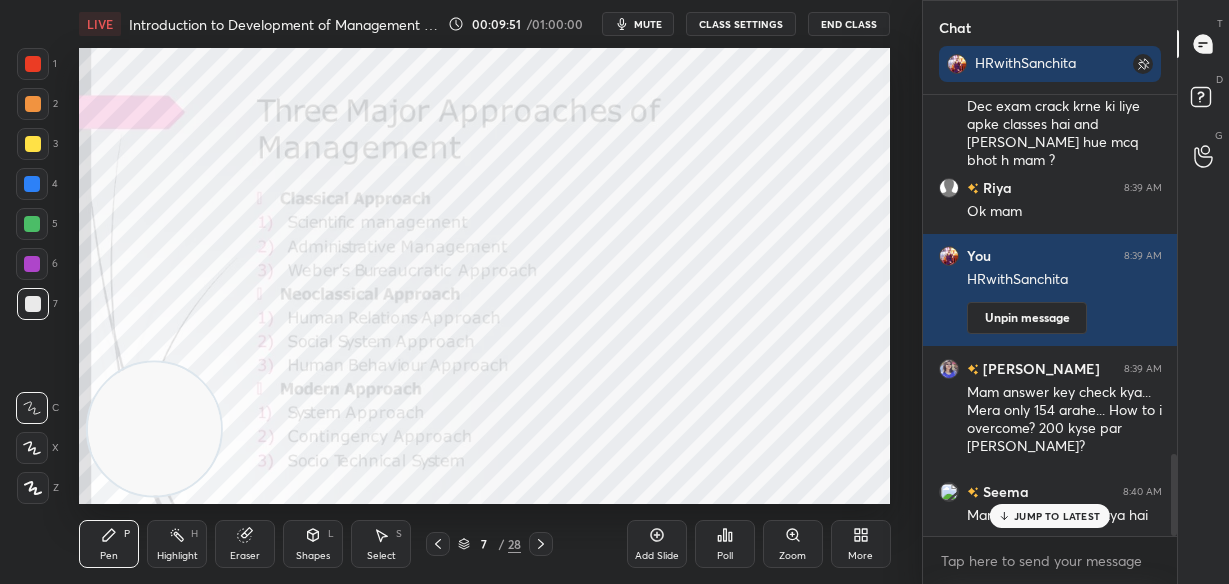 click on "JUMP TO LATEST" at bounding box center (1050, 516) 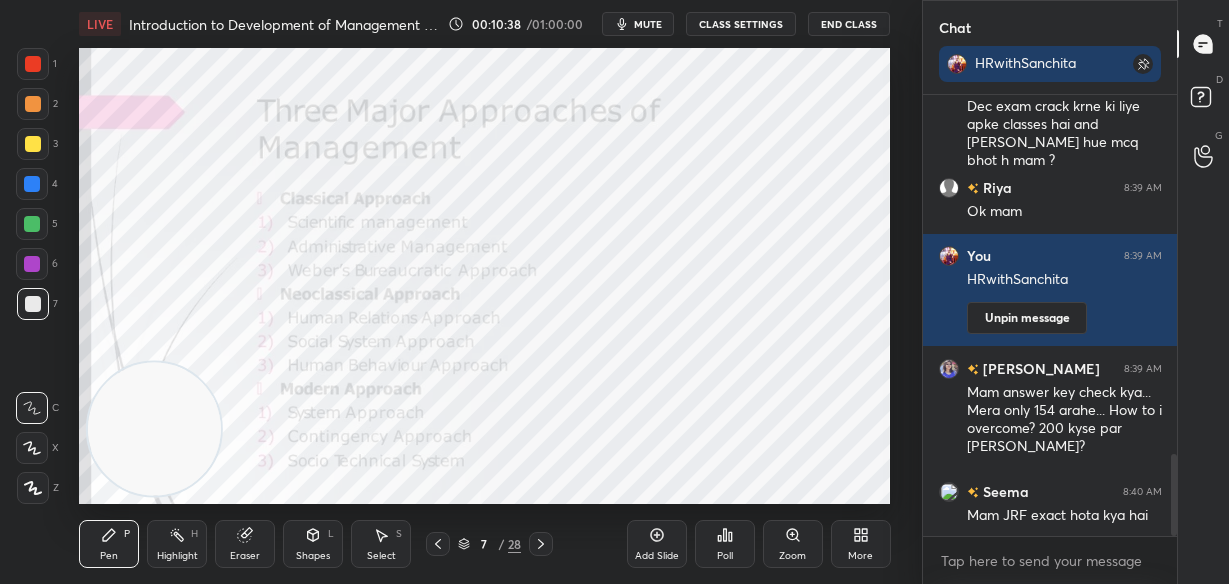 click at bounding box center [33, 64] 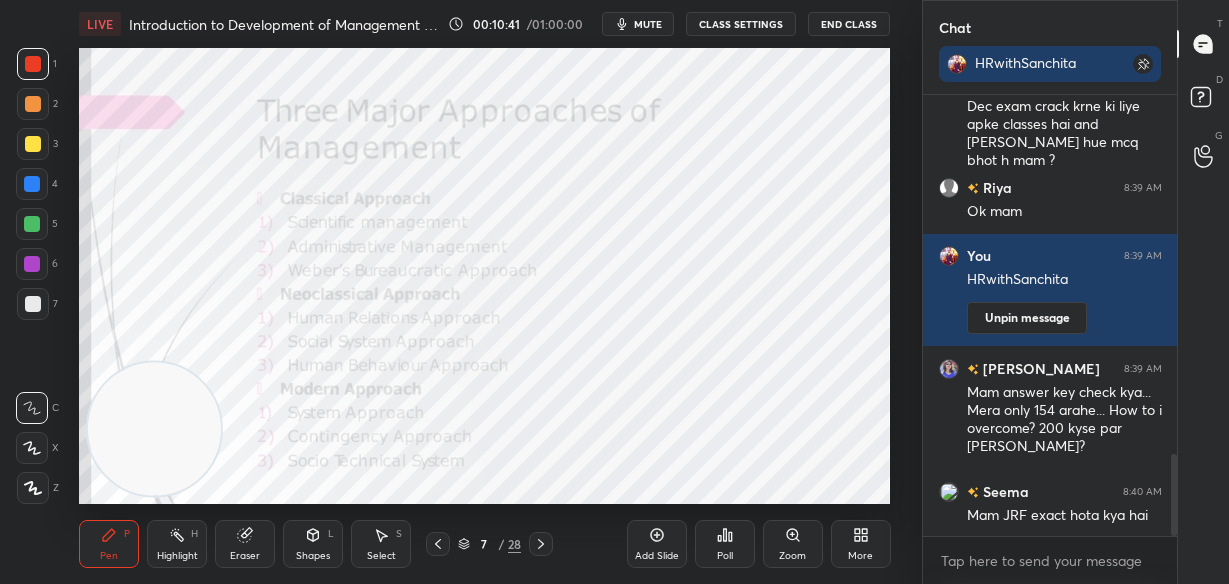 scroll, scrollTop: 2032, scrollLeft: 0, axis: vertical 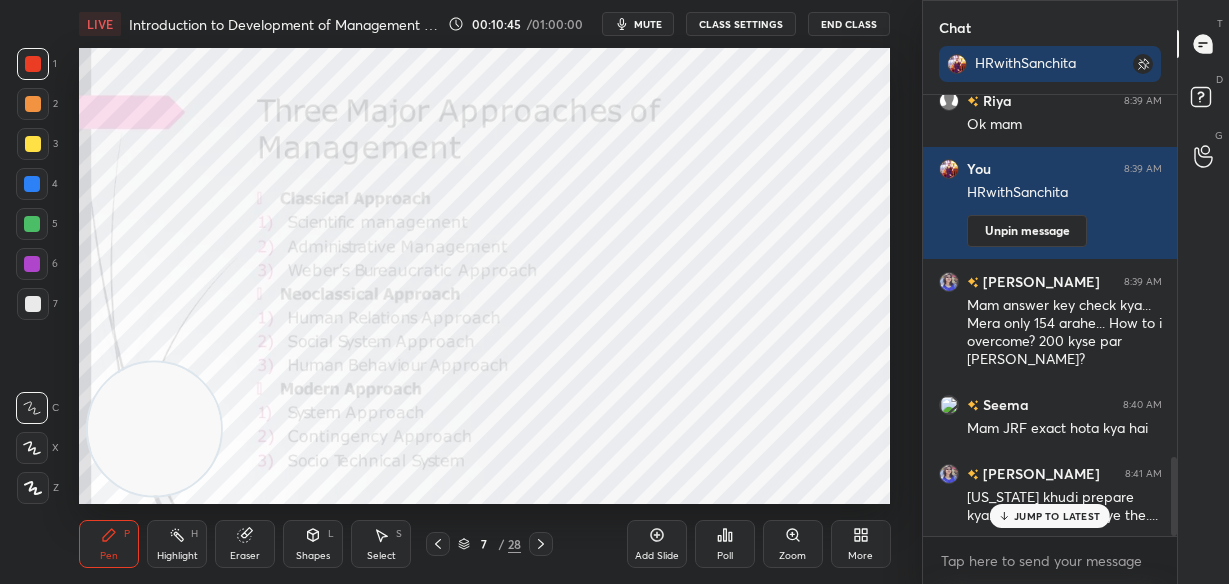 click on "JUMP TO LATEST" at bounding box center (1057, 516) 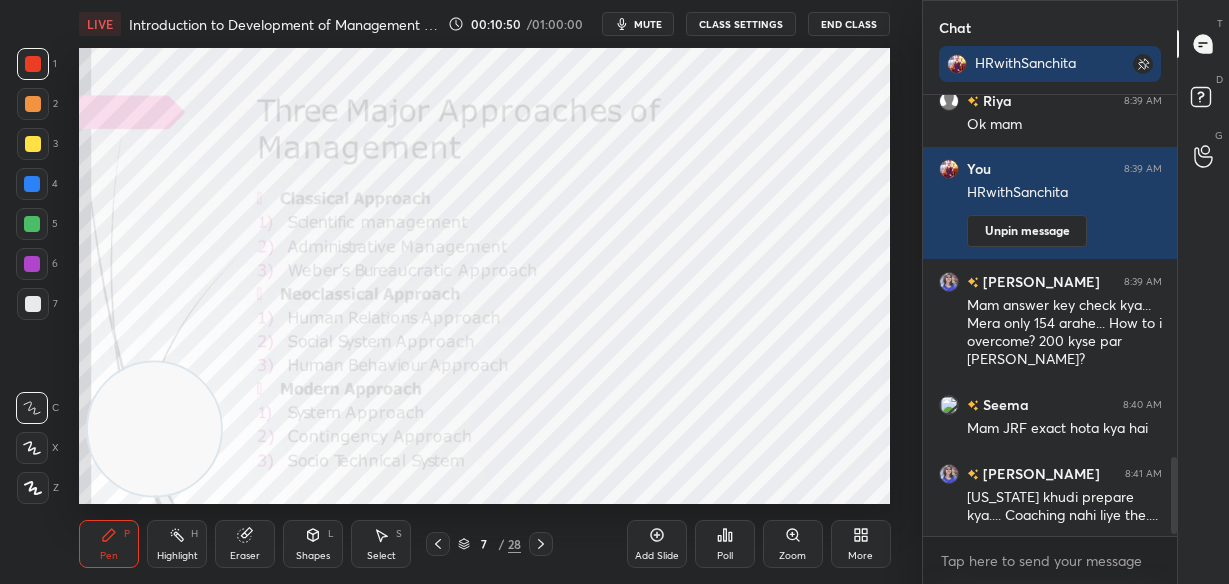 scroll, scrollTop: 2080, scrollLeft: 0, axis: vertical 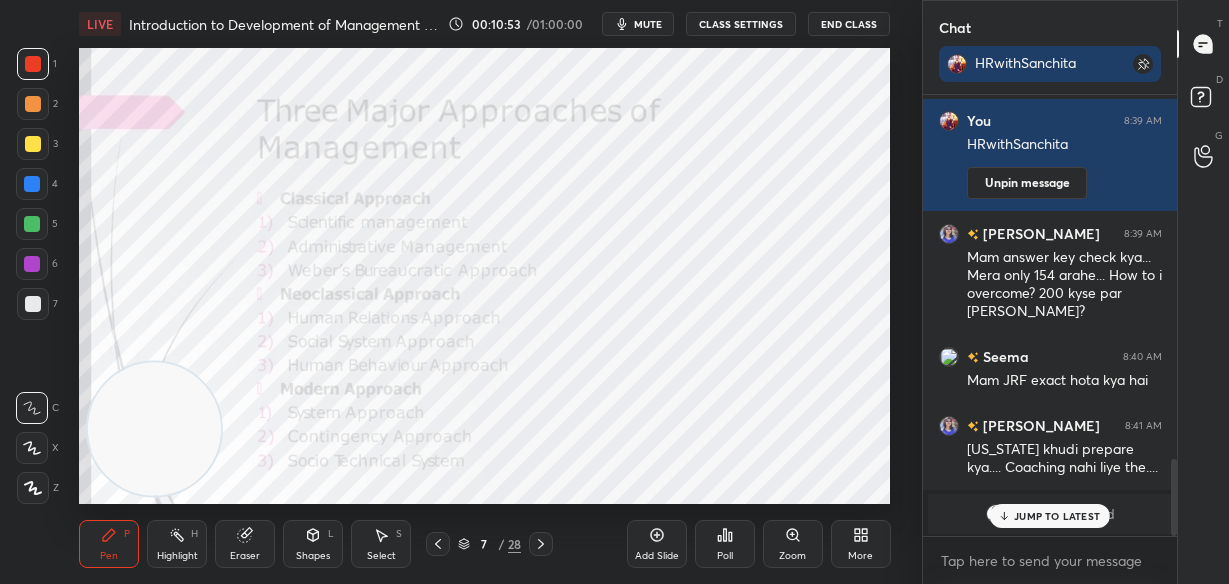 click on "JUMP TO LATEST" at bounding box center (1057, 516) 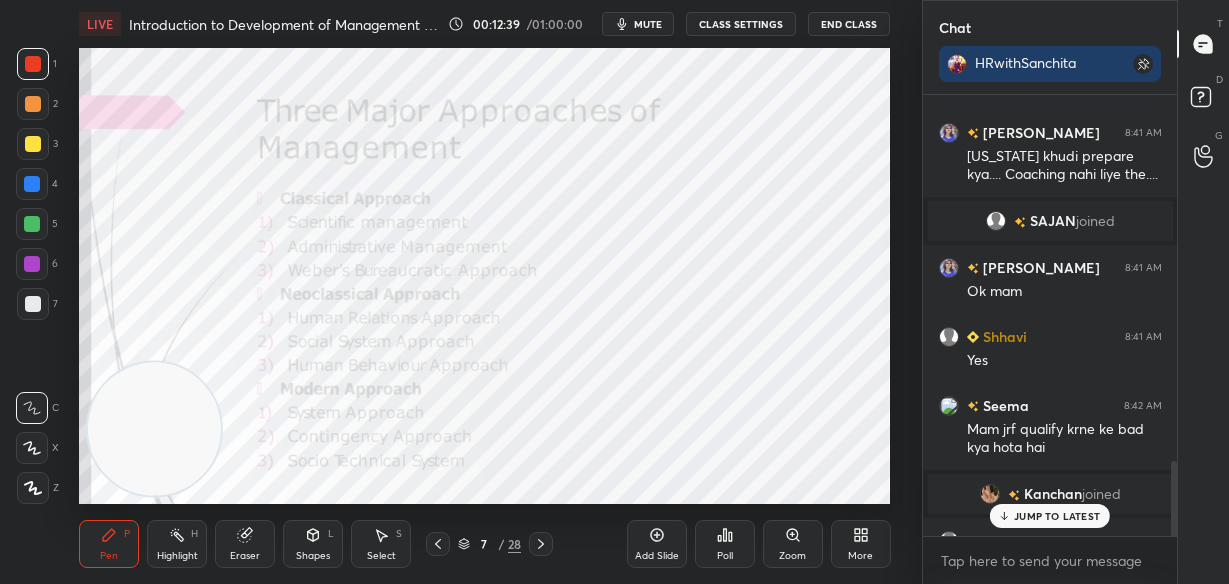 scroll, scrollTop: 2145, scrollLeft: 0, axis: vertical 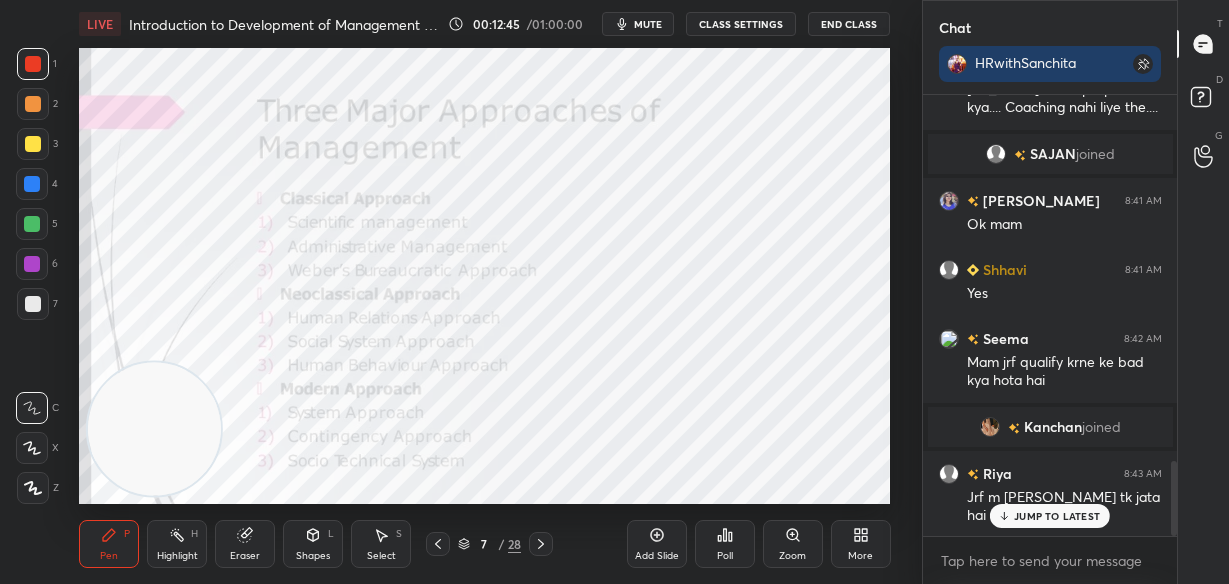 click on "JUMP TO LATEST" at bounding box center (1057, 516) 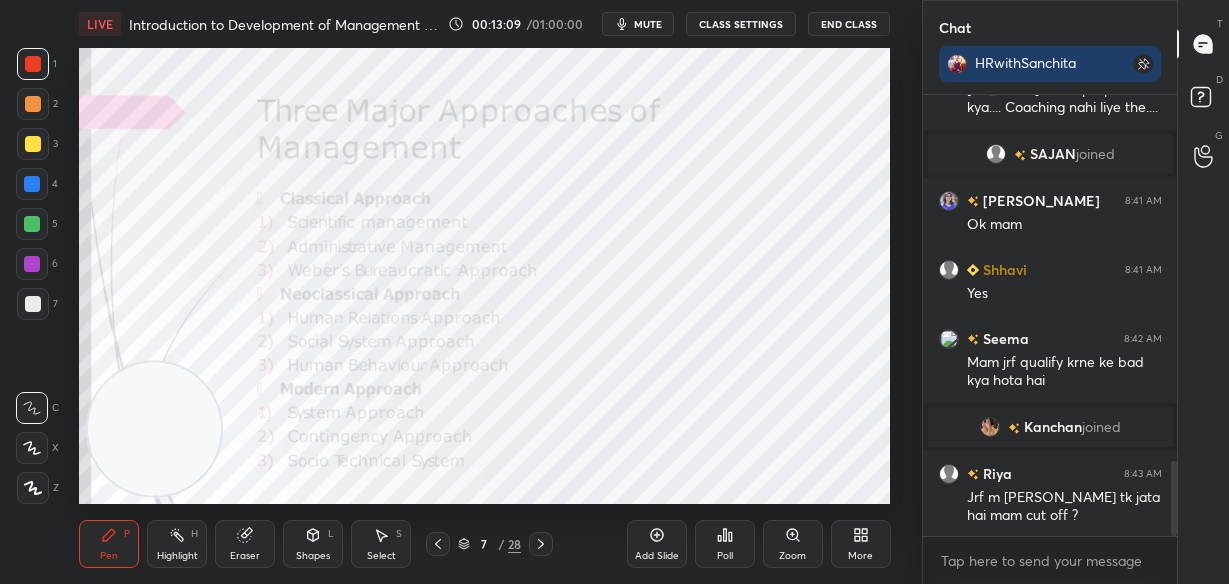 scroll, scrollTop: 2165, scrollLeft: 0, axis: vertical 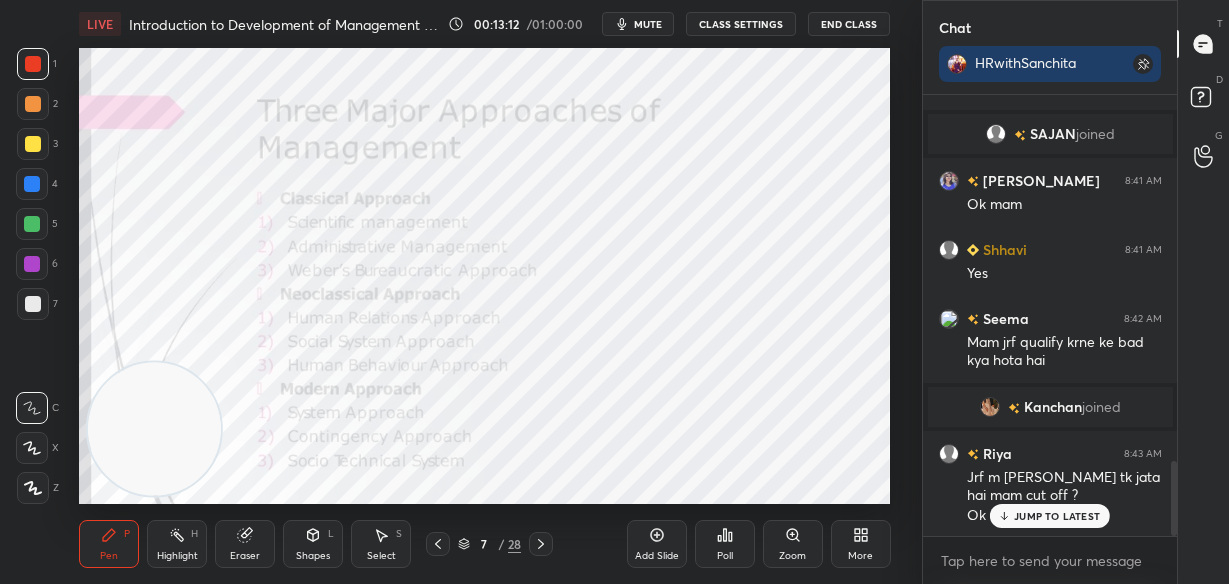 click on "JUMP TO LATEST" at bounding box center [1057, 516] 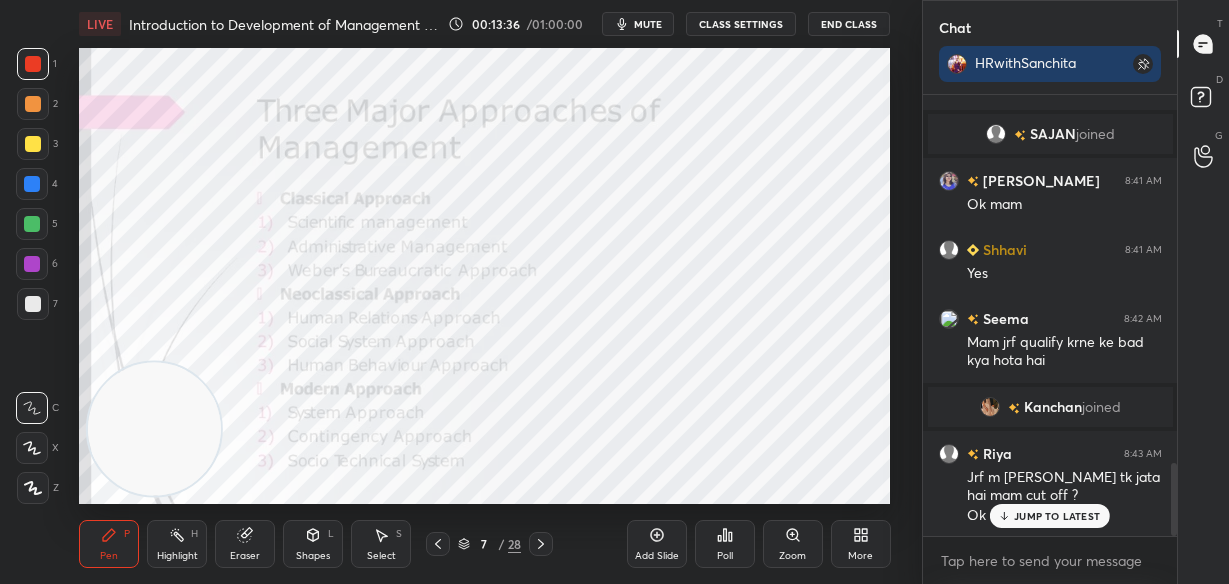 scroll, scrollTop: 2234, scrollLeft: 0, axis: vertical 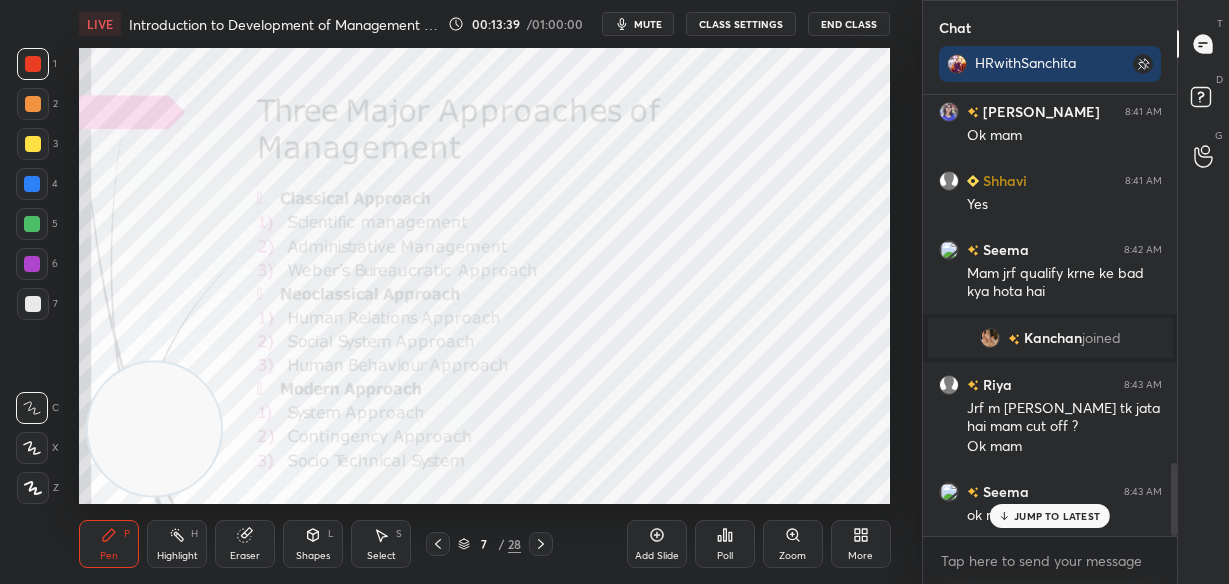 click on "JUMP TO LATEST" at bounding box center [1050, 516] 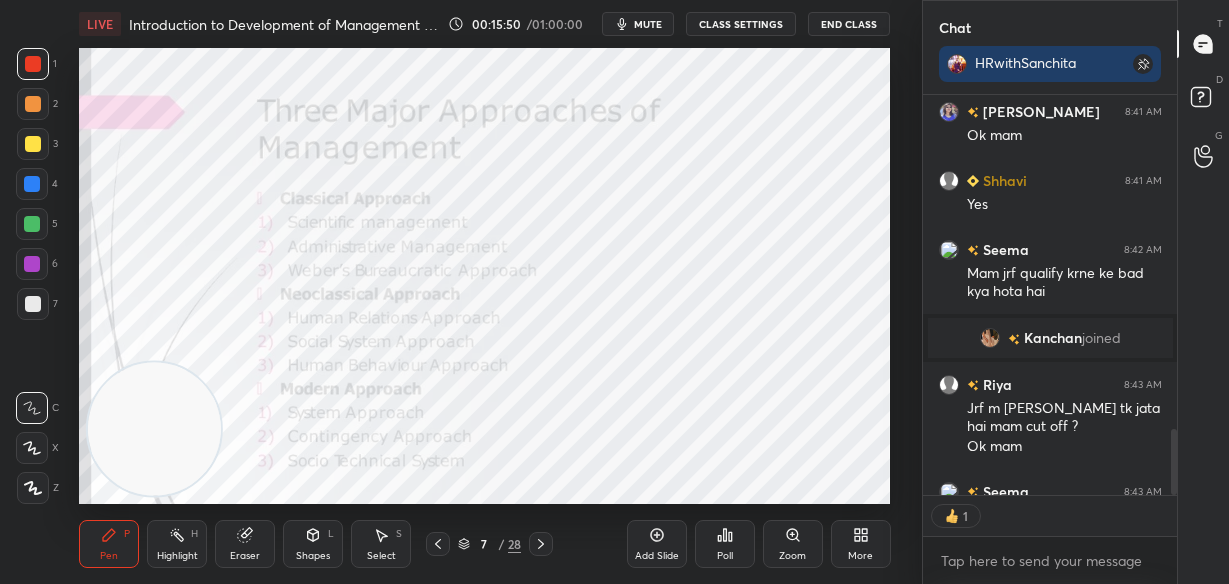 scroll, scrollTop: 394, scrollLeft: 248, axis: both 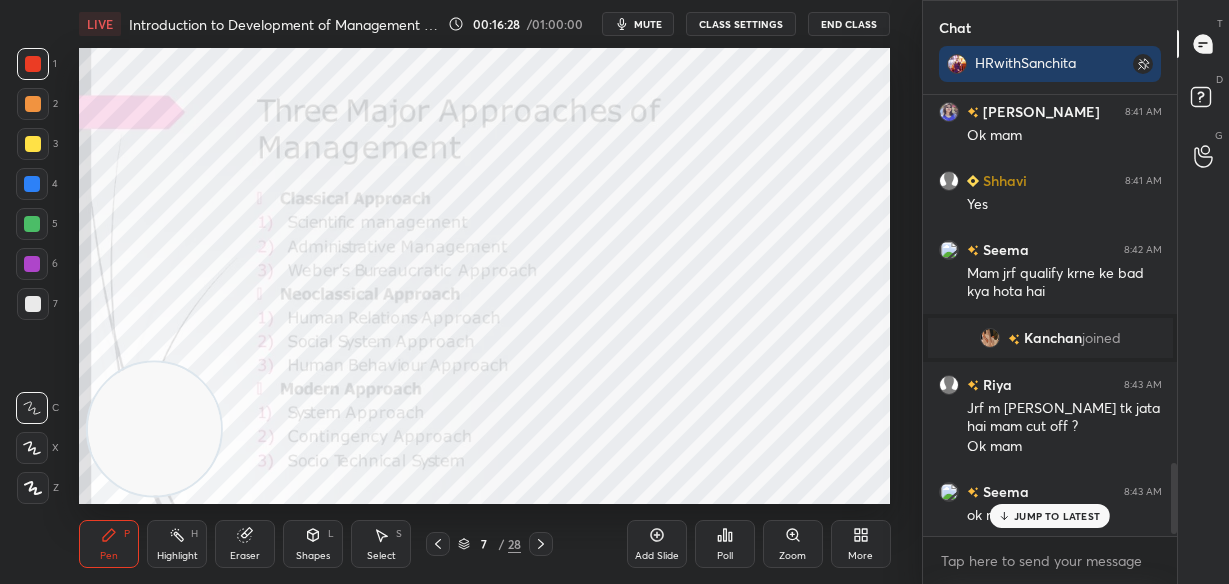 click on "JUMP TO LATEST" at bounding box center [1057, 516] 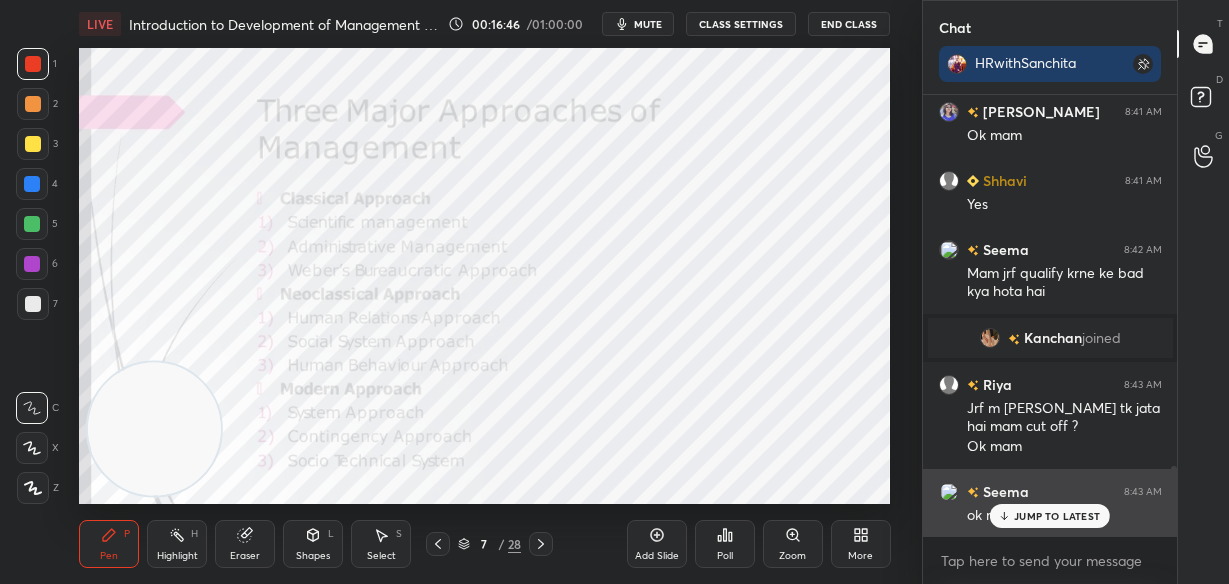scroll, scrollTop: 2339, scrollLeft: 0, axis: vertical 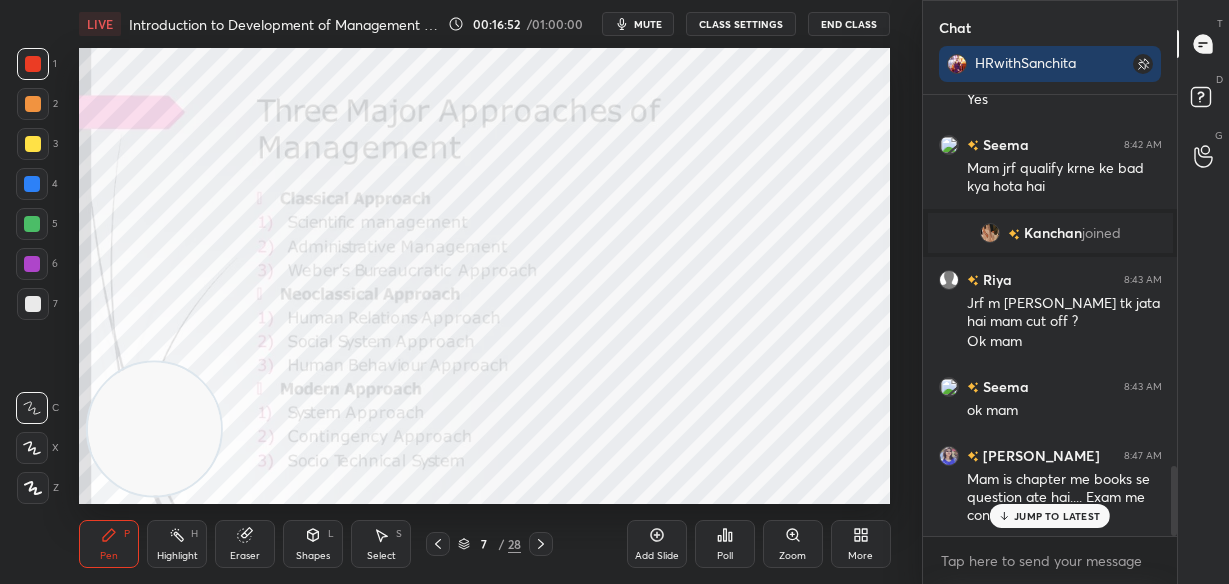 click on "JUMP TO LATEST" at bounding box center (1050, 516) 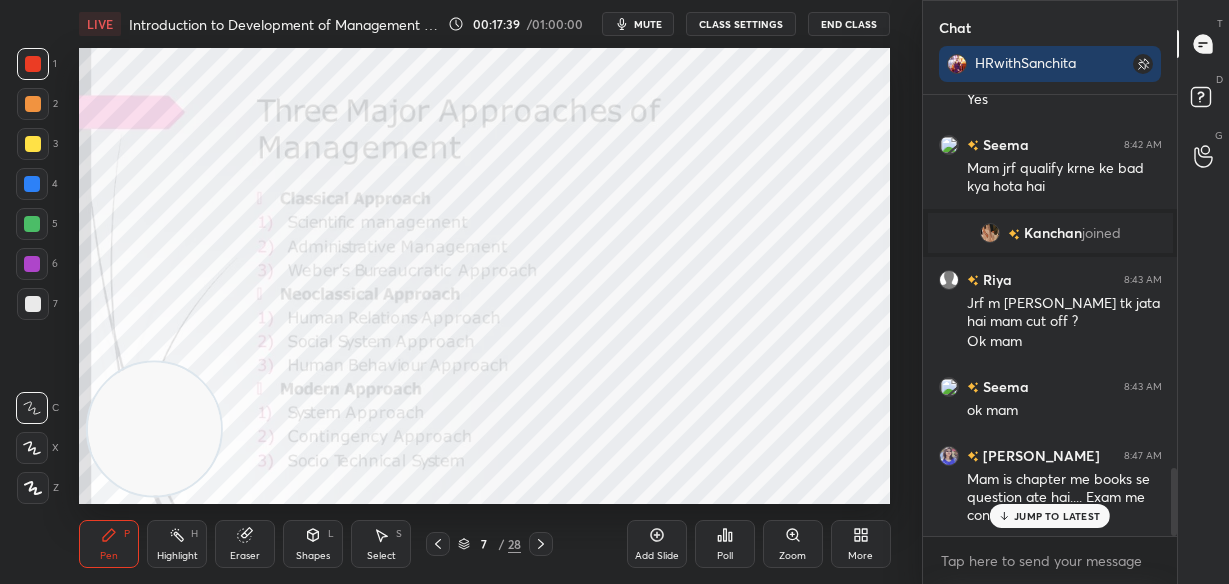 scroll, scrollTop: 2444, scrollLeft: 0, axis: vertical 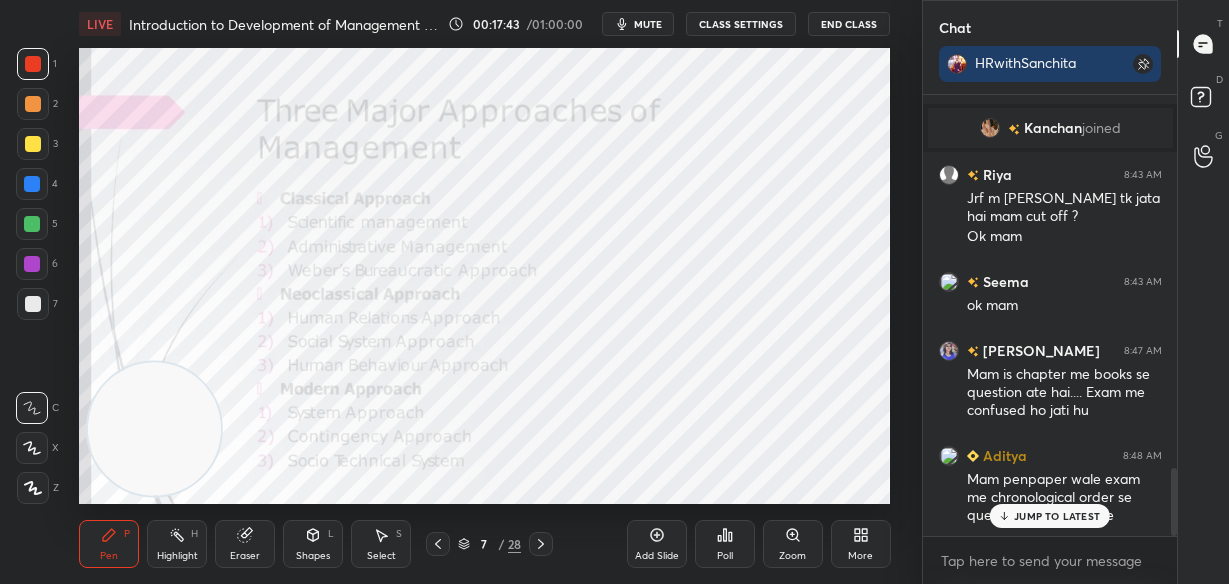 click on "JUMP TO LATEST" at bounding box center (1057, 516) 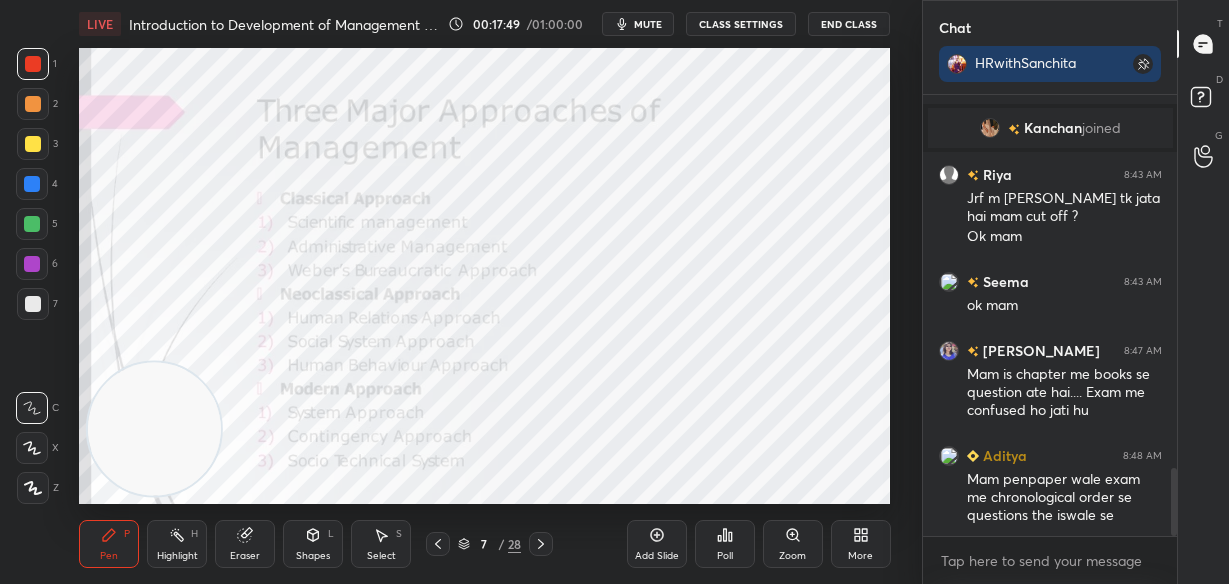 scroll, scrollTop: 2482, scrollLeft: 0, axis: vertical 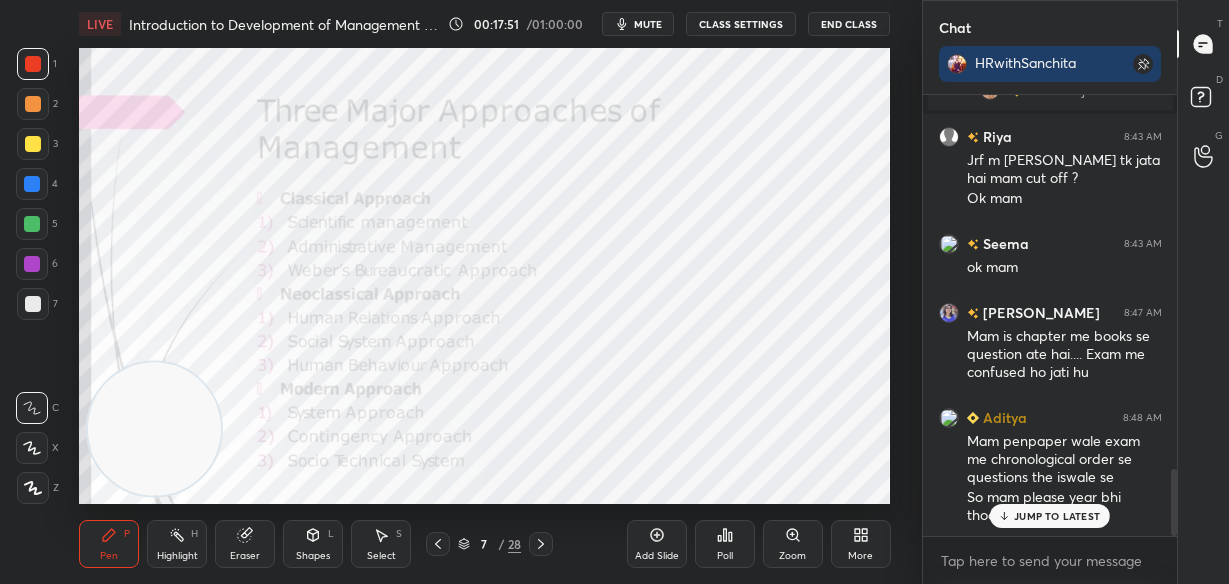 click on "JUMP TO LATEST" at bounding box center [1057, 516] 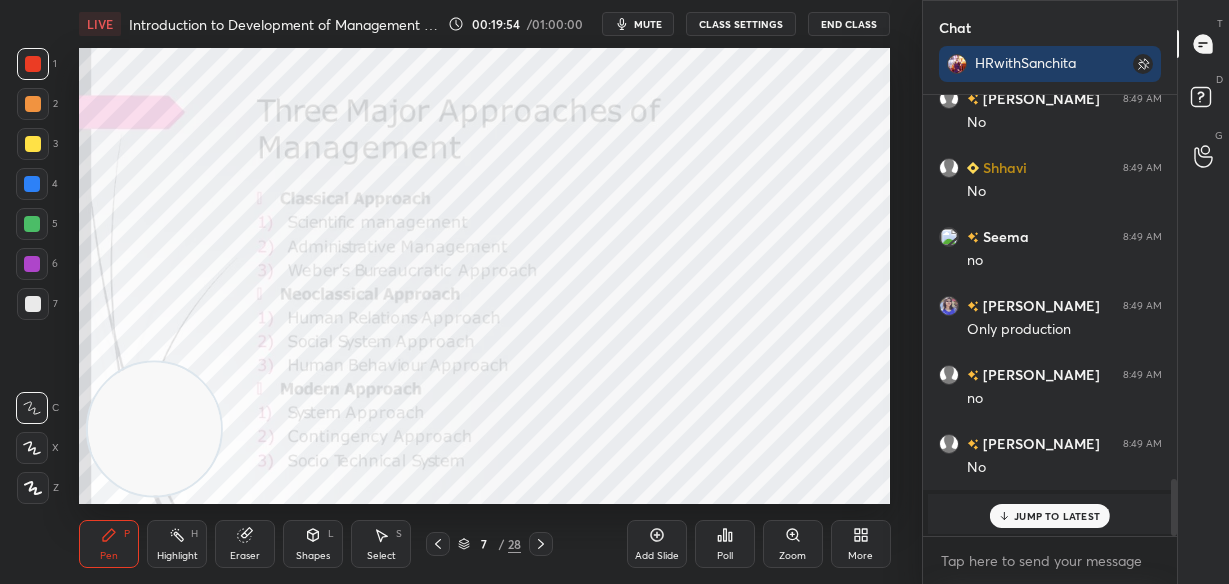 scroll, scrollTop: 3054, scrollLeft: 0, axis: vertical 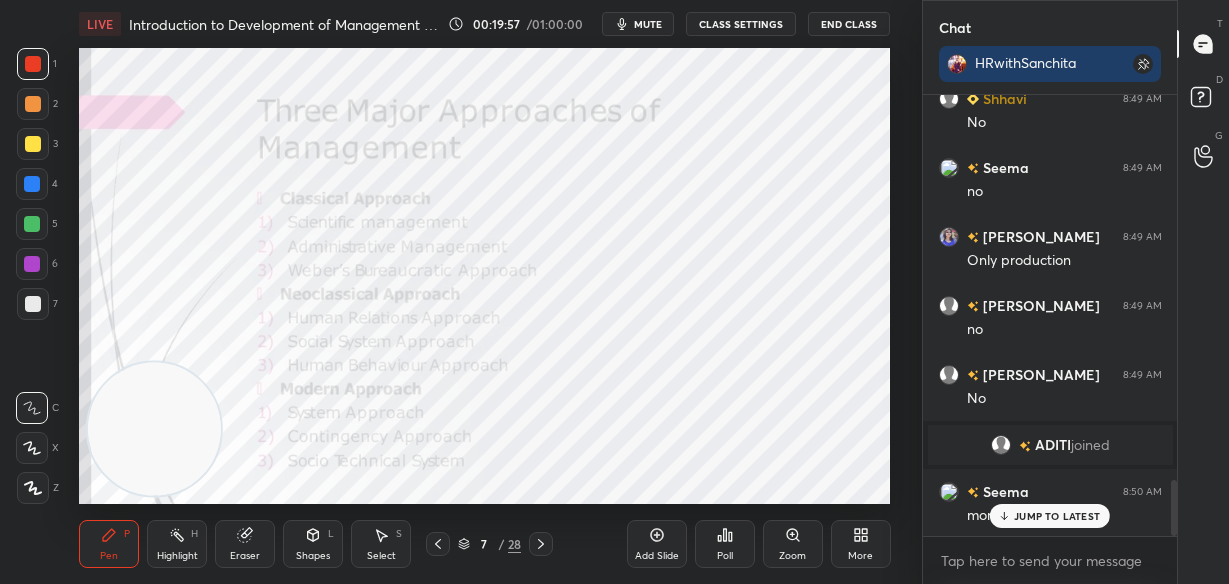 click on "JUMP TO LATEST" at bounding box center (1057, 516) 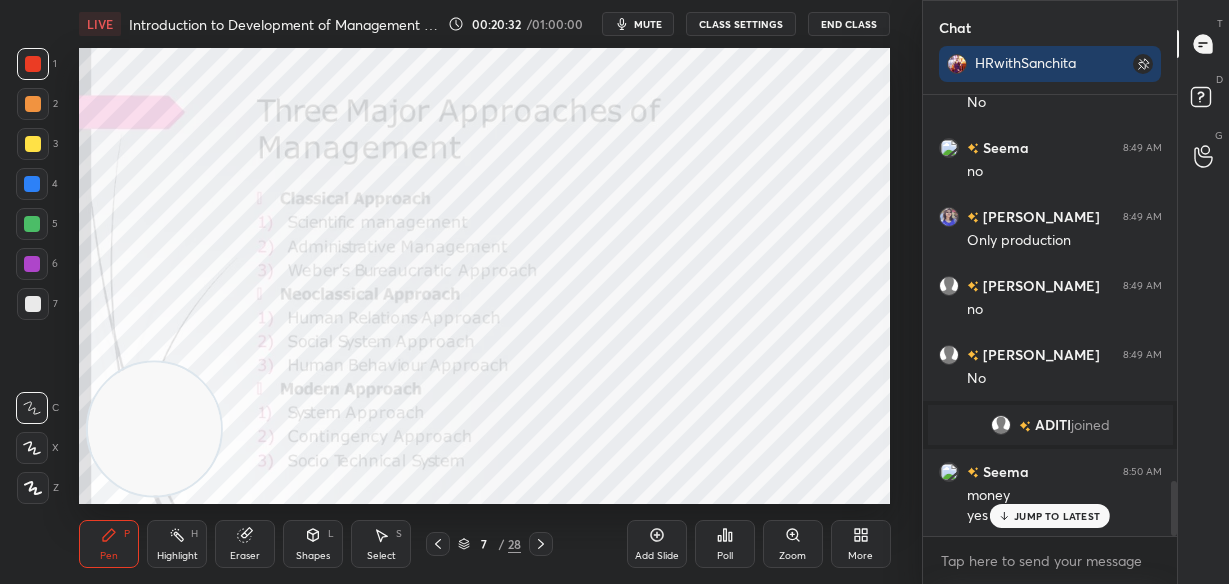 scroll, scrollTop: 3143, scrollLeft: 0, axis: vertical 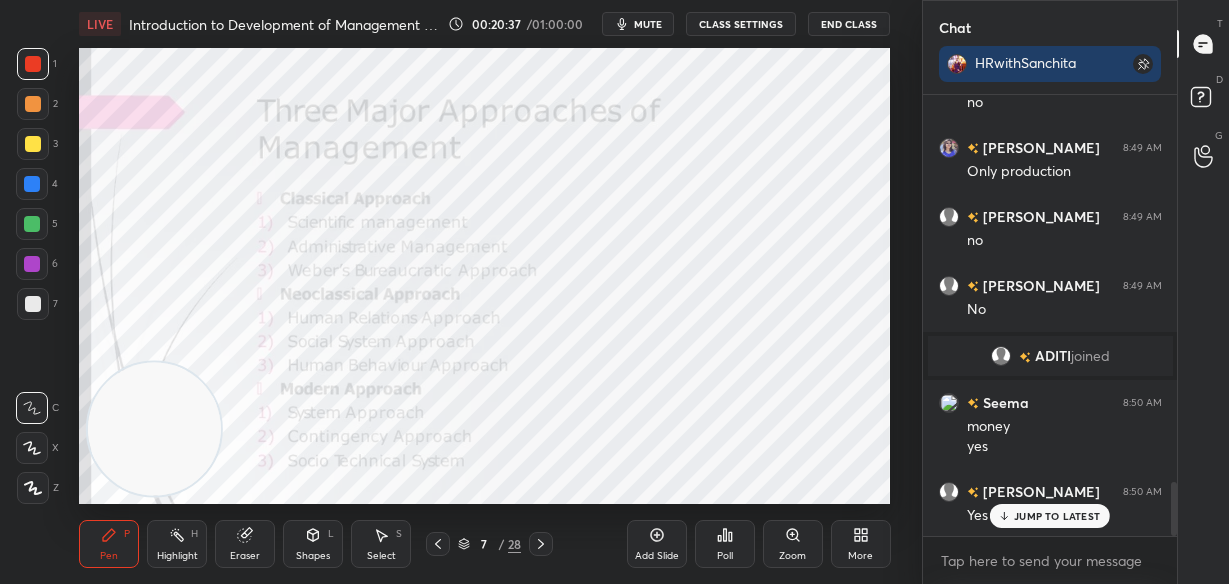 click on "JUMP TO LATEST" at bounding box center (1057, 516) 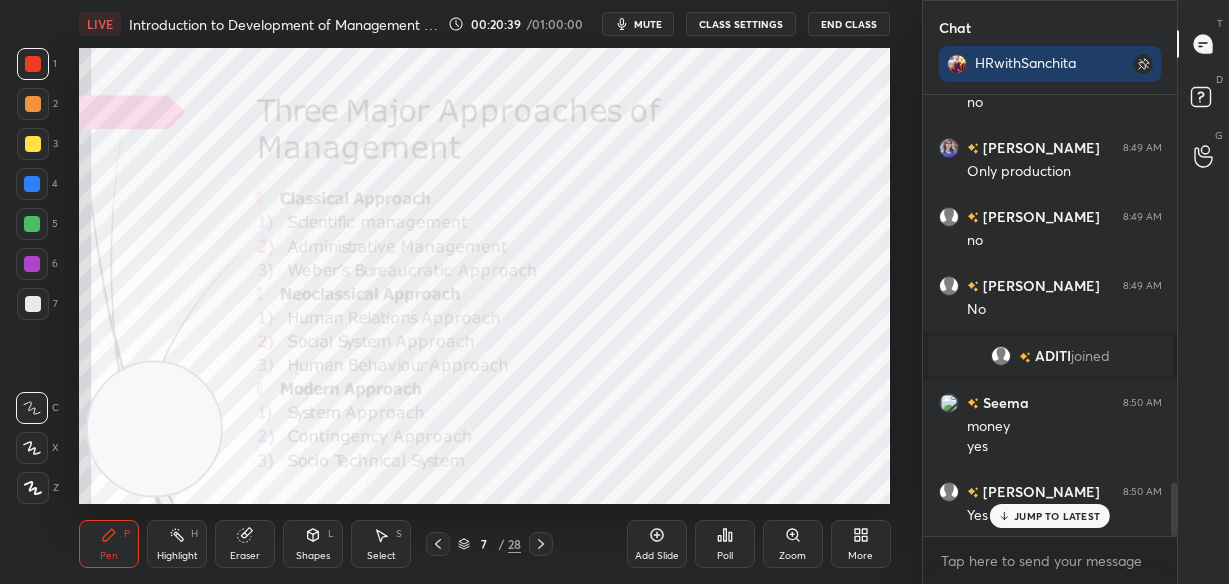 scroll, scrollTop: 3212, scrollLeft: 0, axis: vertical 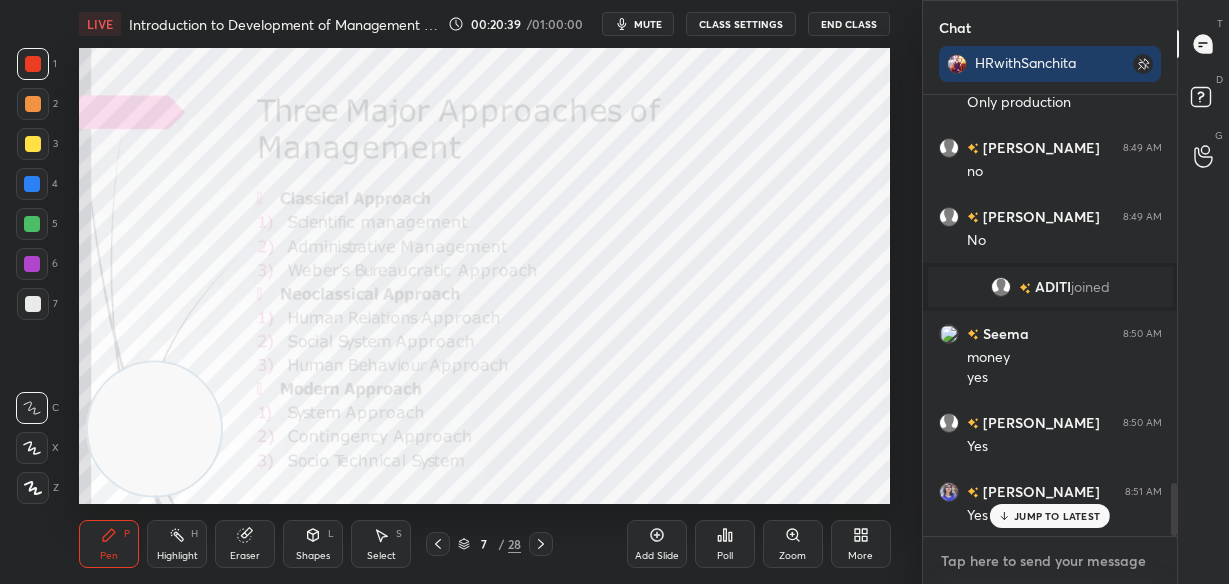 click at bounding box center (1050, 561) 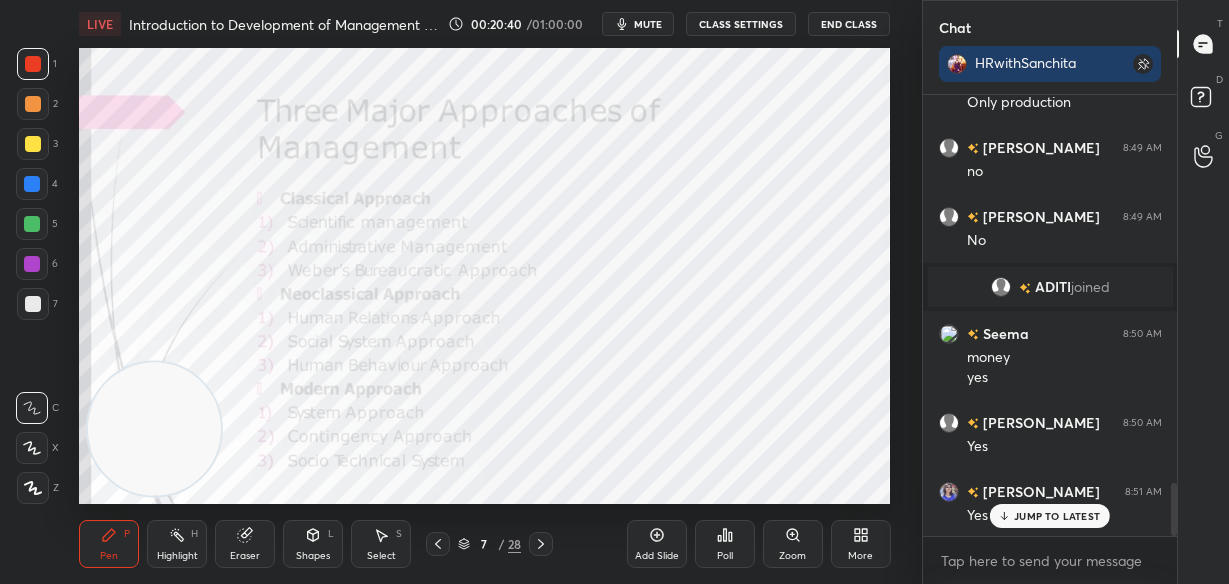 click on "JUMP TO LATEST" at bounding box center (1057, 516) 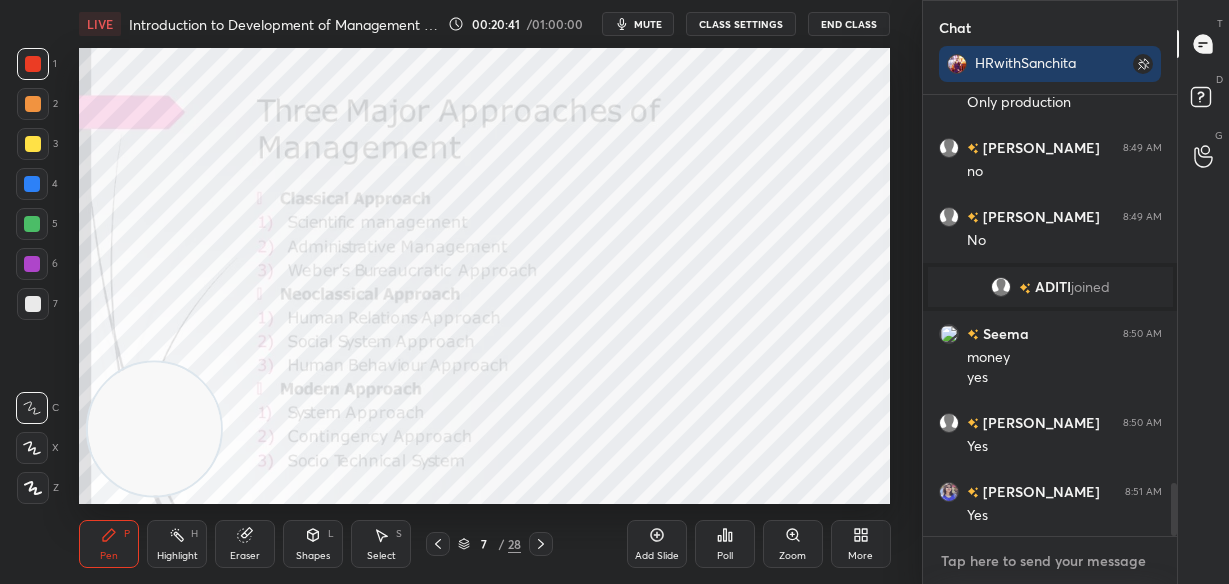 click at bounding box center (1050, 561) 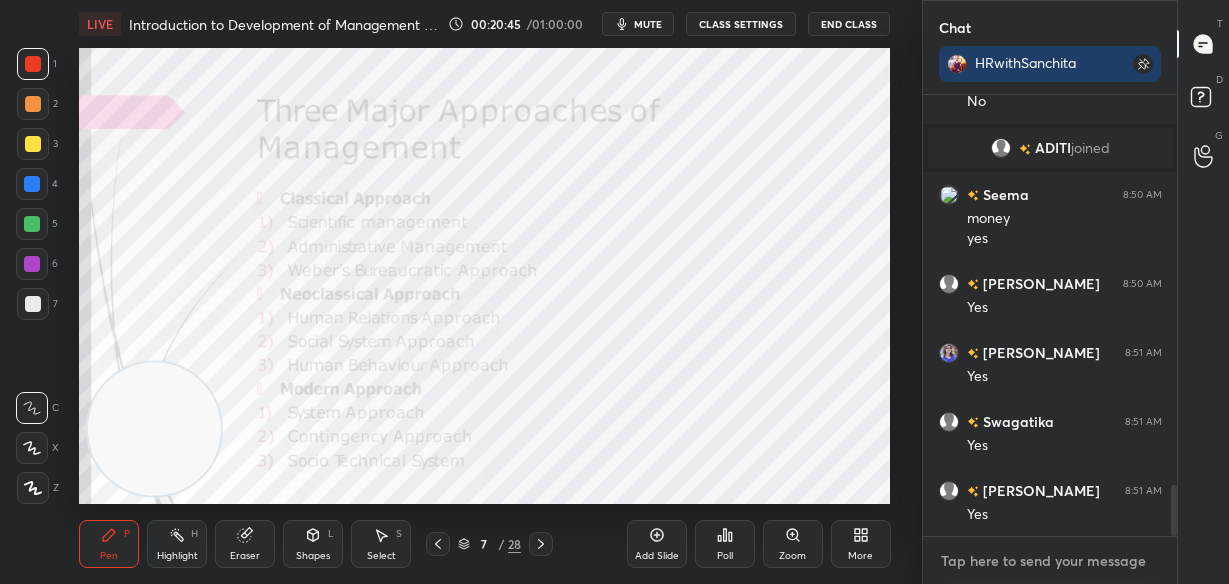 scroll, scrollTop: 3419, scrollLeft: 0, axis: vertical 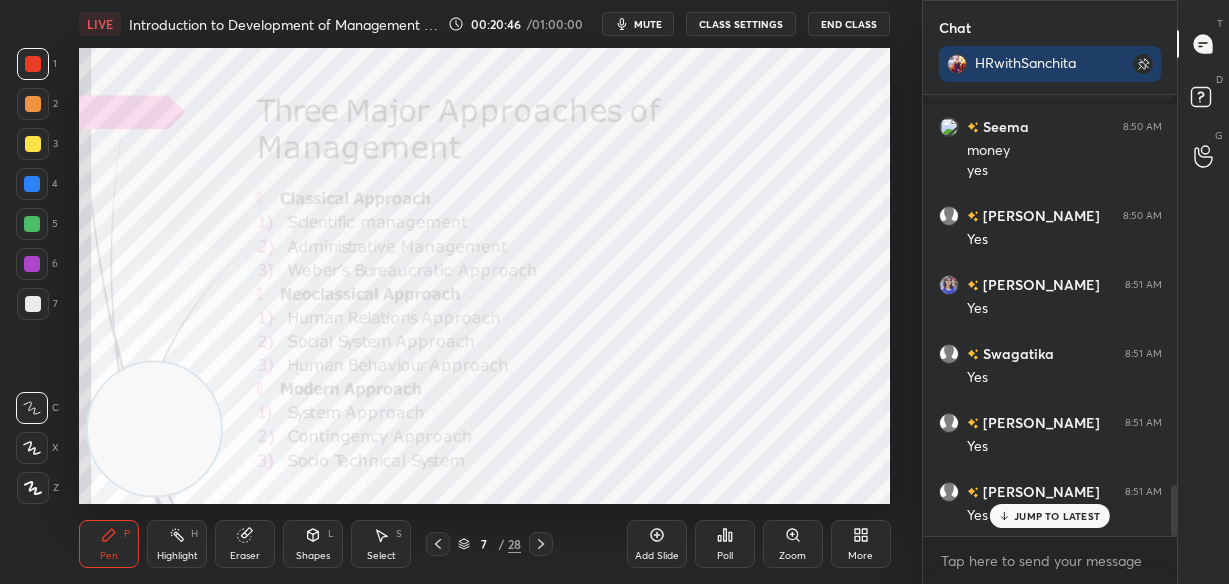 click on "JUMP TO LATEST" at bounding box center (1057, 516) 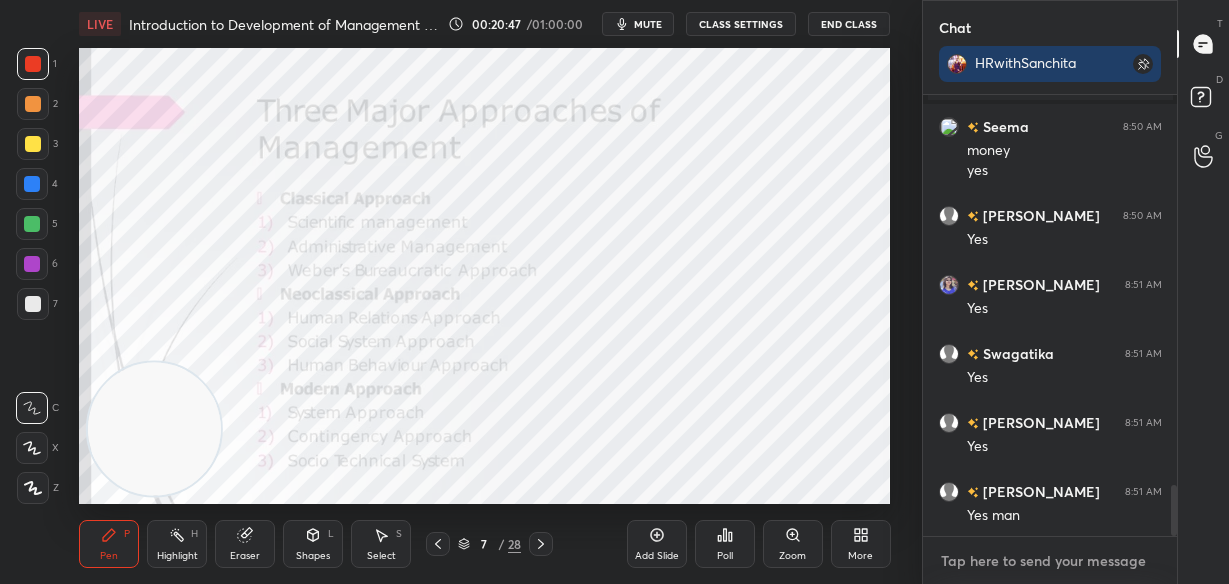 click at bounding box center [1050, 561] 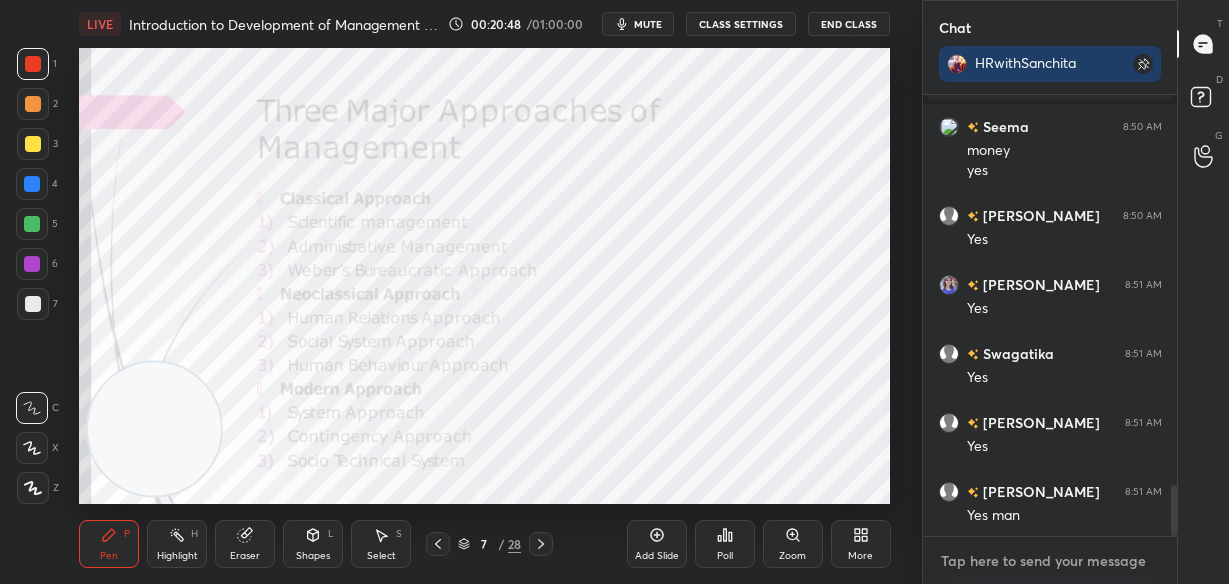 click at bounding box center [1050, 561] 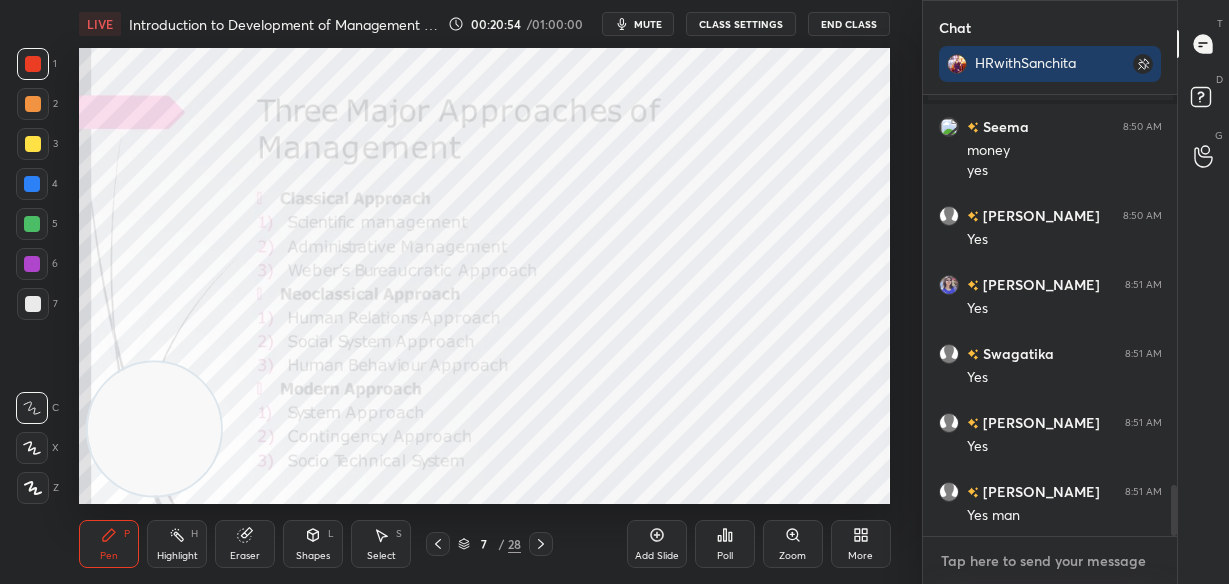 scroll, scrollTop: 3488, scrollLeft: 0, axis: vertical 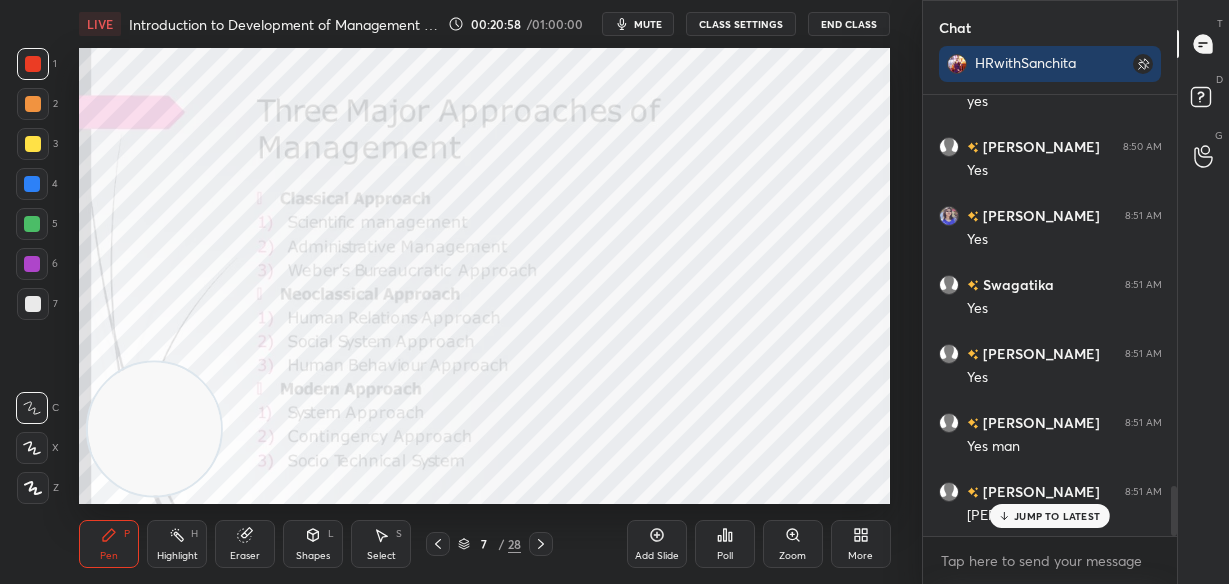 click on "JUMP TO LATEST" at bounding box center [1057, 516] 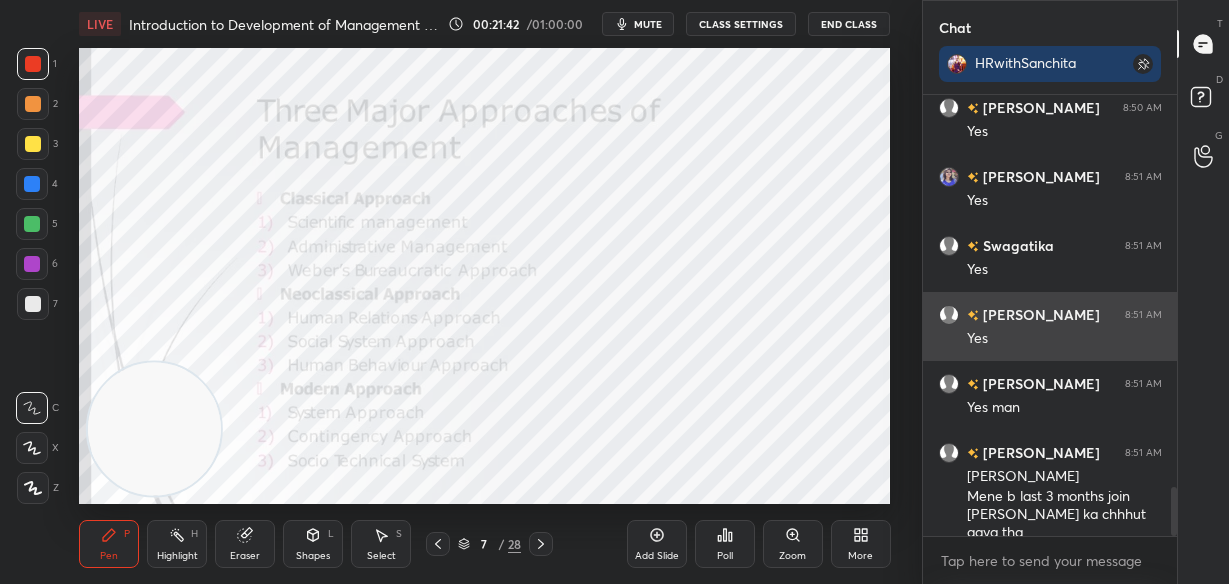 scroll, scrollTop: 3614, scrollLeft: 0, axis: vertical 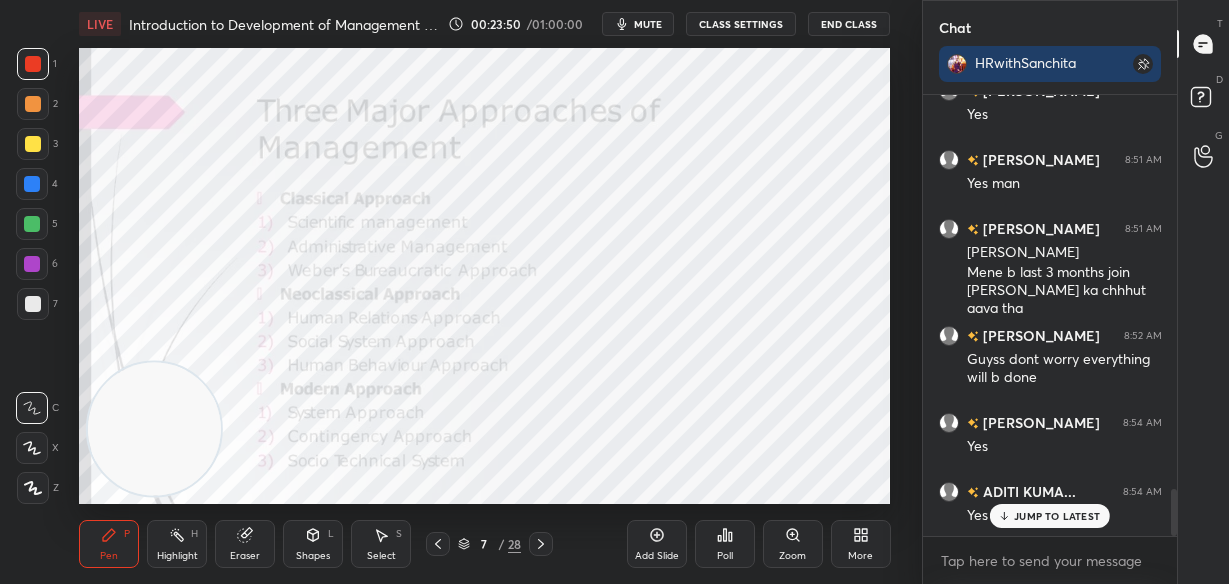 click on "JUMP TO LATEST" at bounding box center [1057, 516] 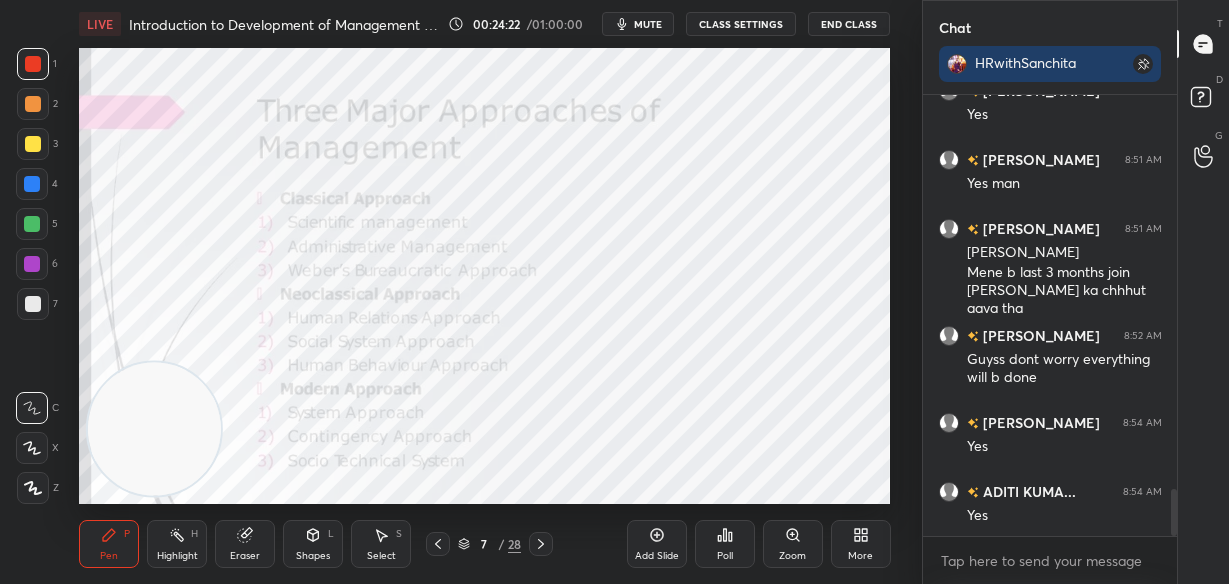 scroll, scrollTop: 3892, scrollLeft: 0, axis: vertical 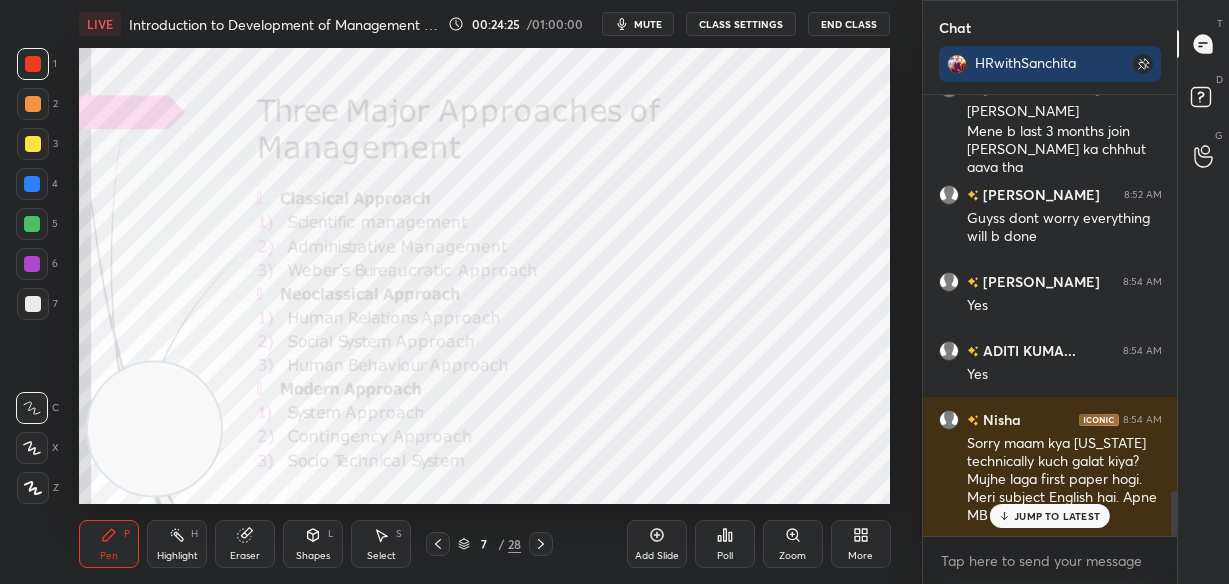 click on "JUMP TO LATEST" at bounding box center (1057, 516) 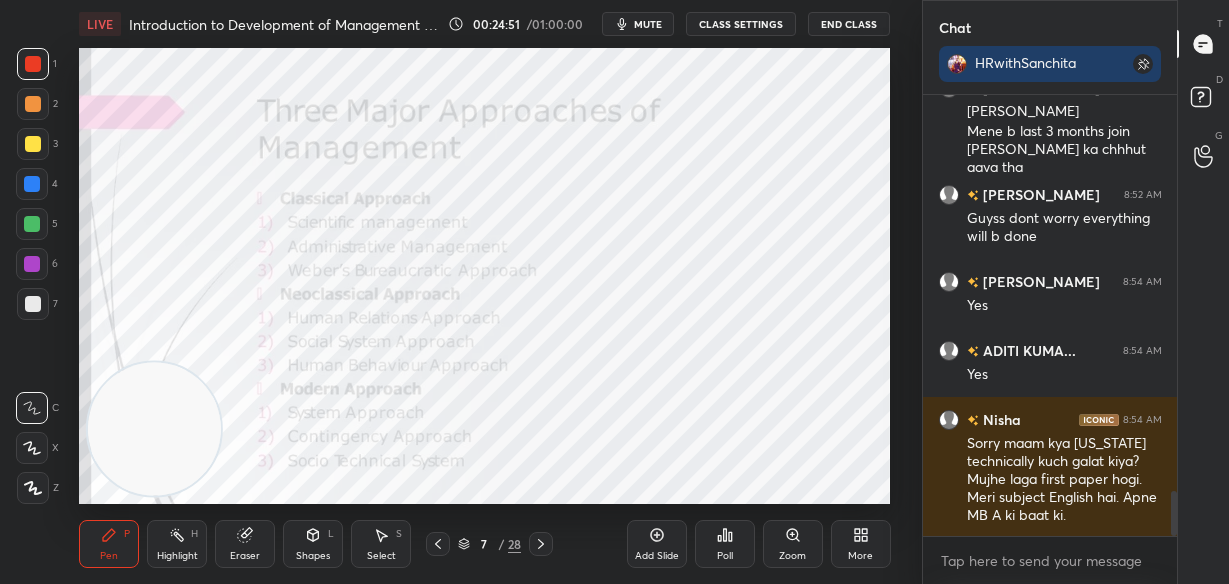 scroll, scrollTop: 3961, scrollLeft: 0, axis: vertical 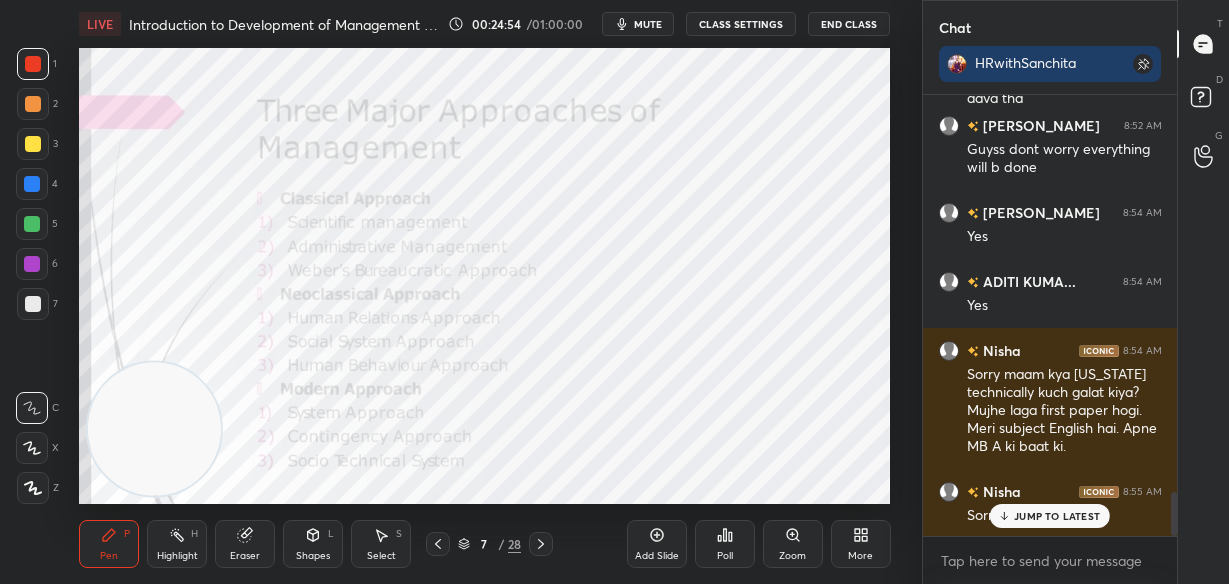 click on "JUMP TO LATEST" at bounding box center [1057, 516] 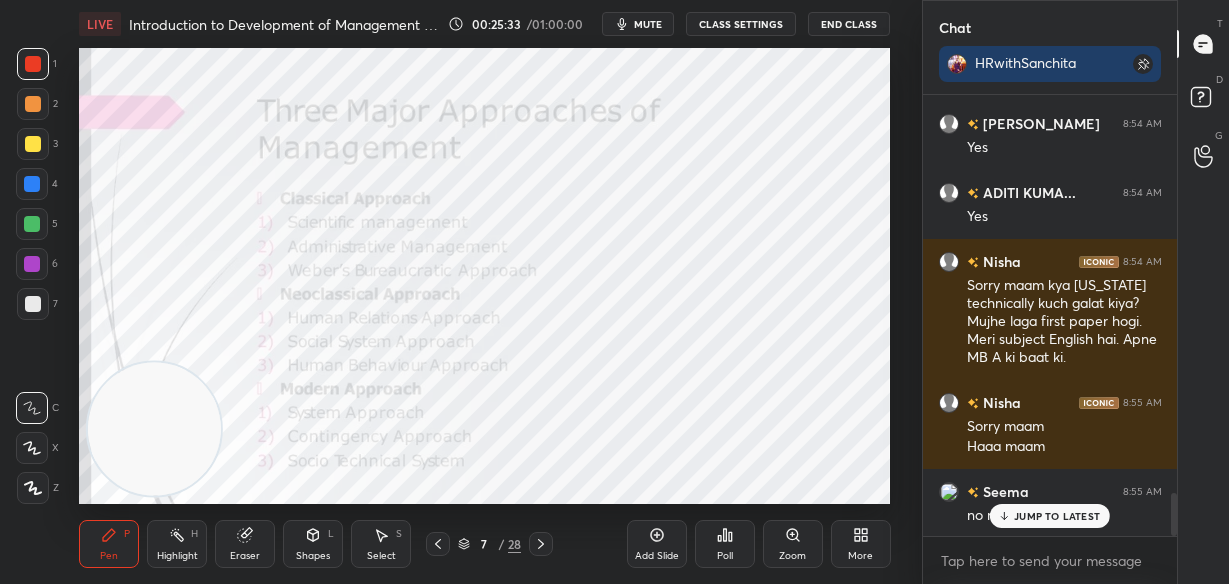 scroll, scrollTop: 4119, scrollLeft: 0, axis: vertical 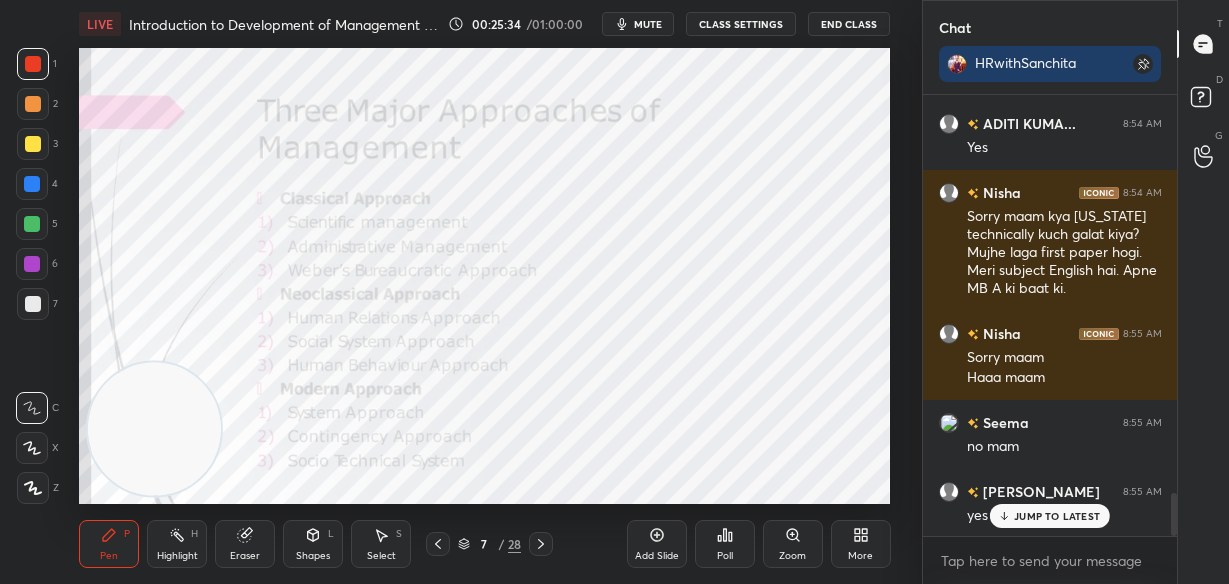 click on "JUMP TO LATEST" at bounding box center (1057, 516) 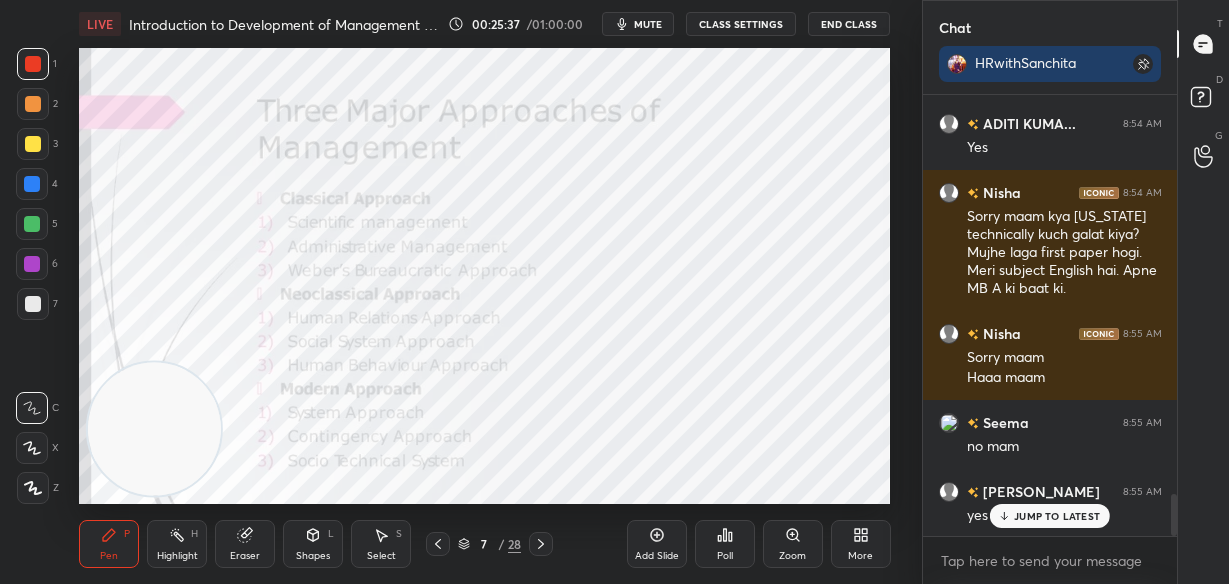 scroll, scrollTop: 4188, scrollLeft: 0, axis: vertical 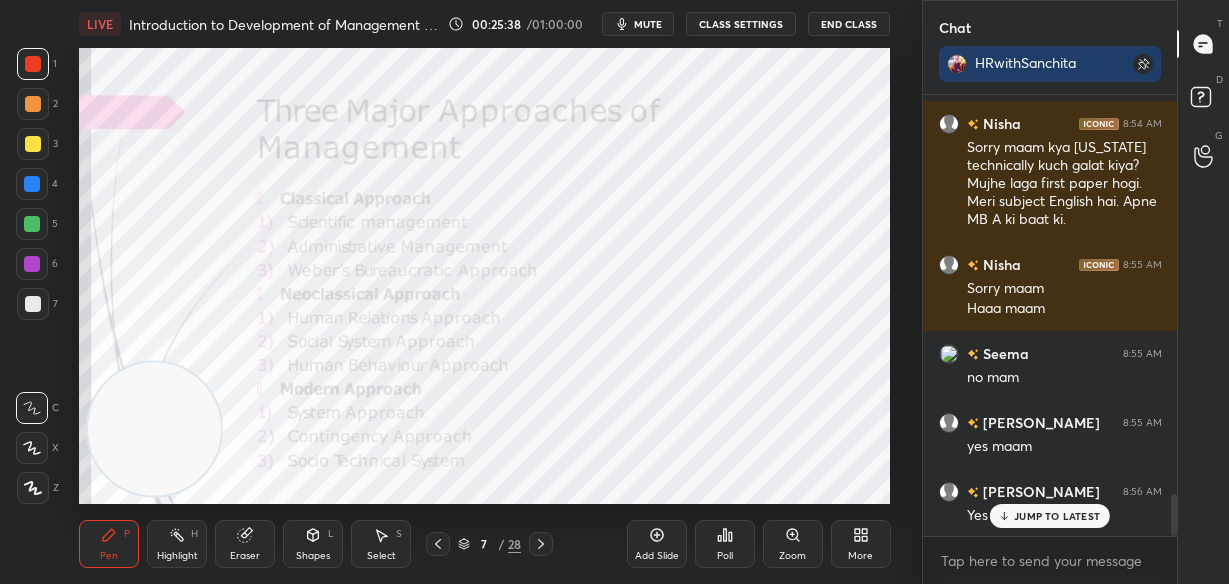 click on "JUMP TO LATEST" at bounding box center [1057, 516] 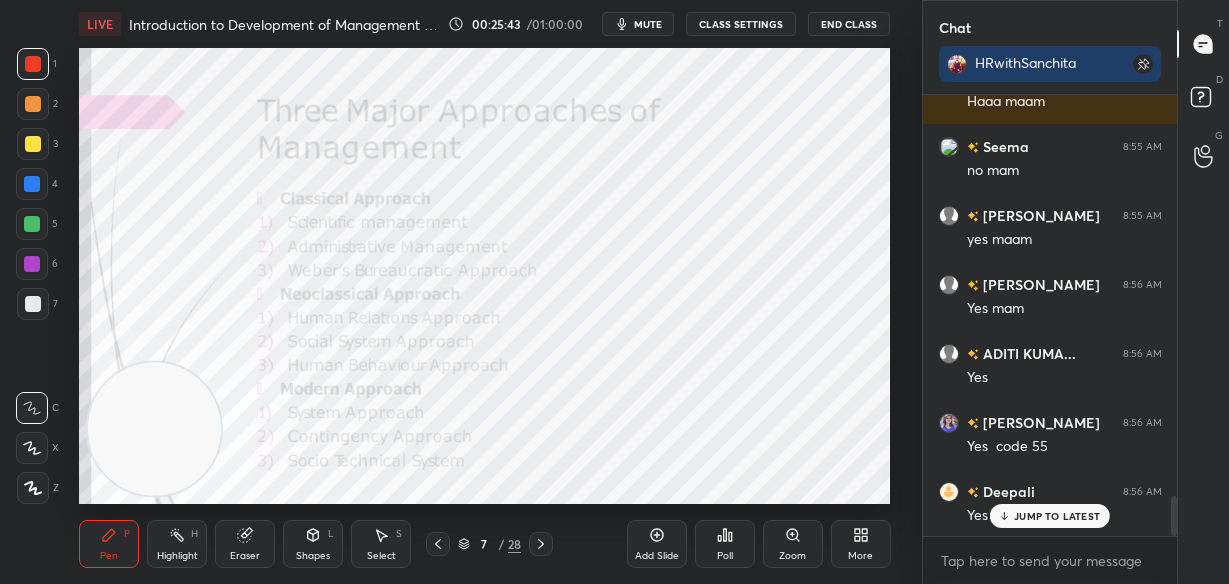 scroll, scrollTop: 4482, scrollLeft: 0, axis: vertical 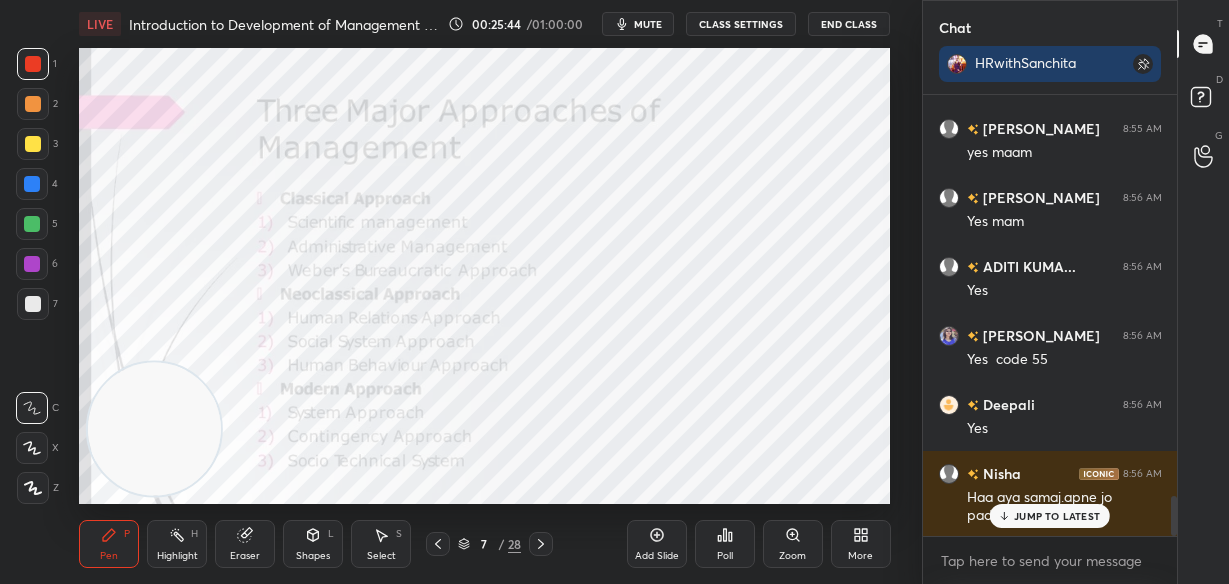 click on "JUMP TO LATEST" at bounding box center [1057, 516] 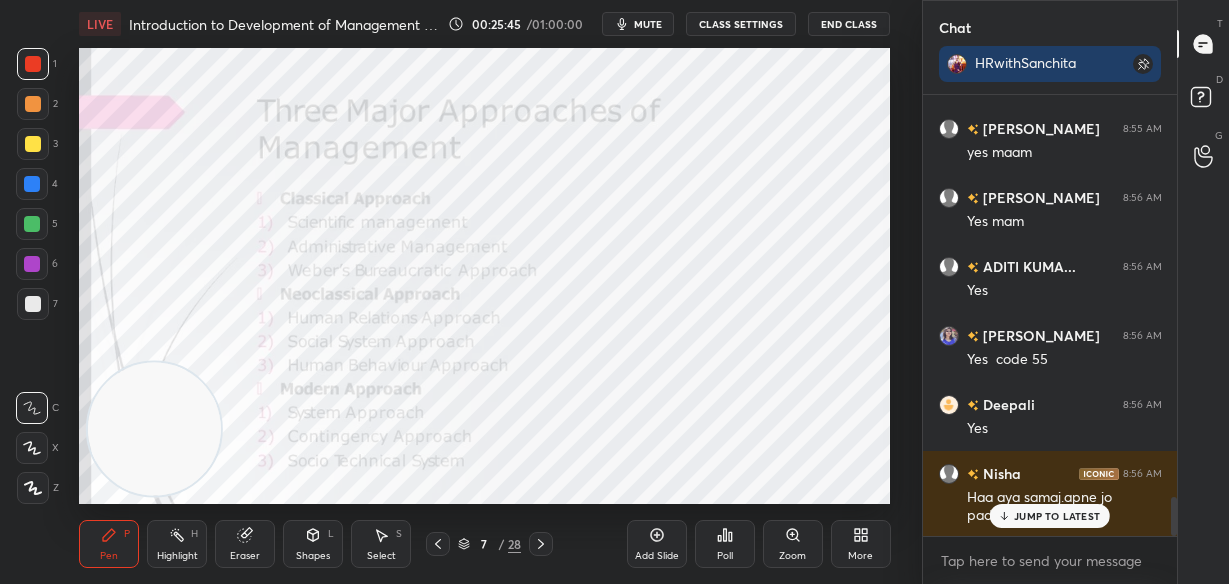 scroll, scrollTop: 4551, scrollLeft: 0, axis: vertical 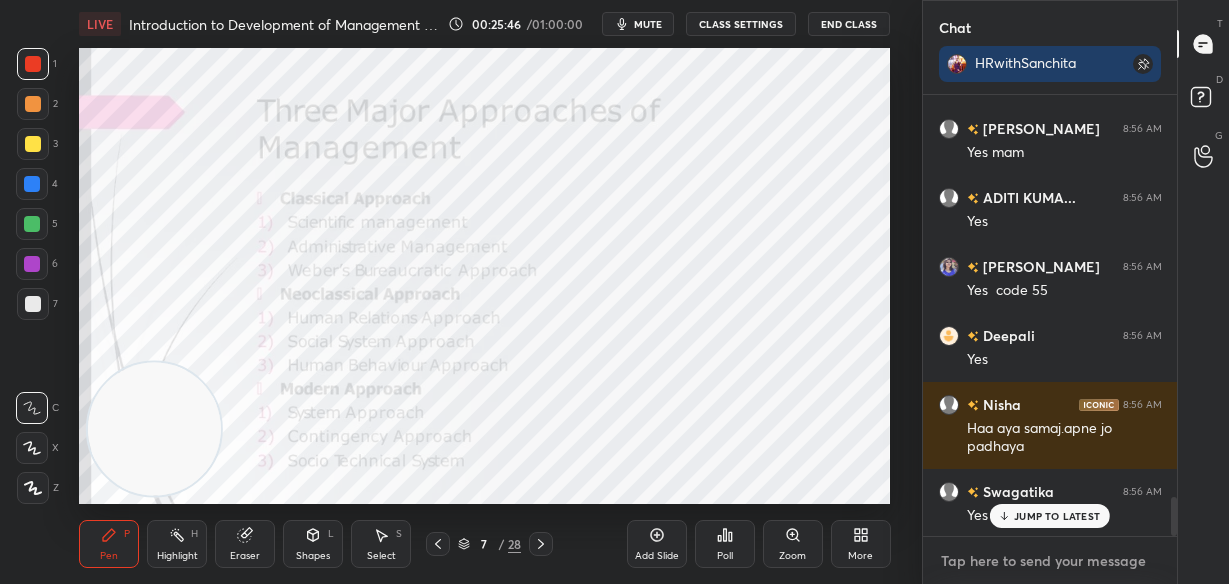 click at bounding box center (1050, 561) 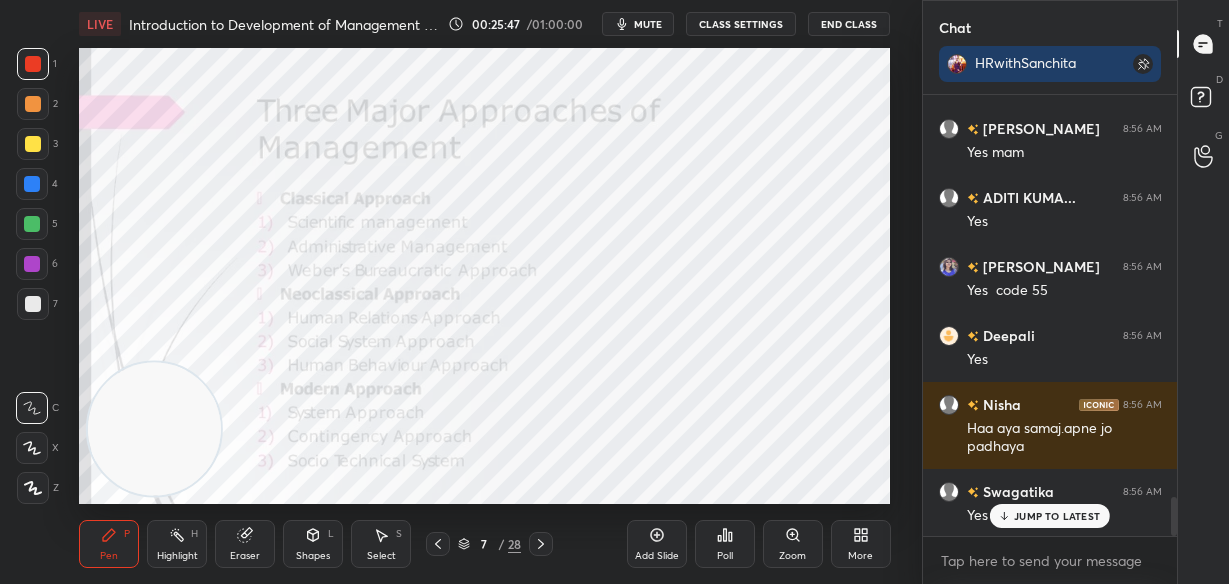 click on "JUMP TO LATEST" at bounding box center (1057, 516) 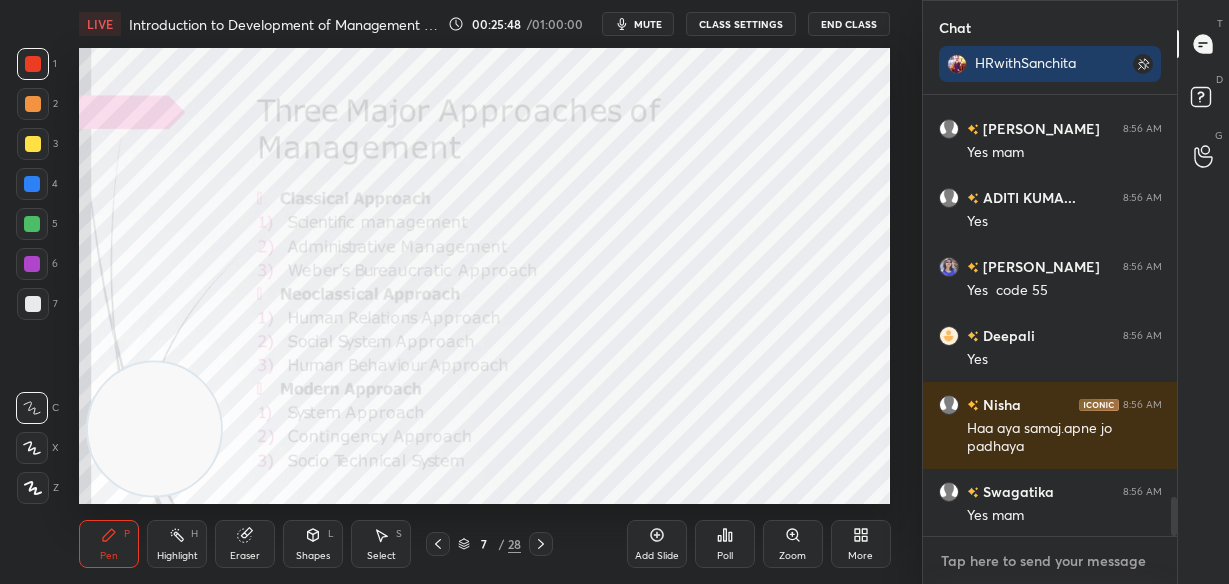 click at bounding box center (1050, 561) 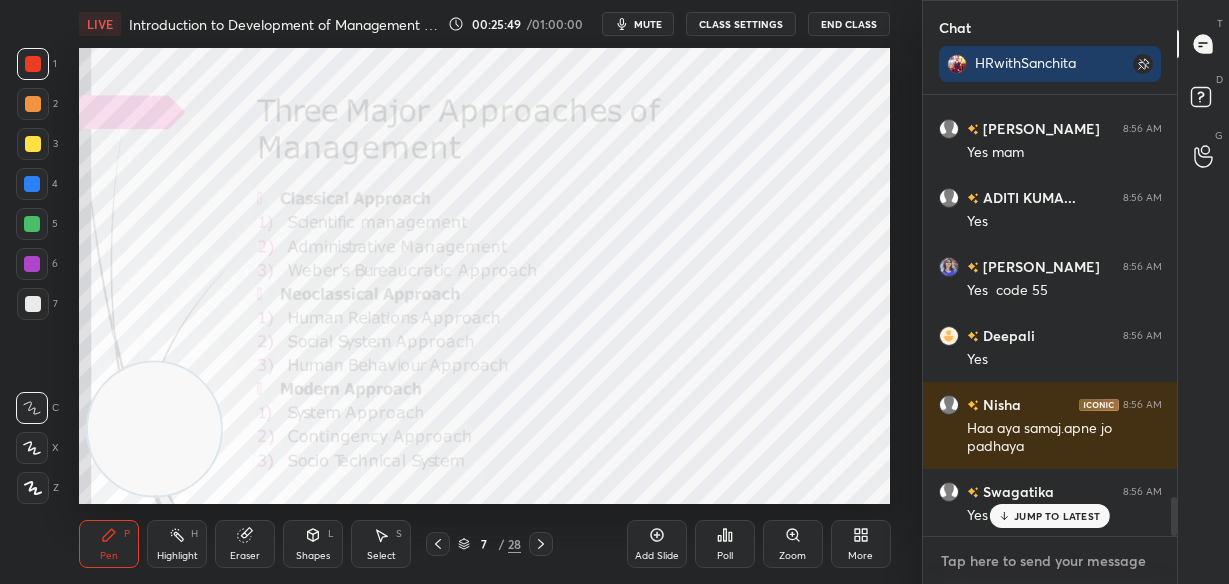scroll, scrollTop: 4620, scrollLeft: 0, axis: vertical 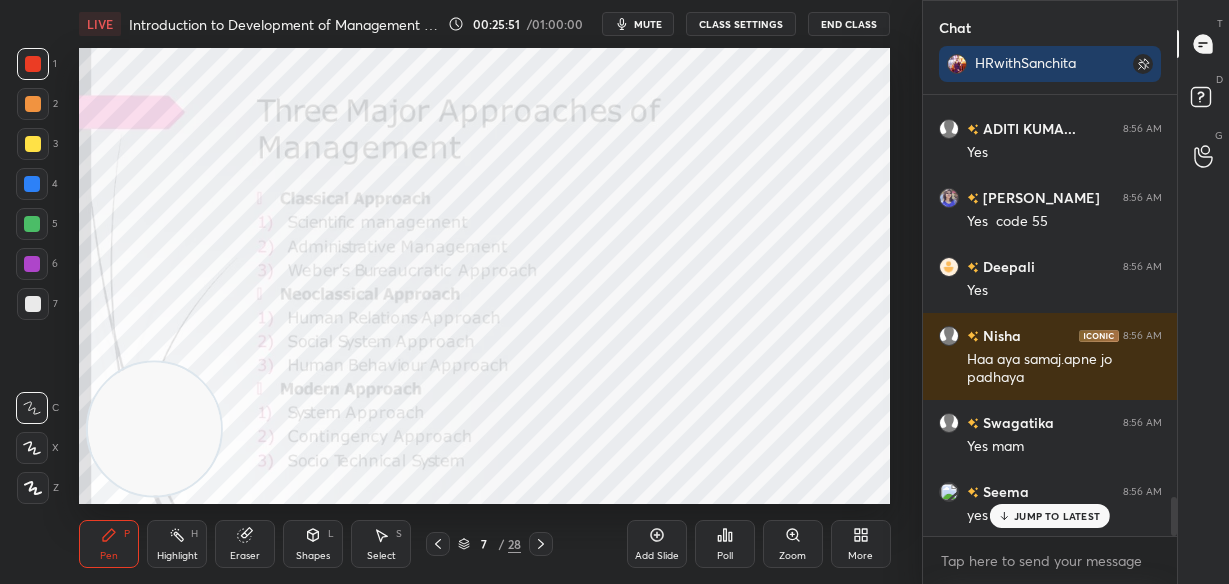 click on "JUMP TO LATEST" at bounding box center [1050, 516] 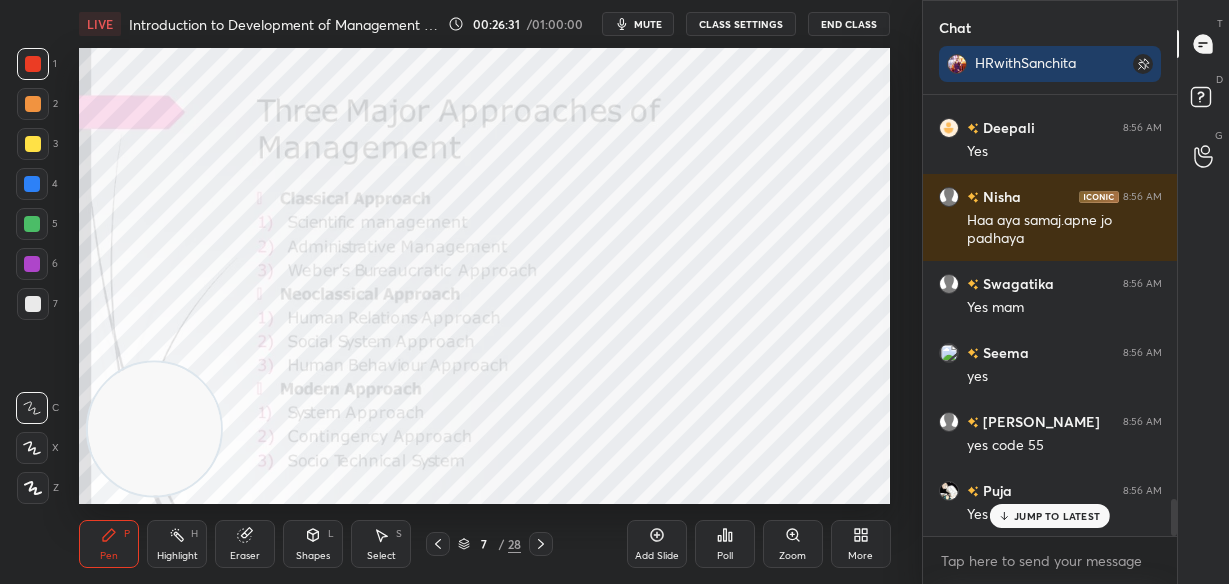 scroll, scrollTop: 4827, scrollLeft: 0, axis: vertical 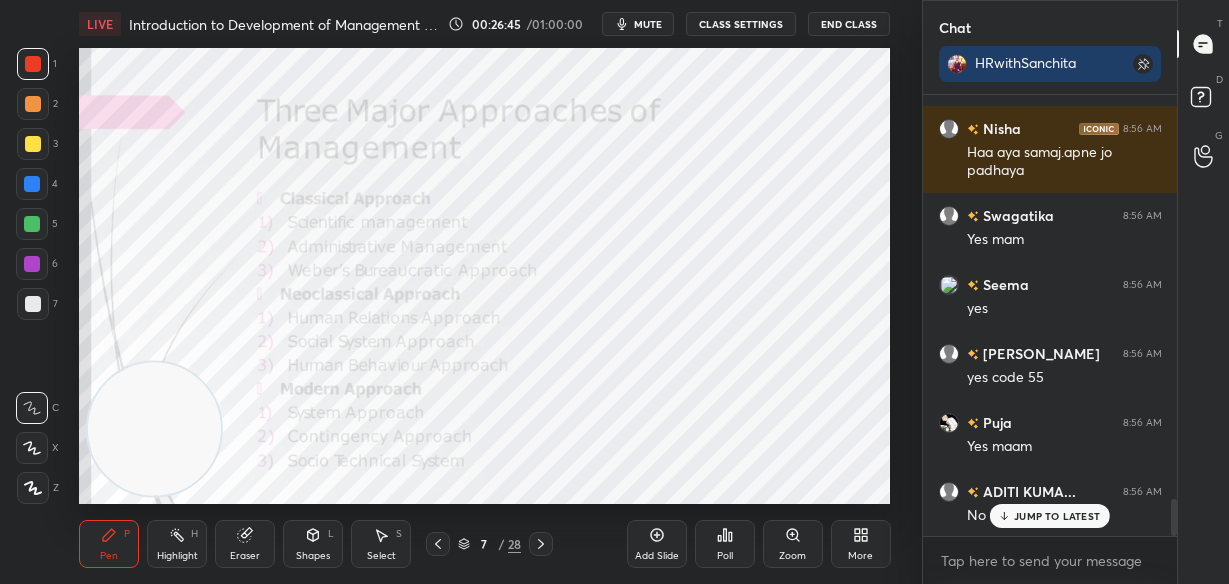 click on "JUMP TO LATEST" at bounding box center [1050, 516] 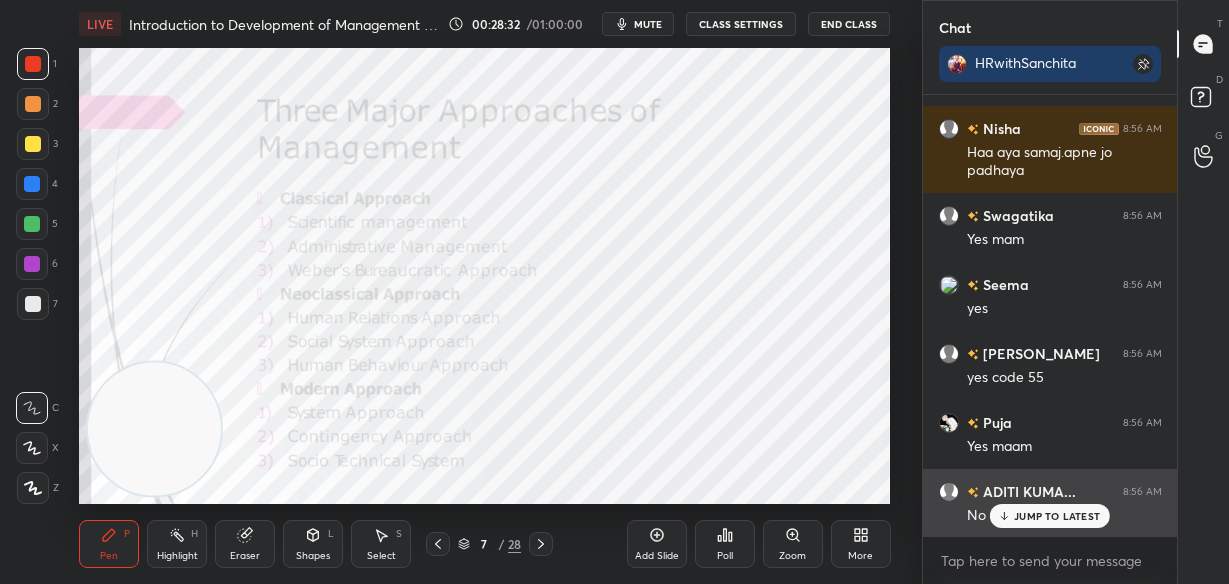 scroll, scrollTop: 4914, scrollLeft: 0, axis: vertical 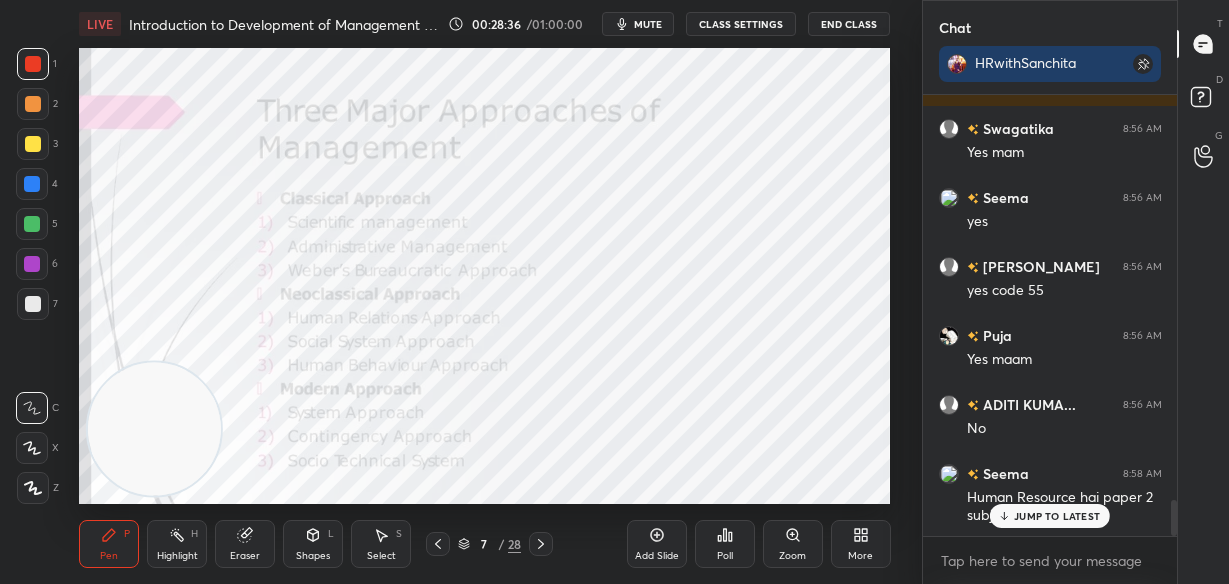 click on "JUMP TO LATEST" at bounding box center [1057, 516] 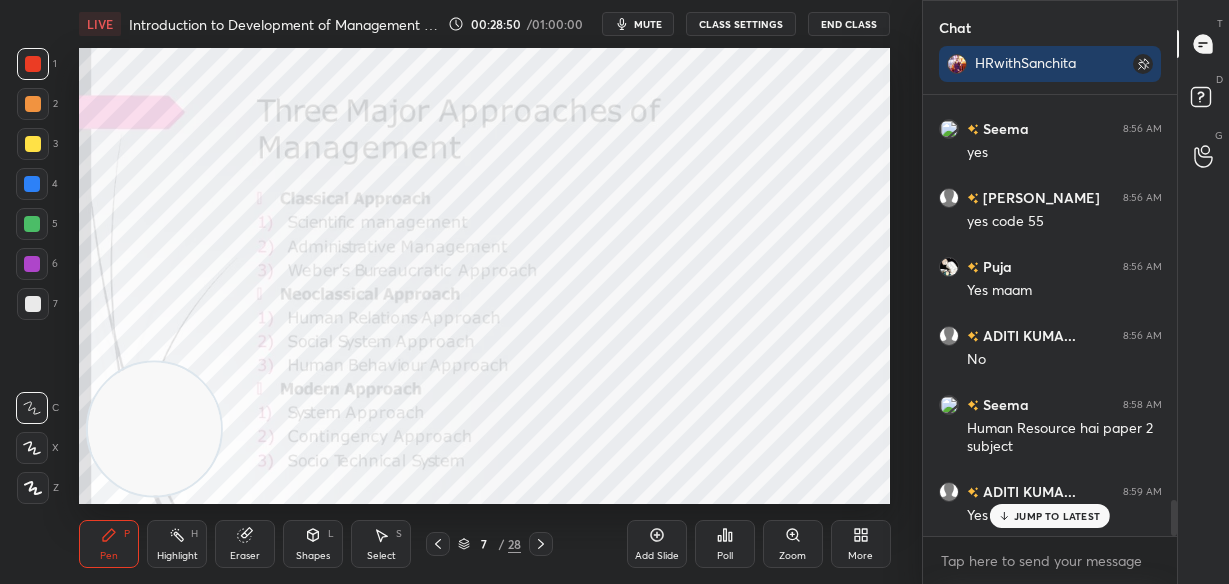 scroll, scrollTop: 5052, scrollLeft: 0, axis: vertical 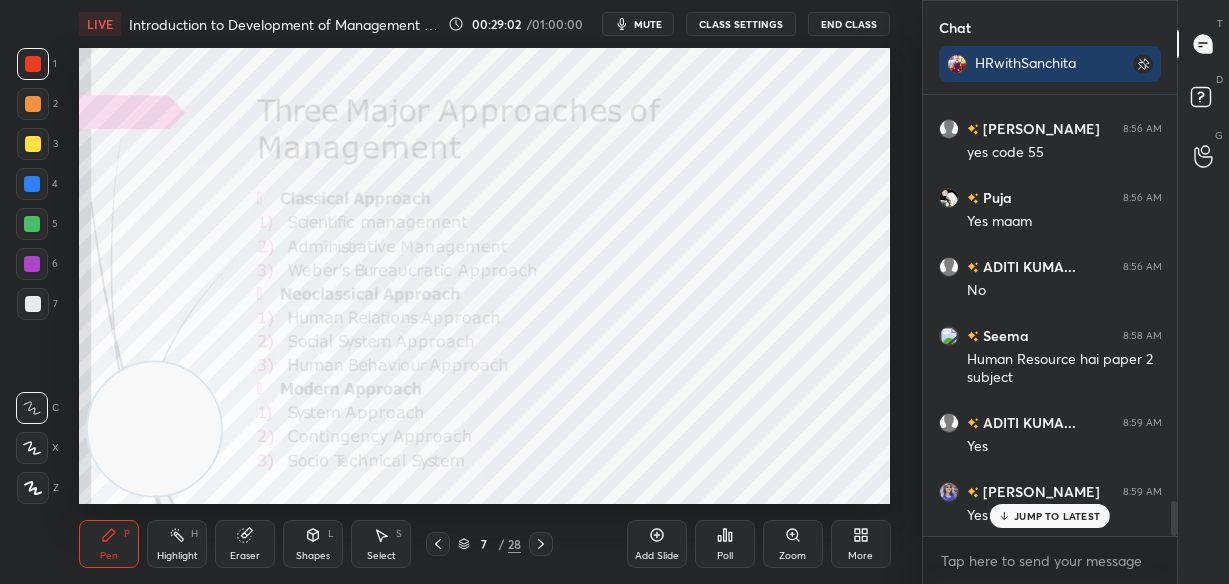 click on "JUMP TO LATEST" at bounding box center [1057, 516] 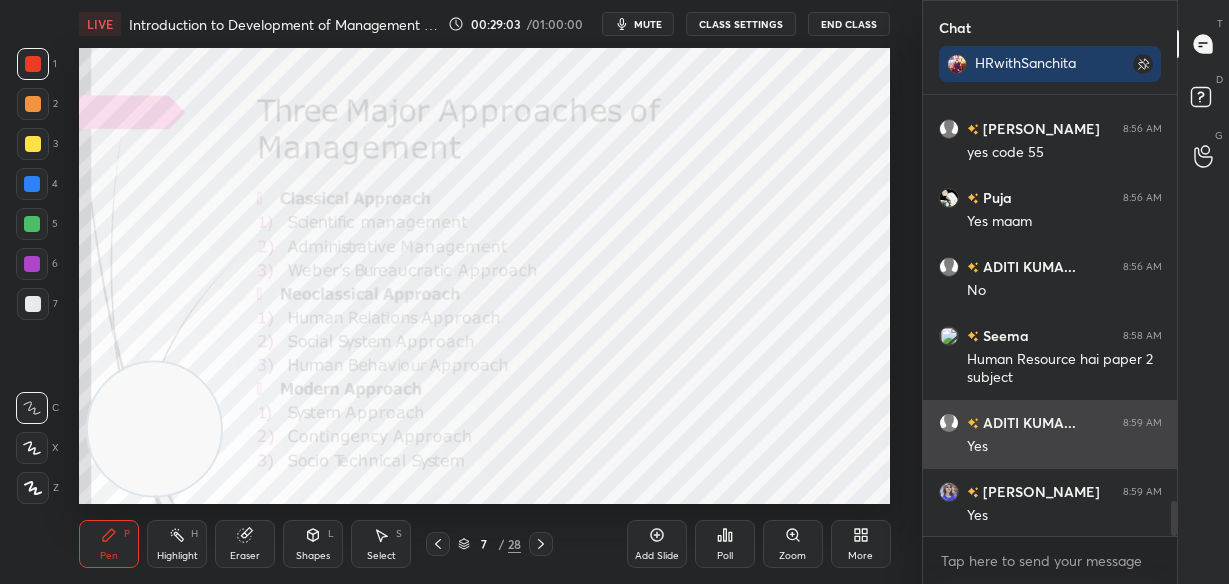 scroll, scrollTop: 5121, scrollLeft: 0, axis: vertical 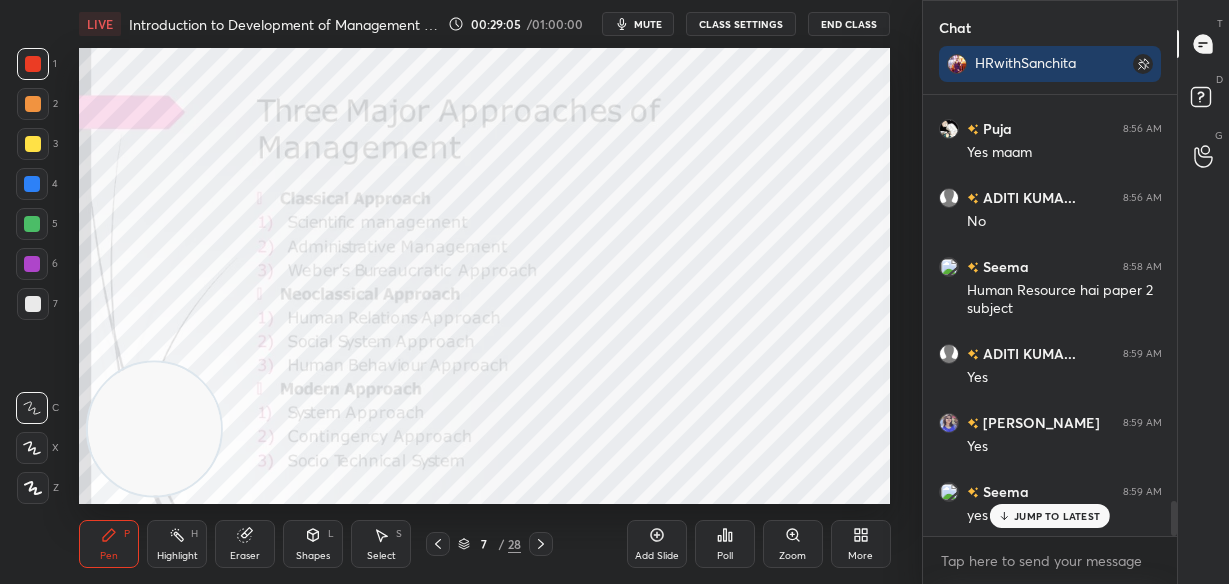 click on "JUMP TO LATEST" at bounding box center [1057, 516] 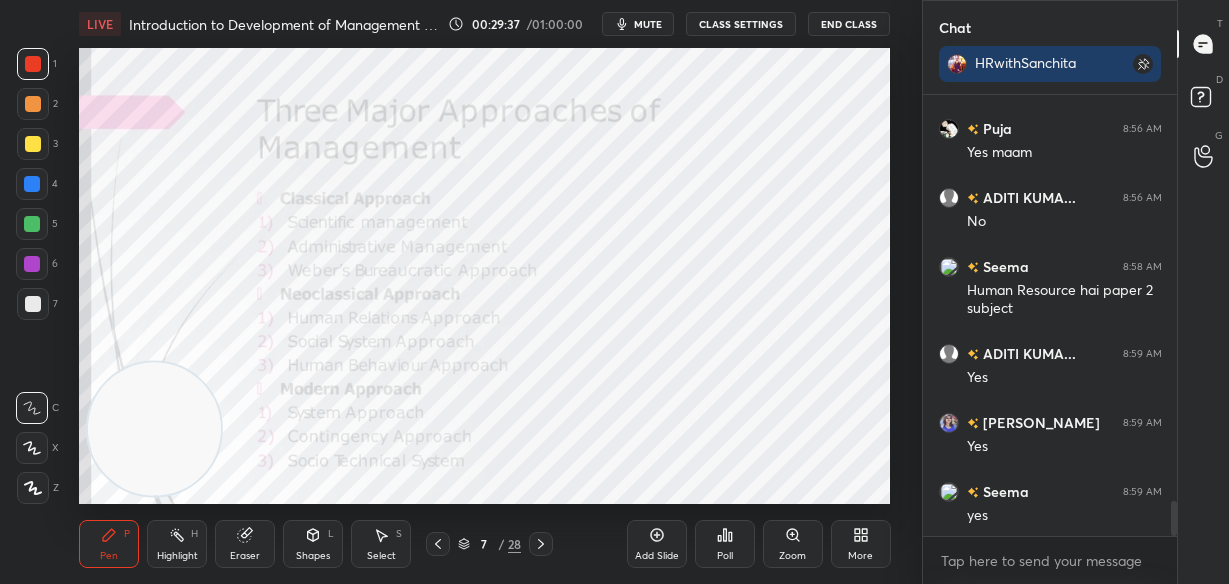 scroll, scrollTop: 5191, scrollLeft: 0, axis: vertical 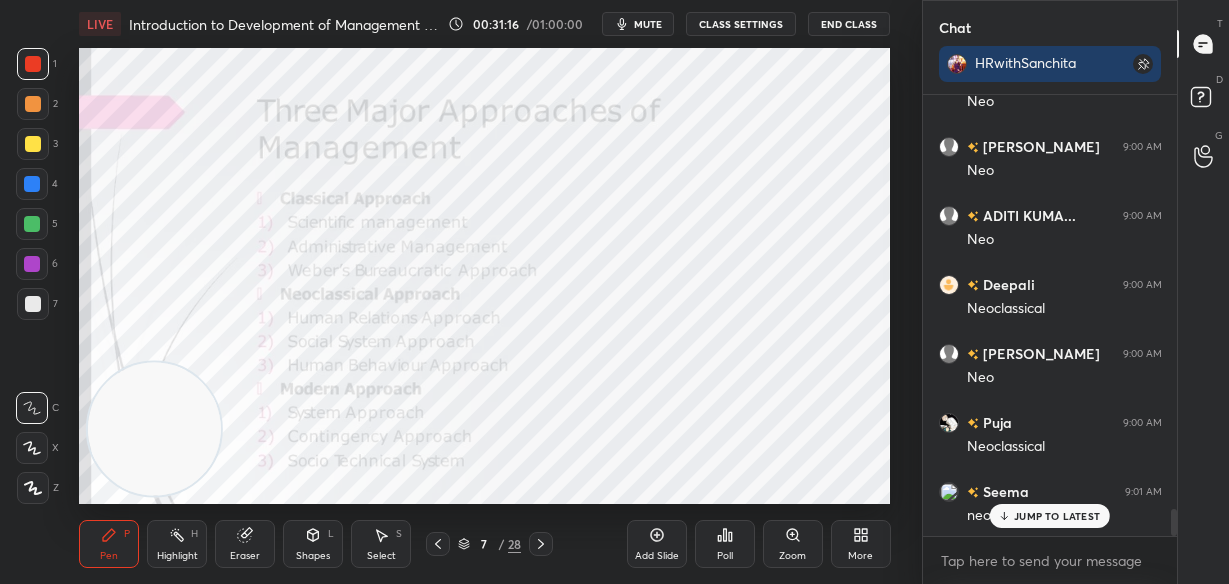 click on "JUMP TO LATEST" at bounding box center (1050, 516) 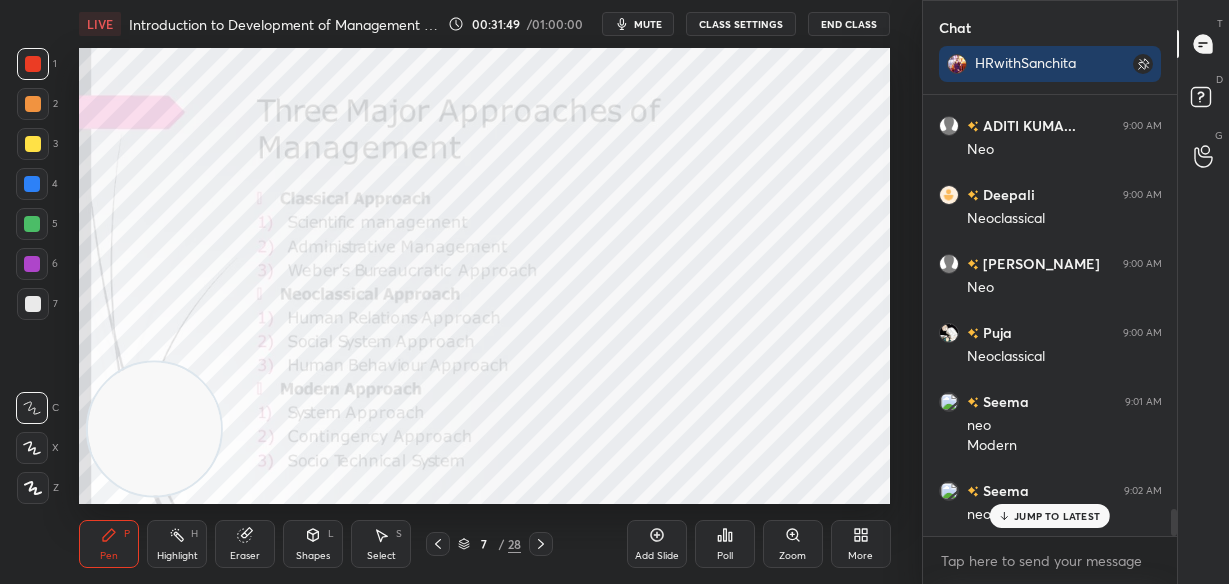 scroll, scrollTop: 6866, scrollLeft: 0, axis: vertical 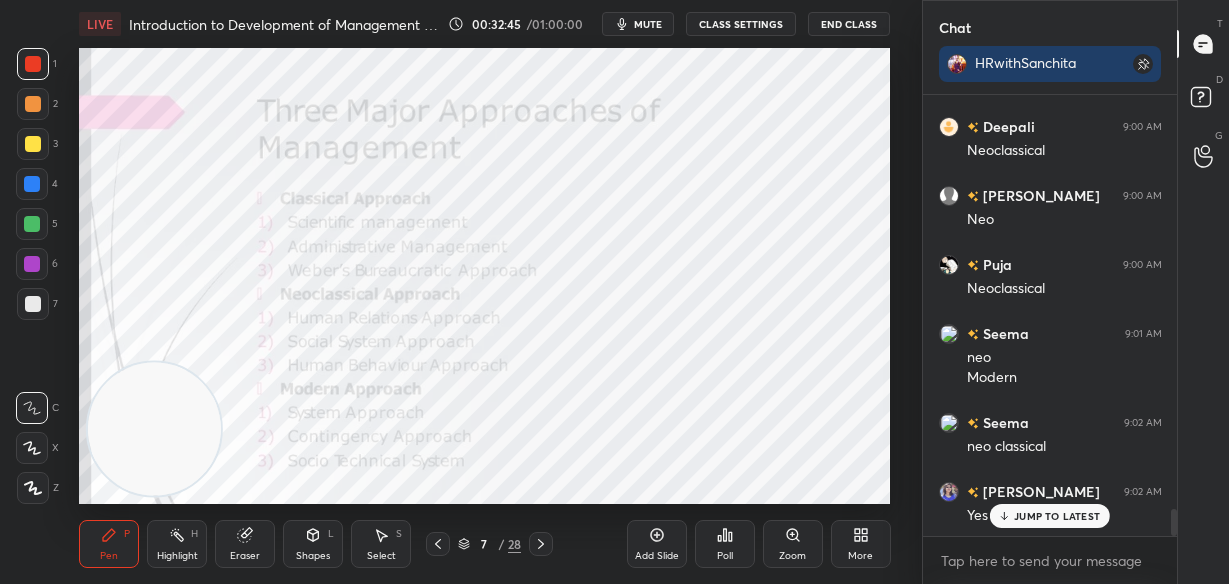 click on "JUMP TO LATEST" at bounding box center (1050, 516) 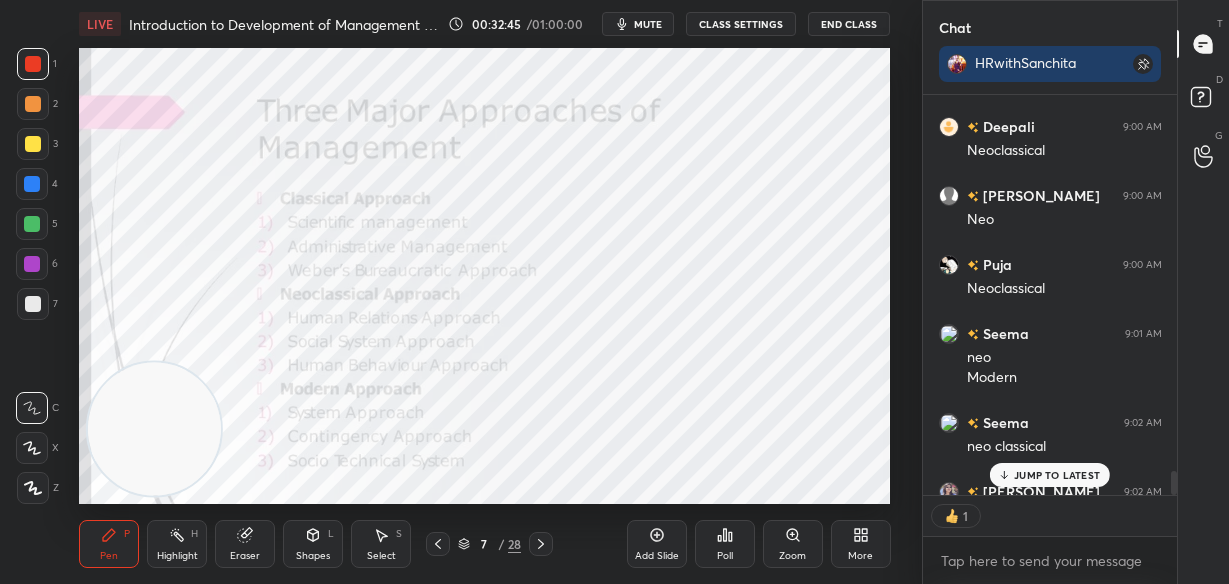 scroll, scrollTop: 394, scrollLeft: 248, axis: both 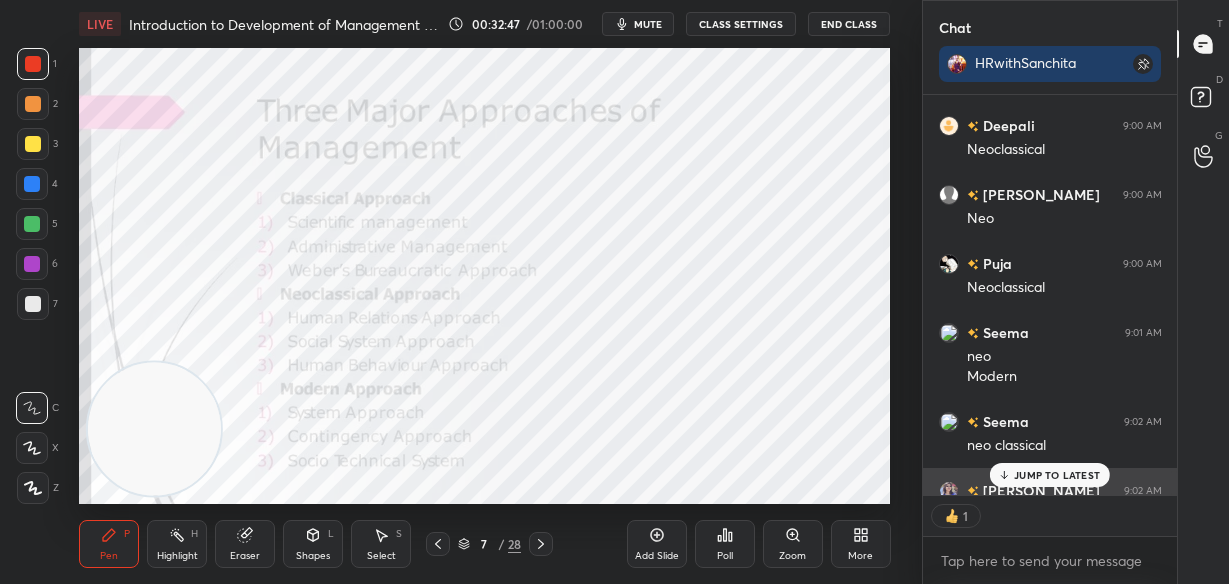 click on "[PERSON_NAME]" at bounding box center (1039, 490) 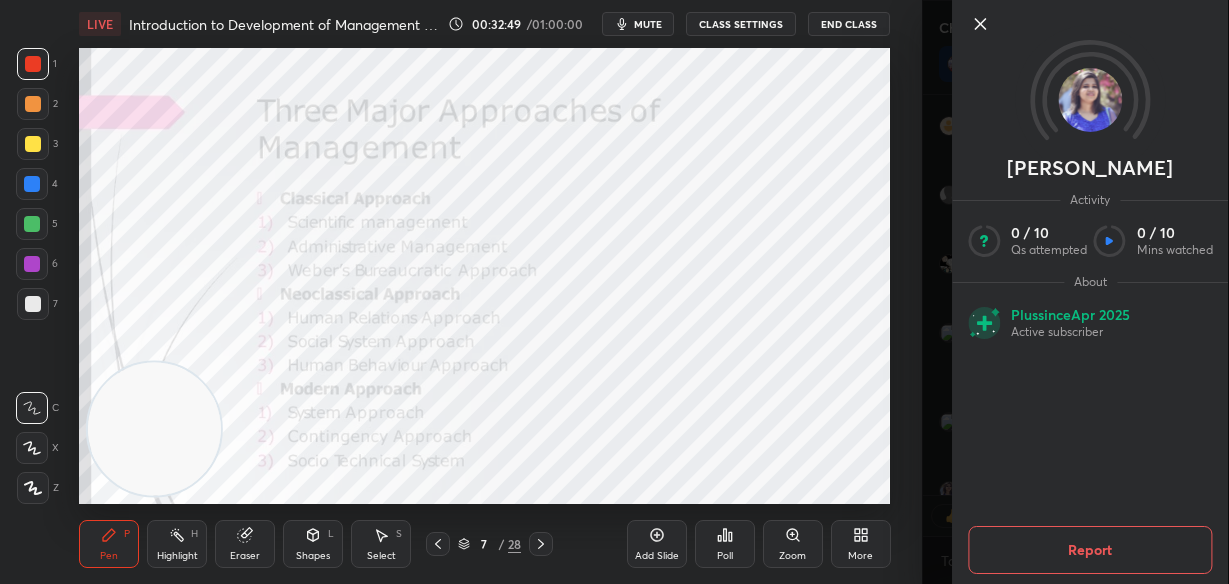 click 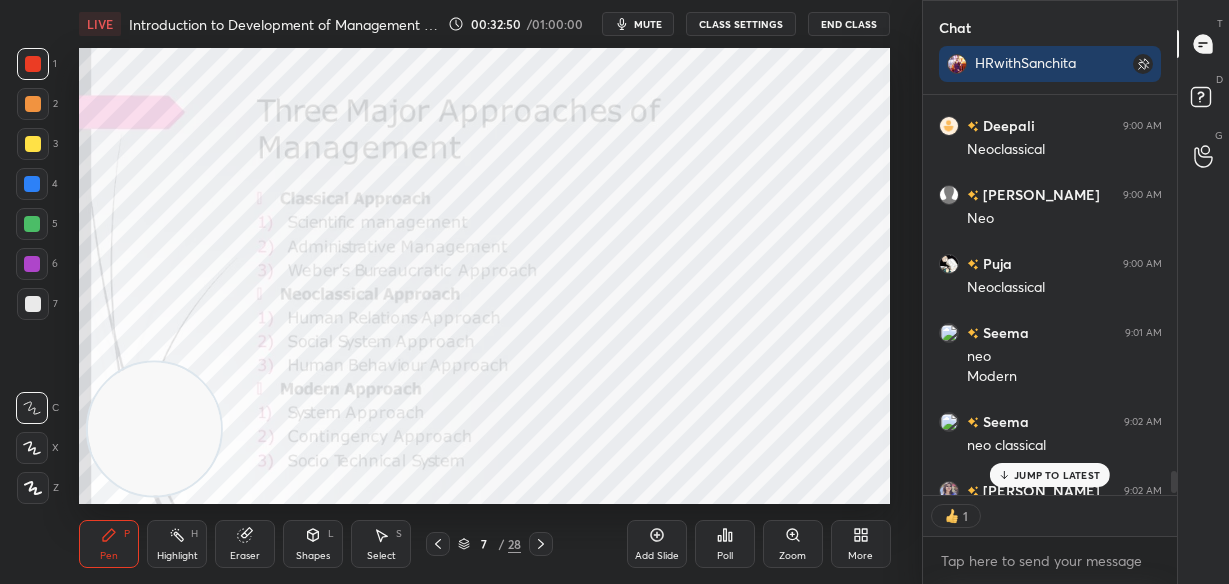 click on "JUMP TO LATEST" at bounding box center (1050, 475) 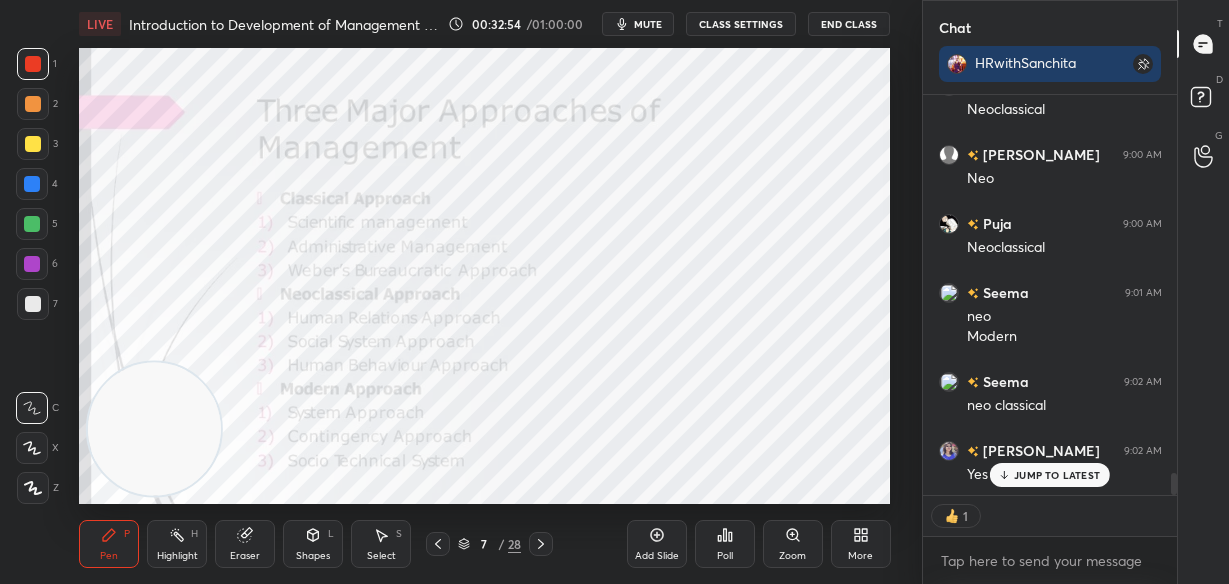 scroll, scrollTop: 6976, scrollLeft: 0, axis: vertical 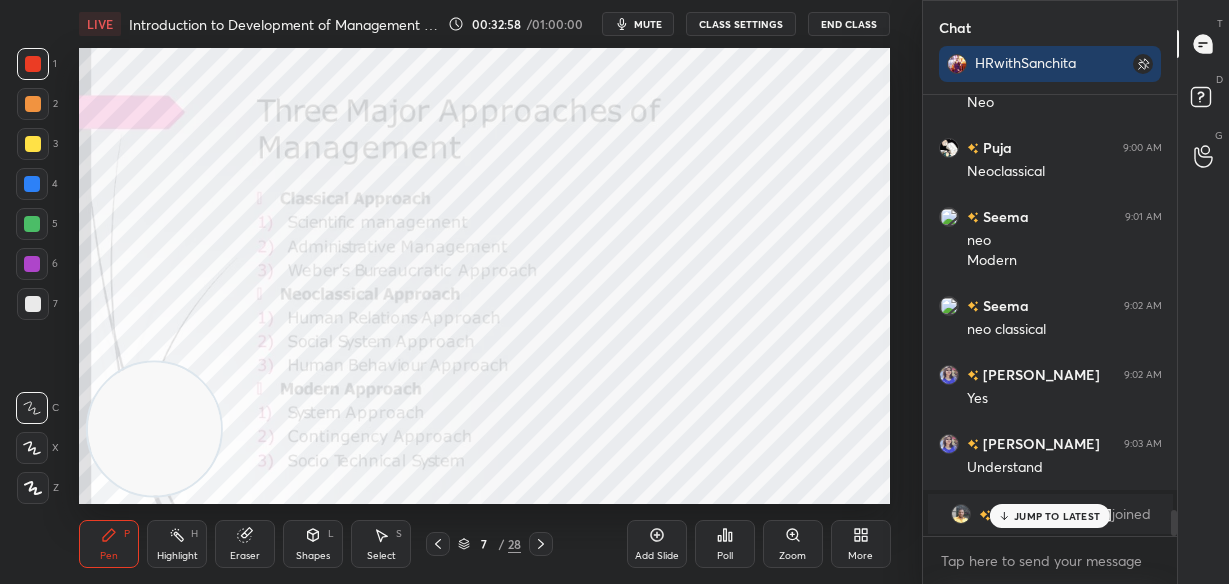 click on "JUMP TO LATEST" at bounding box center (1057, 516) 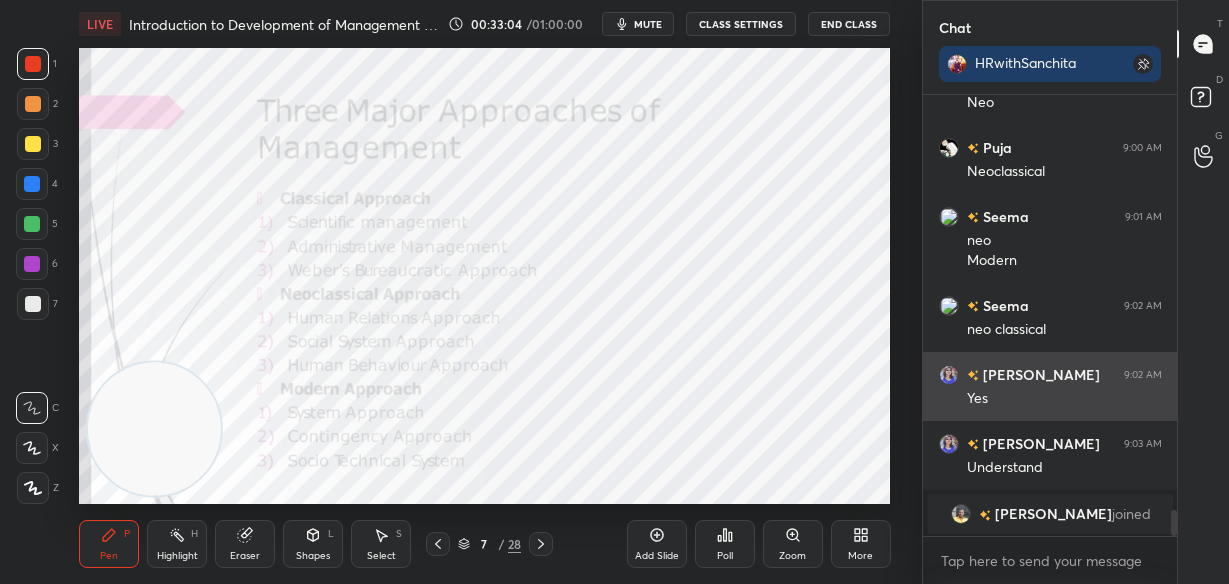 scroll, scrollTop: 7052, scrollLeft: 0, axis: vertical 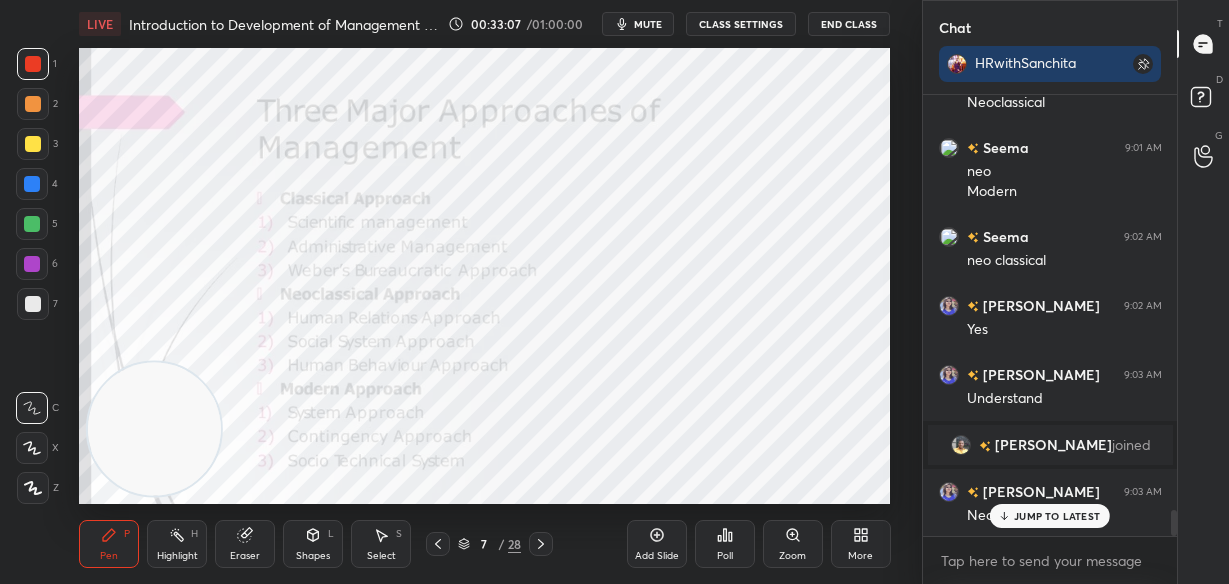 click on "JUMP TO LATEST" at bounding box center [1050, 516] 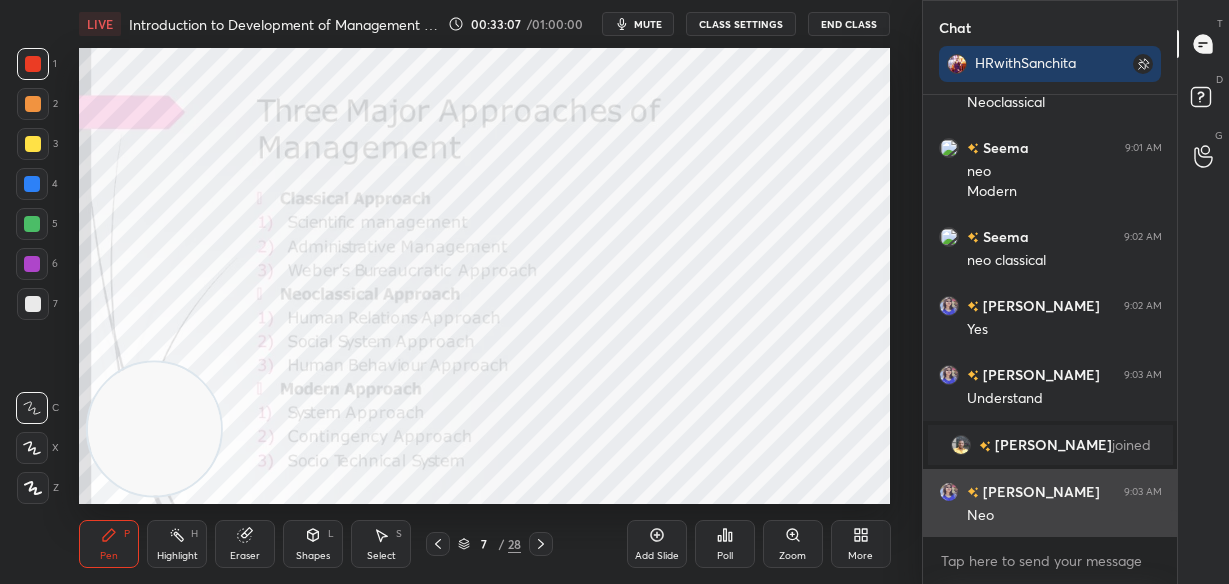 scroll, scrollTop: 7121, scrollLeft: 0, axis: vertical 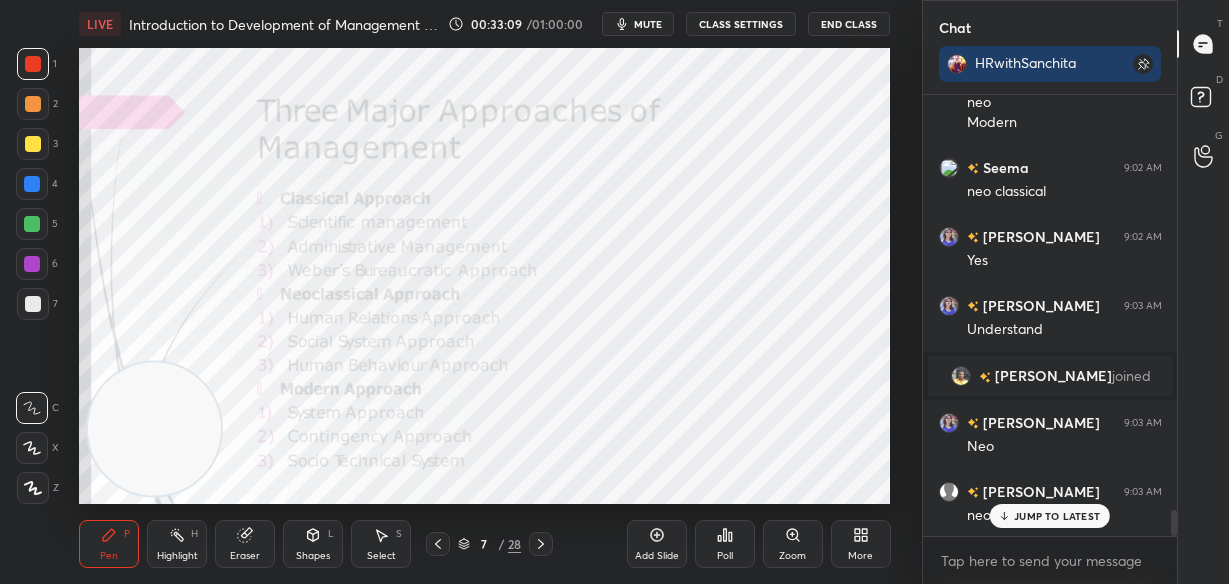 click on "JUMP TO LATEST" at bounding box center [1050, 516] 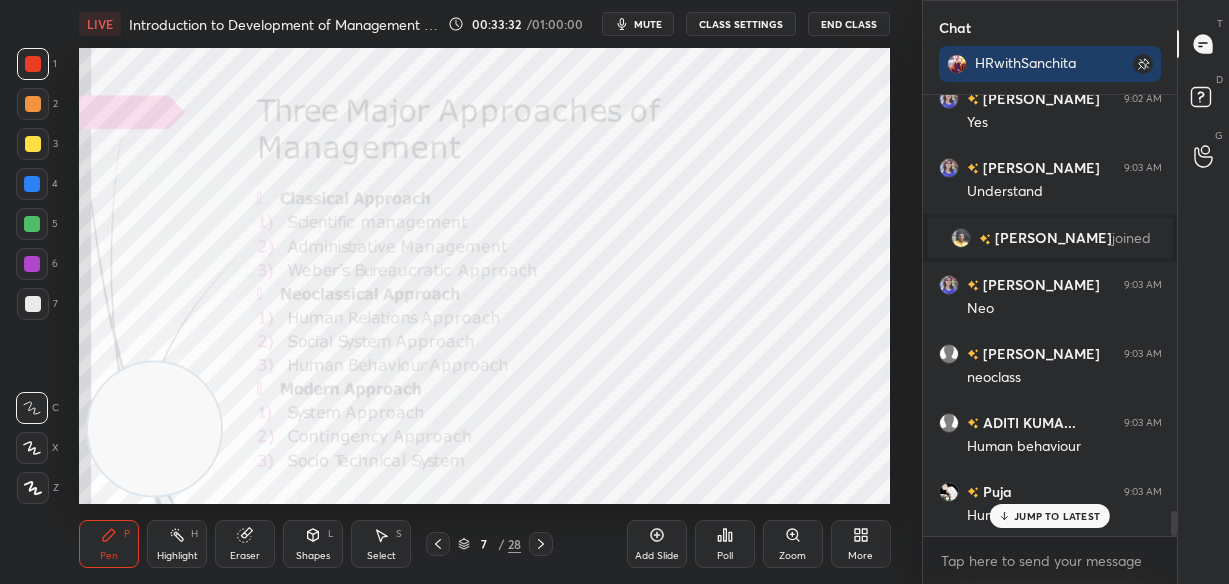 scroll, scrollTop: 7328, scrollLeft: 0, axis: vertical 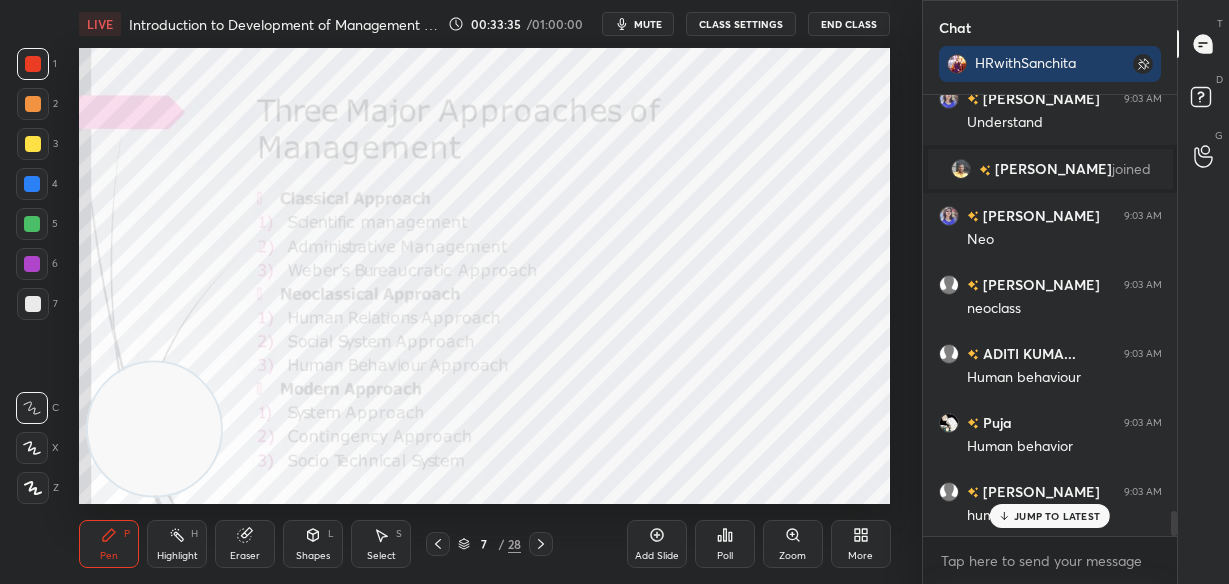 click on "JUMP TO LATEST" at bounding box center (1057, 516) 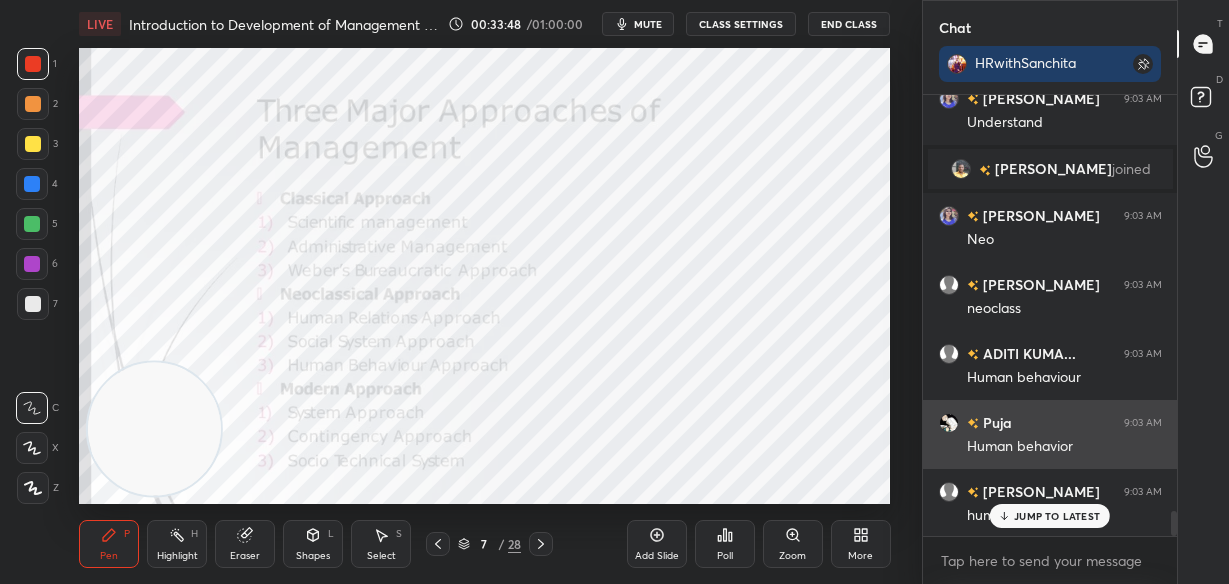 scroll, scrollTop: 7397, scrollLeft: 0, axis: vertical 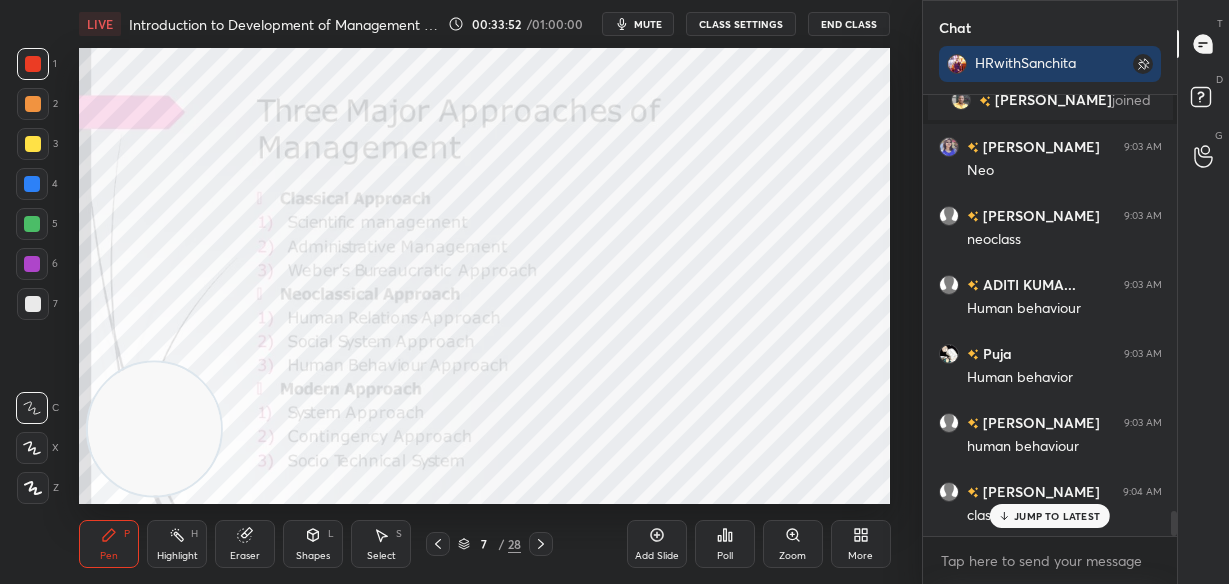 click on "JUMP TO LATEST" at bounding box center (1050, 516) 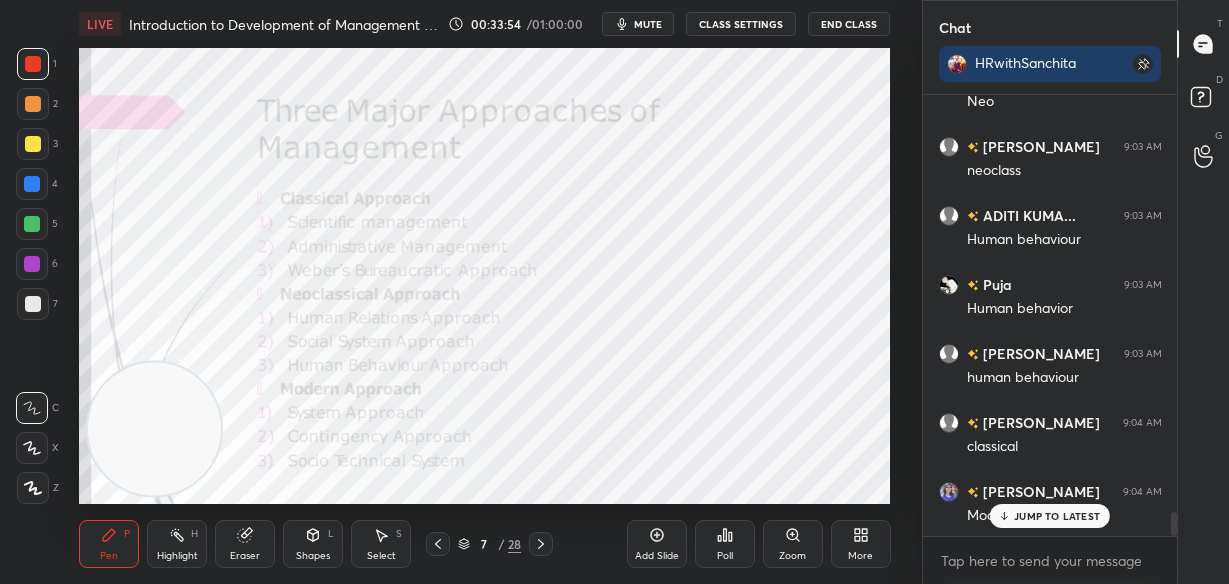 scroll, scrollTop: 7604, scrollLeft: 0, axis: vertical 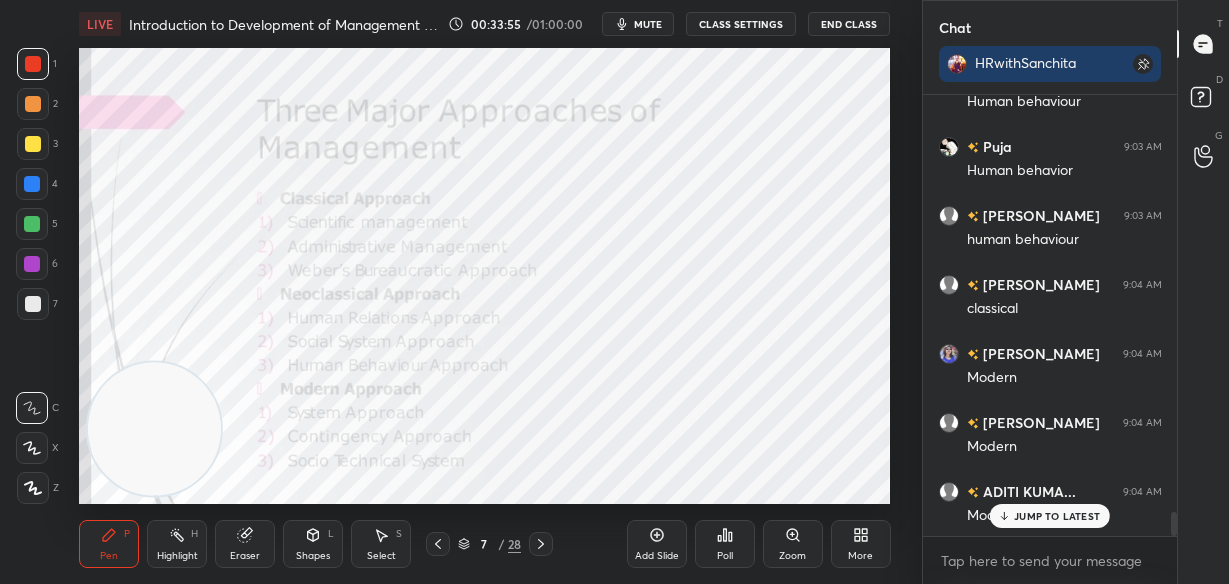 click on "JUMP TO LATEST" at bounding box center [1057, 516] 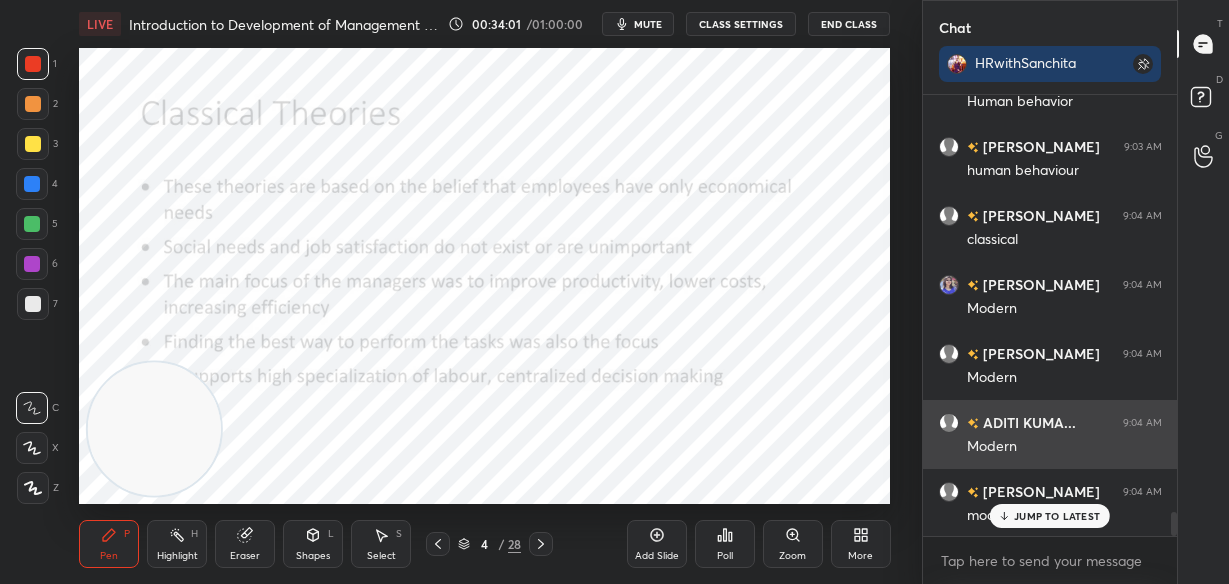 scroll, scrollTop: 7742, scrollLeft: 0, axis: vertical 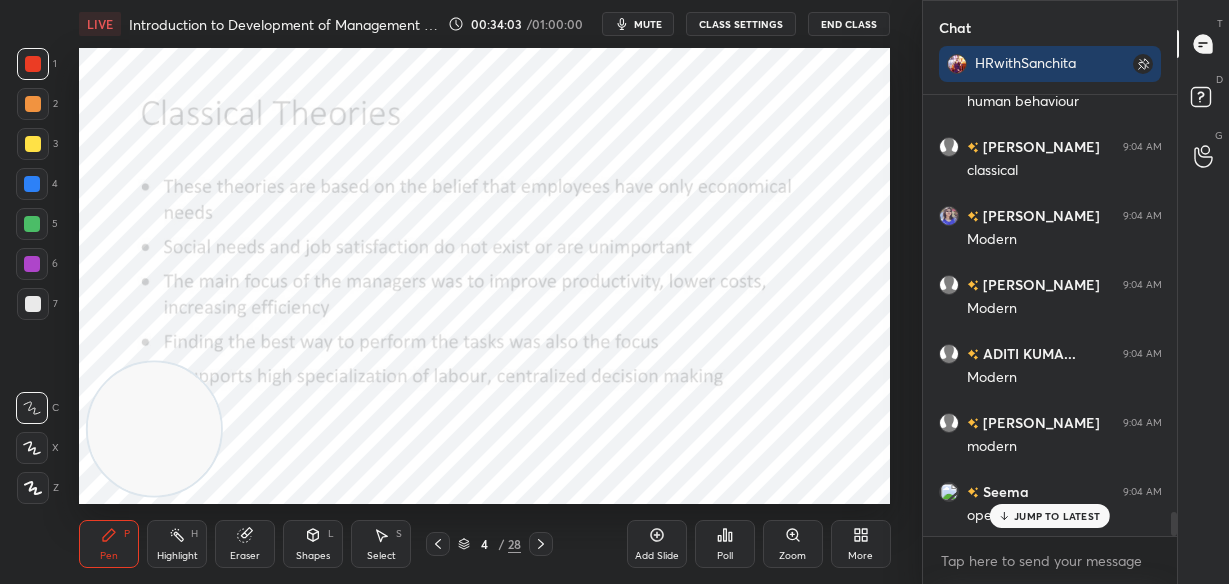 click on "JUMP TO LATEST" at bounding box center [1057, 516] 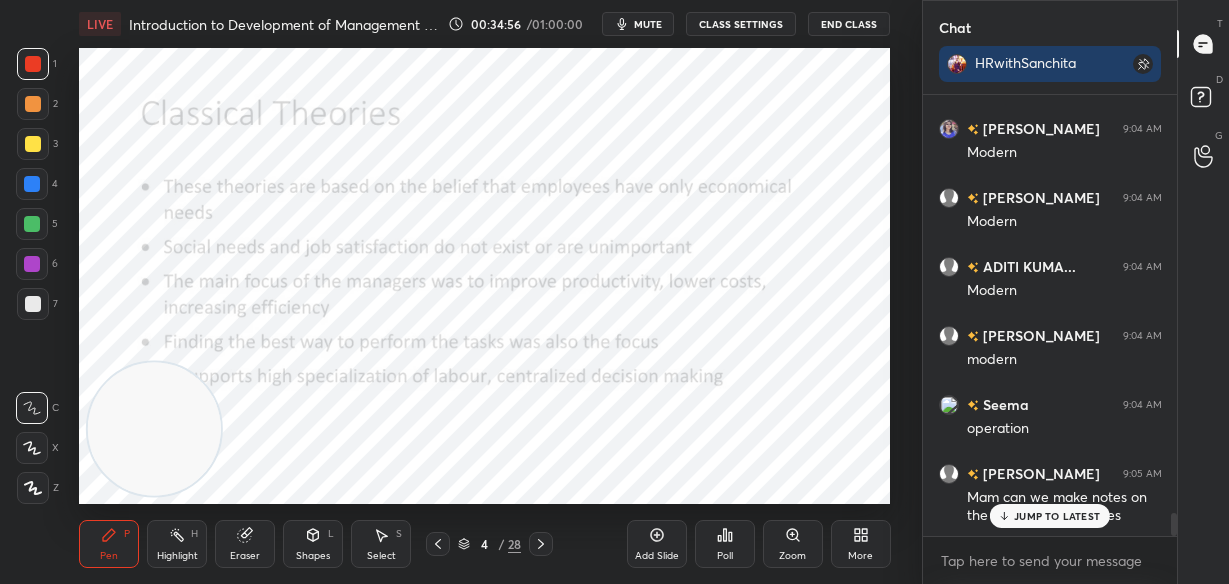 scroll, scrollTop: 7916, scrollLeft: 0, axis: vertical 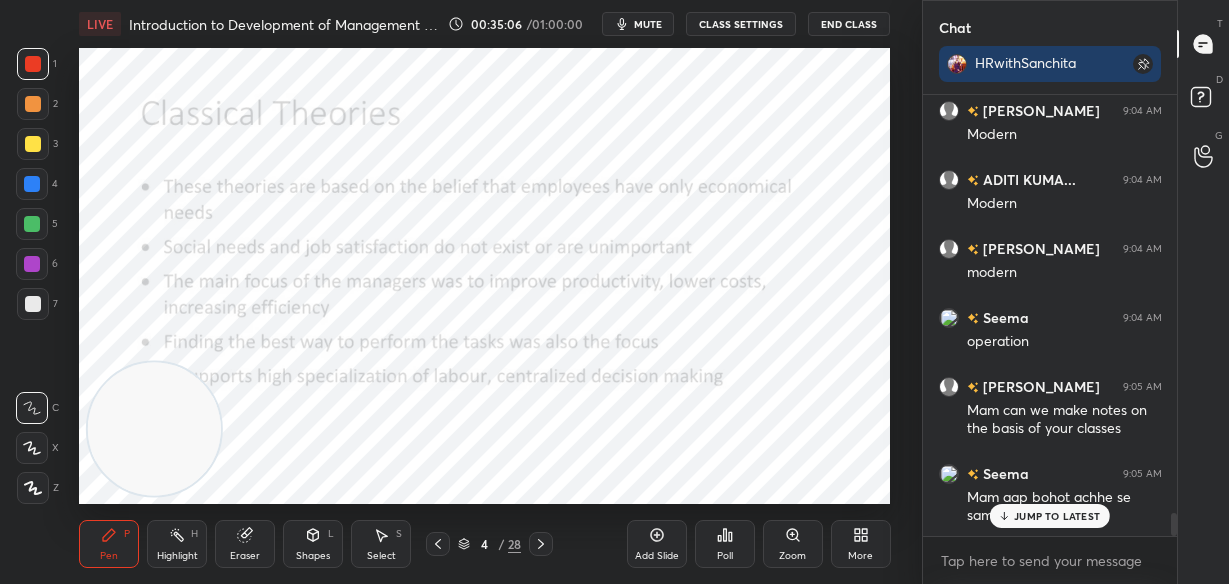 click on "JUMP TO LATEST" at bounding box center [1050, 516] 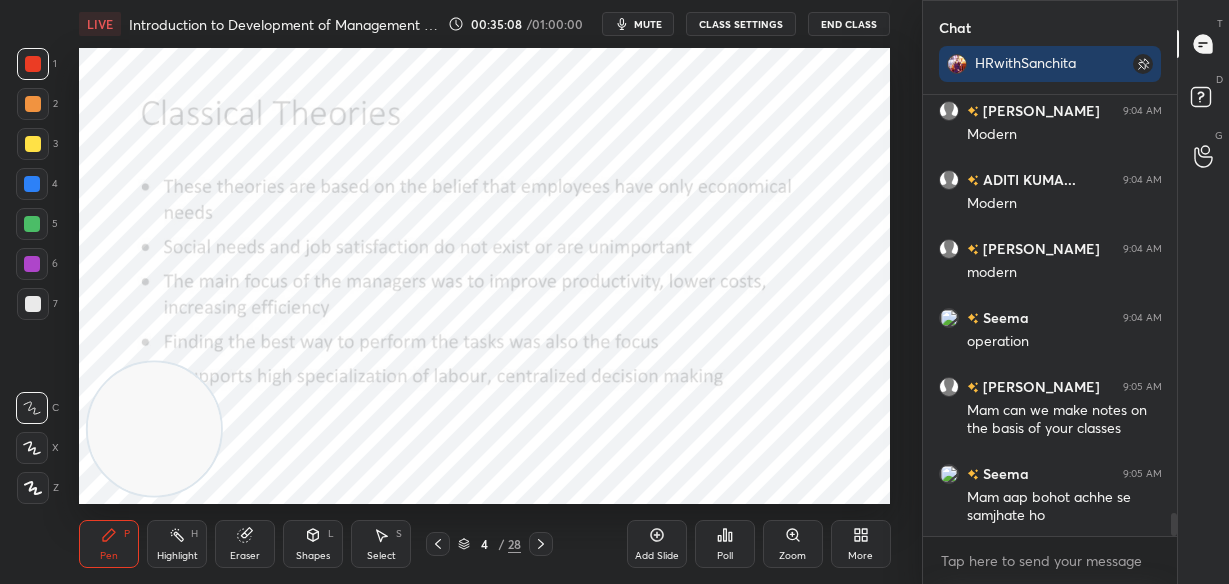 click at bounding box center (154, 428) 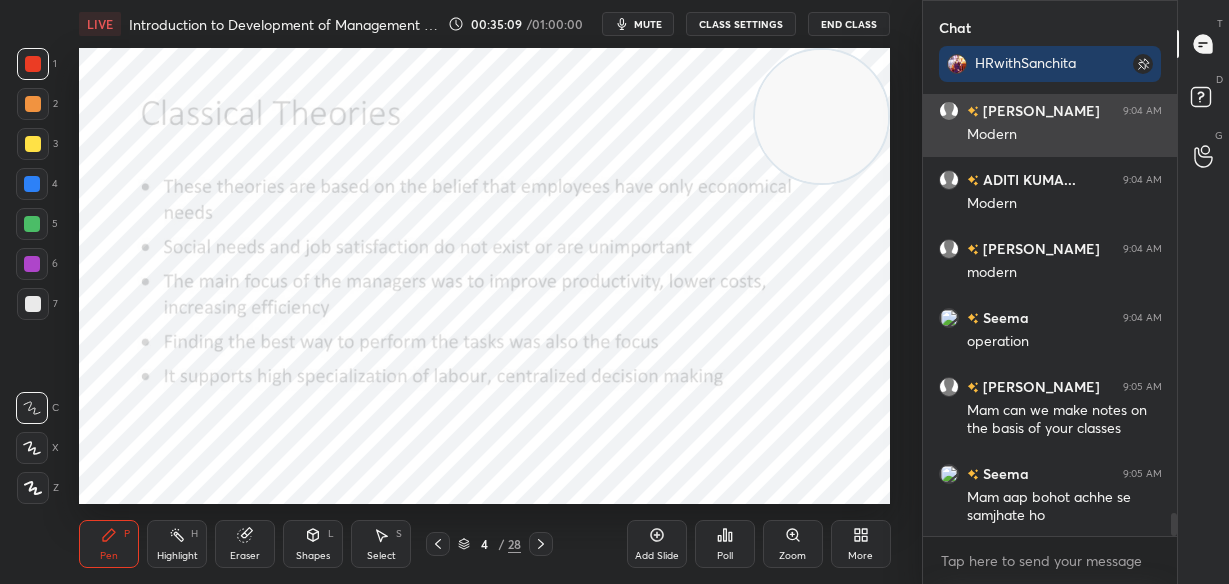 drag, startPoint x: 141, startPoint y: 436, endPoint x: 940, endPoint y: 96, distance: 868.33234 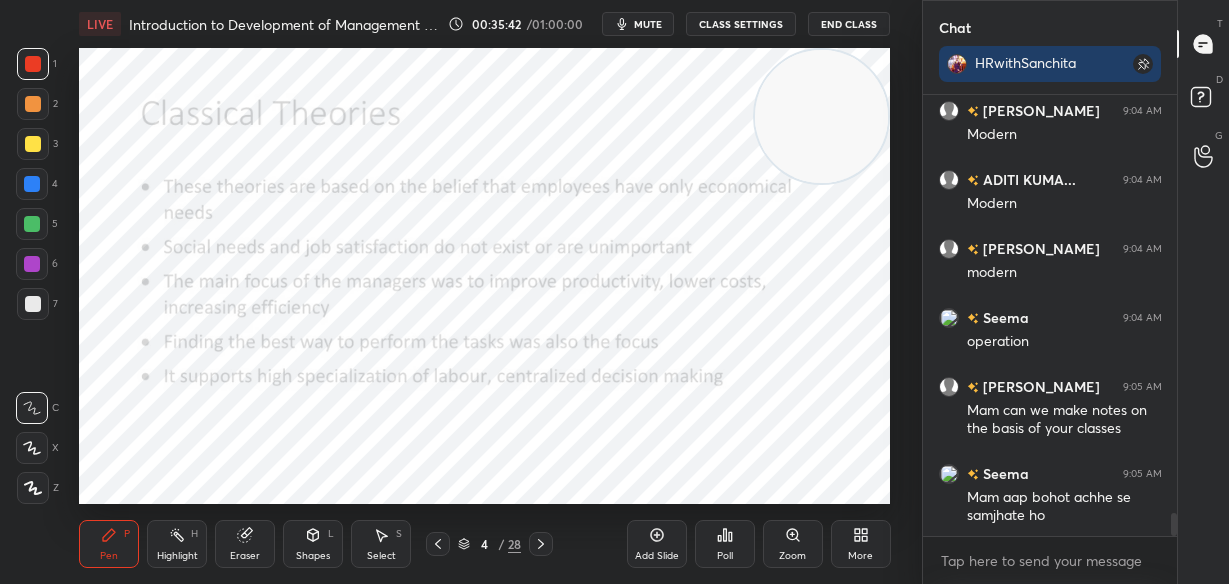 scroll, scrollTop: 7985, scrollLeft: 0, axis: vertical 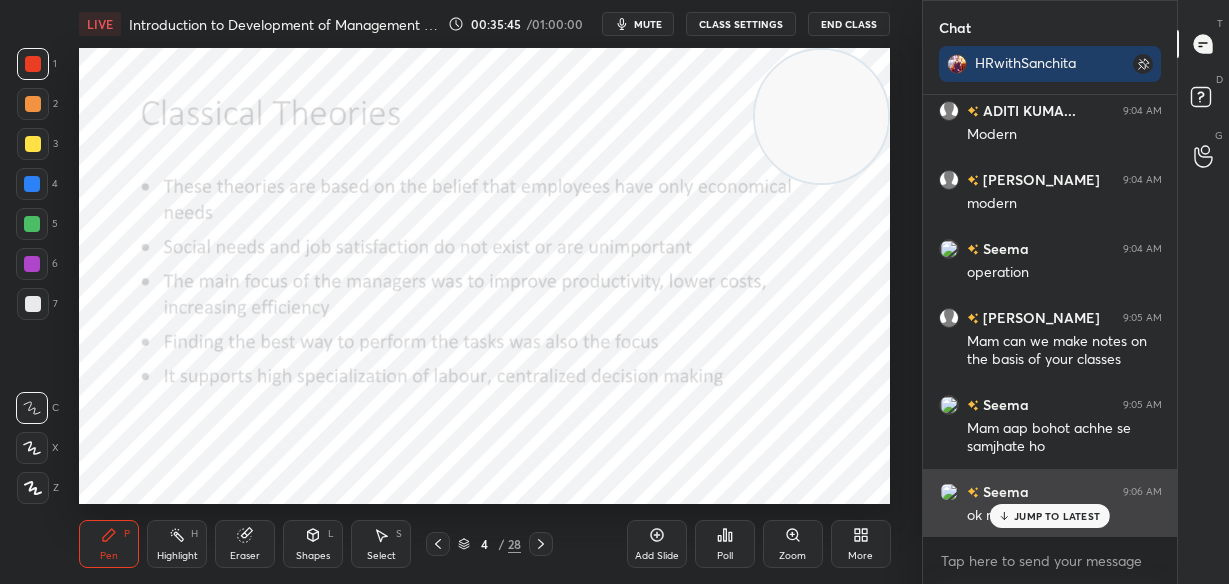 click on "Seema 9:06 AM ok mam" at bounding box center (1050, 503) 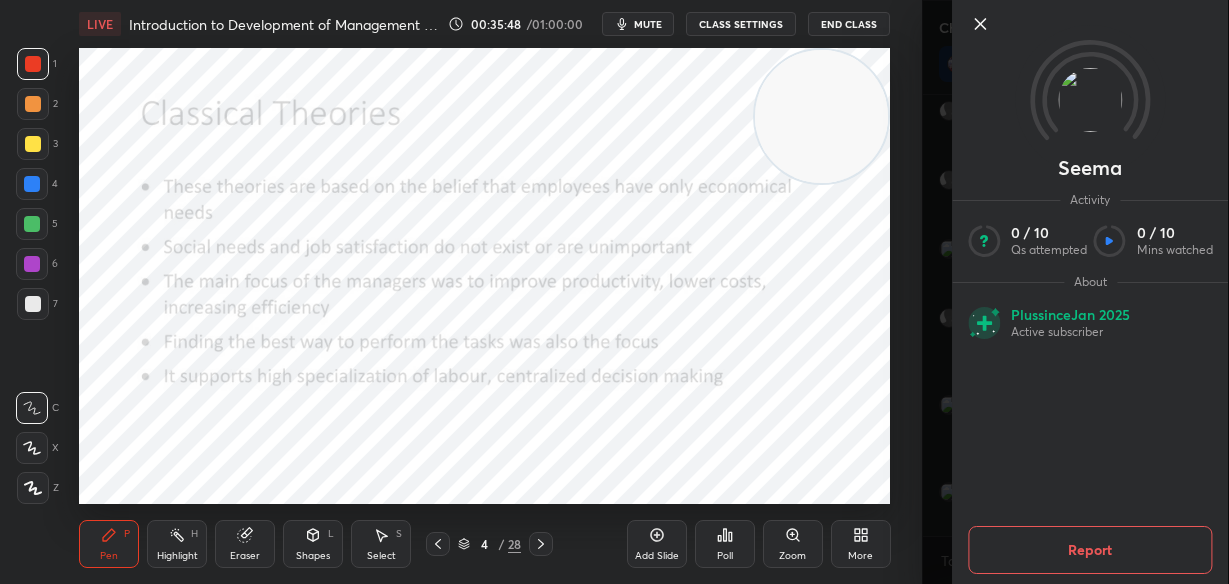 click at bounding box center (1090, 57) 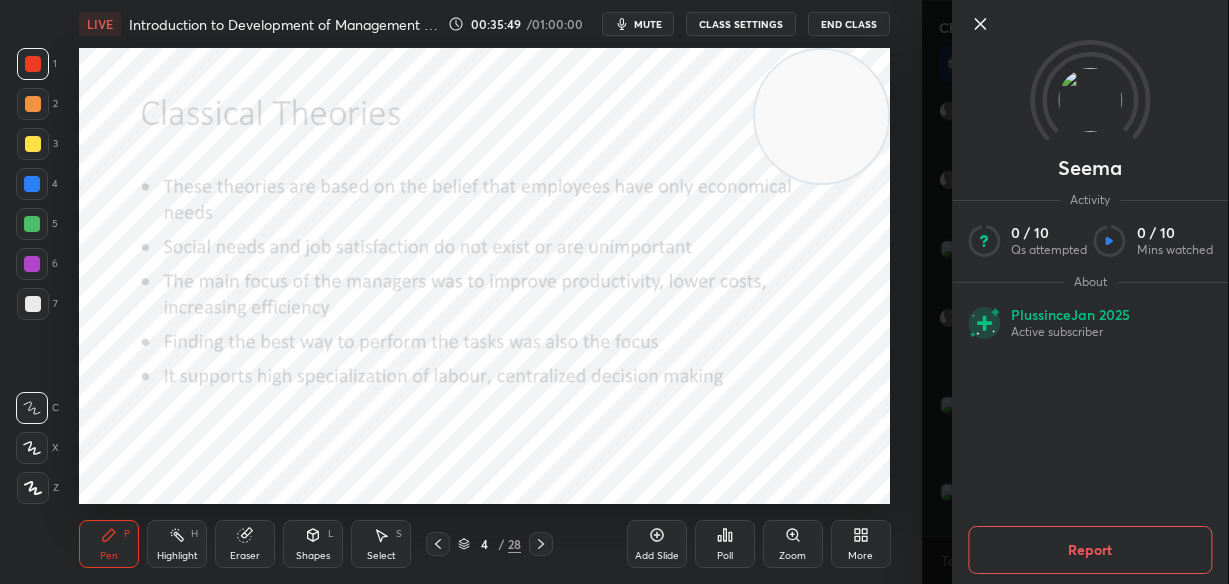 click 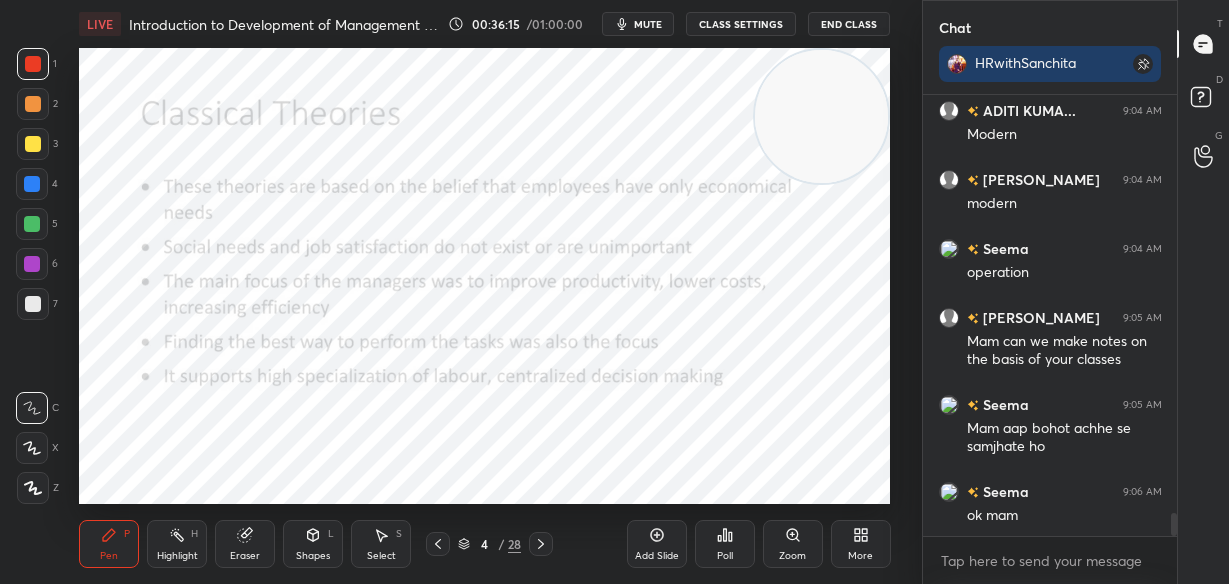 scroll, scrollTop: 8033, scrollLeft: 0, axis: vertical 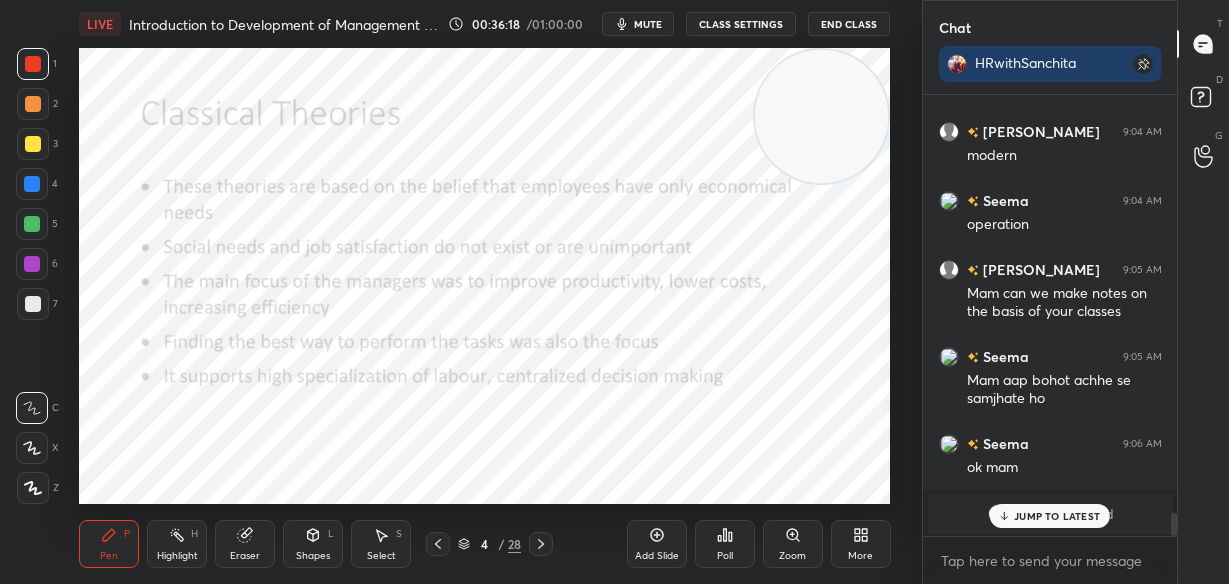 click on "JUMP TO LATEST" at bounding box center (1057, 516) 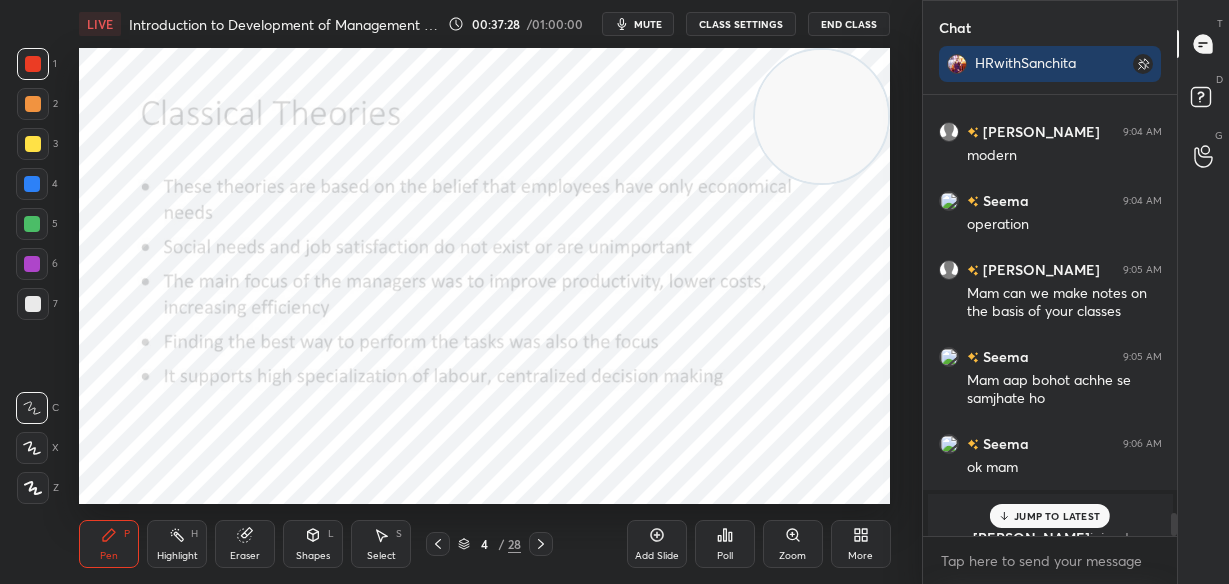 scroll, scrollTop: 8057, scrollLeft: 0, axis: vertical 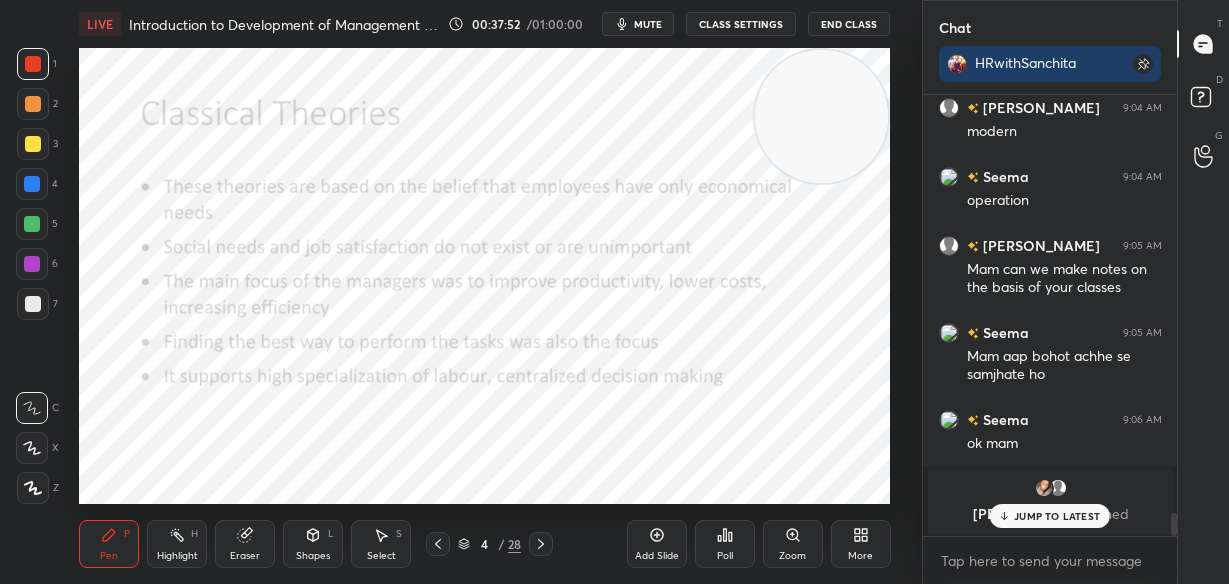 click on "JUMP TO LATEST" at bounding box center (1057, 516) 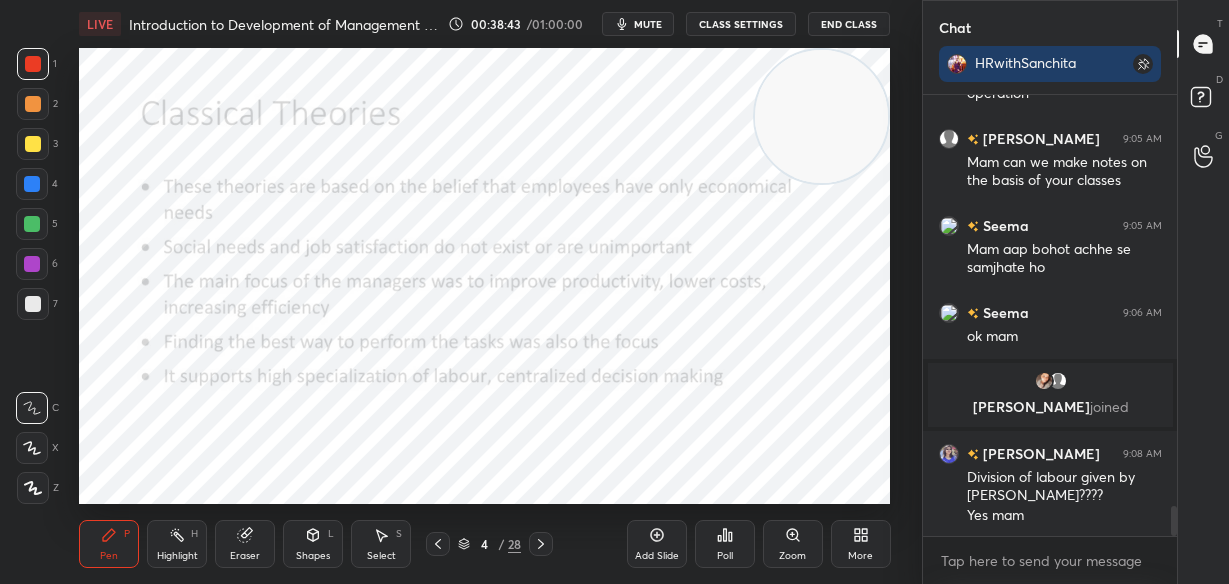 scroll, scrollTop: 6105, scrollLeft: 0, axis: vertical 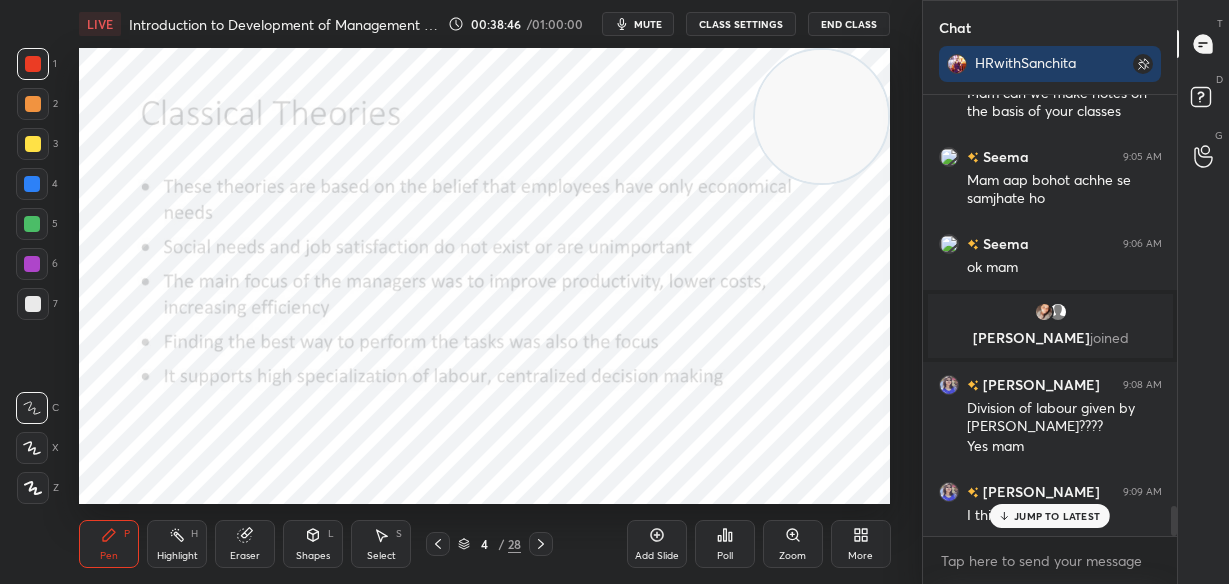 click on "JUMP TO LATEST" at bounding box center (1050, 516) 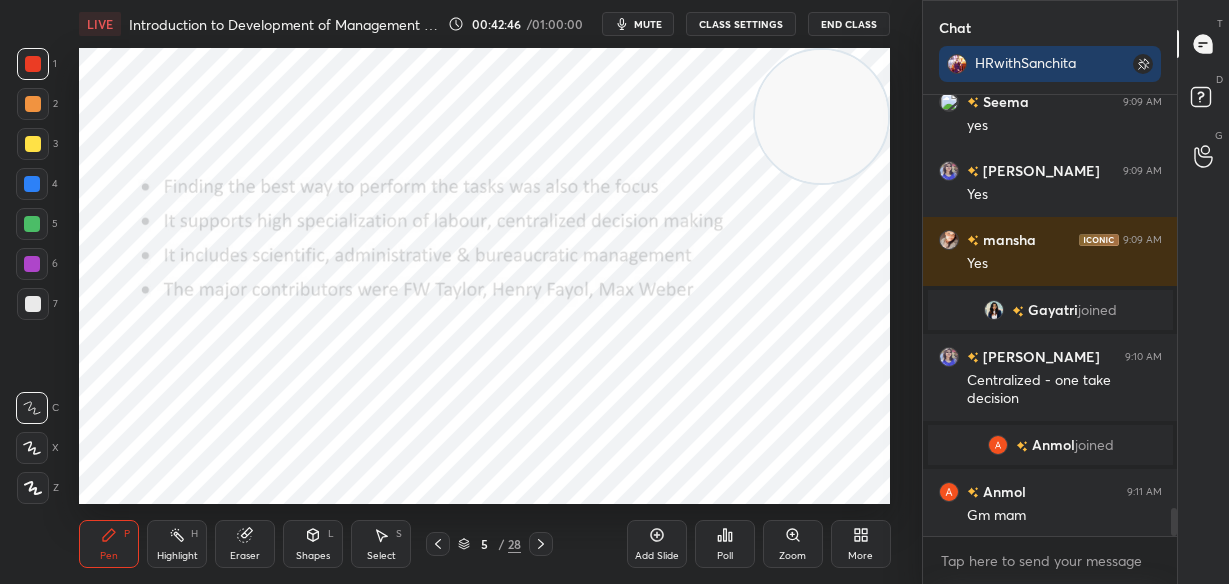 scroll, scrollTop: 6609, scrollLeft: 0, axis: vertical 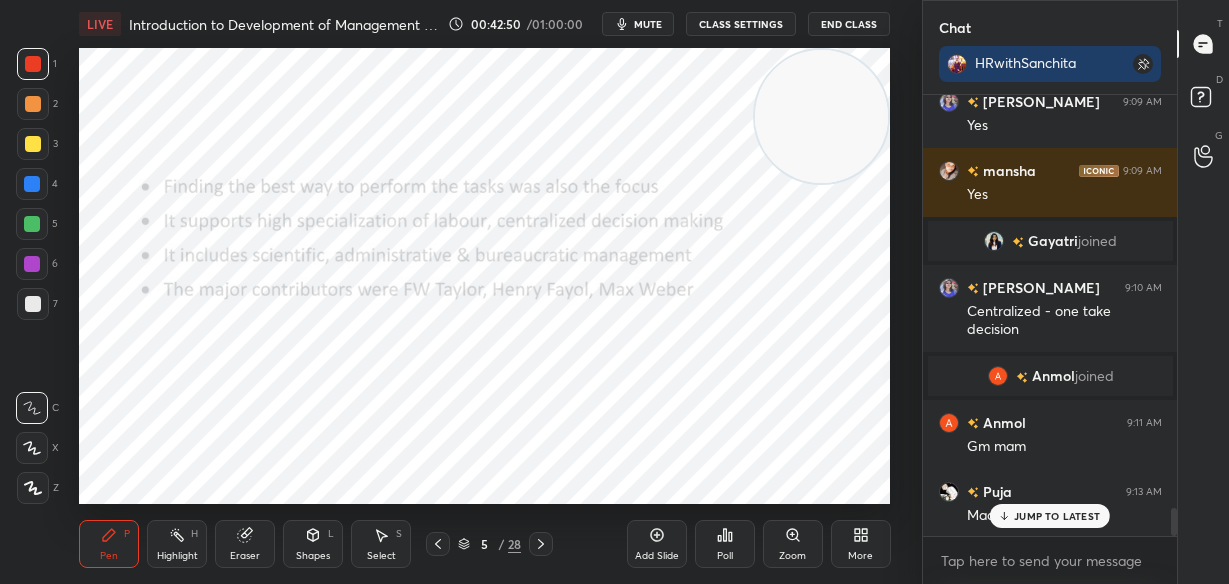 click on "JUMP TO LATEST" at bounding box center (1057, 516) 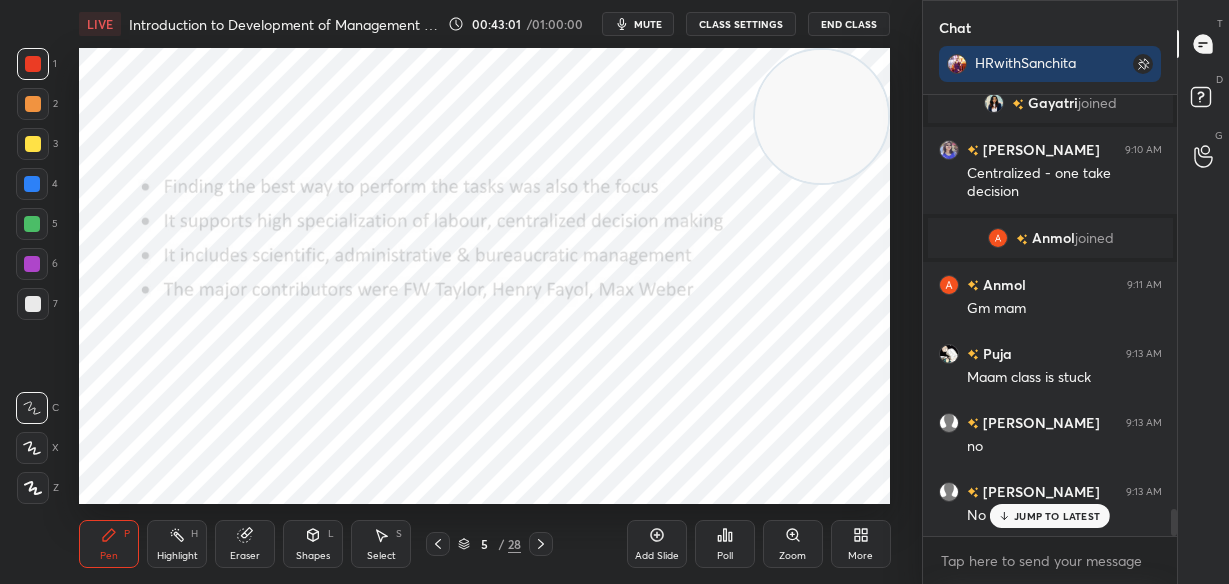 scroll, scrollTop: 6816, scrollLeft: 0, axis: vertical 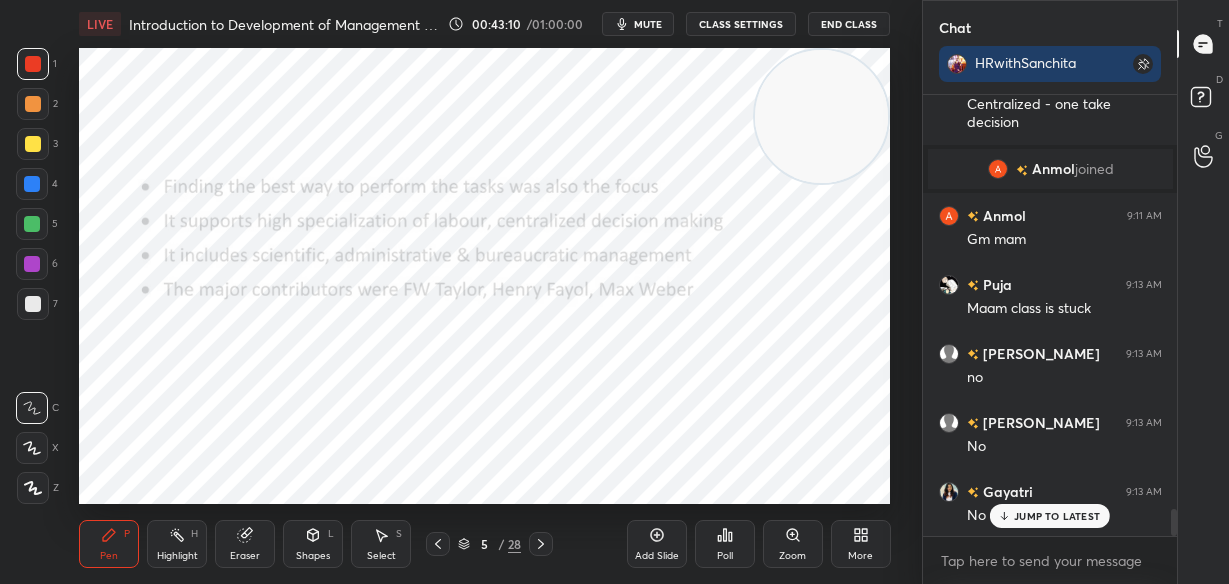 click on "JUMP TO LATEST" at bounding box center (1057, 516) 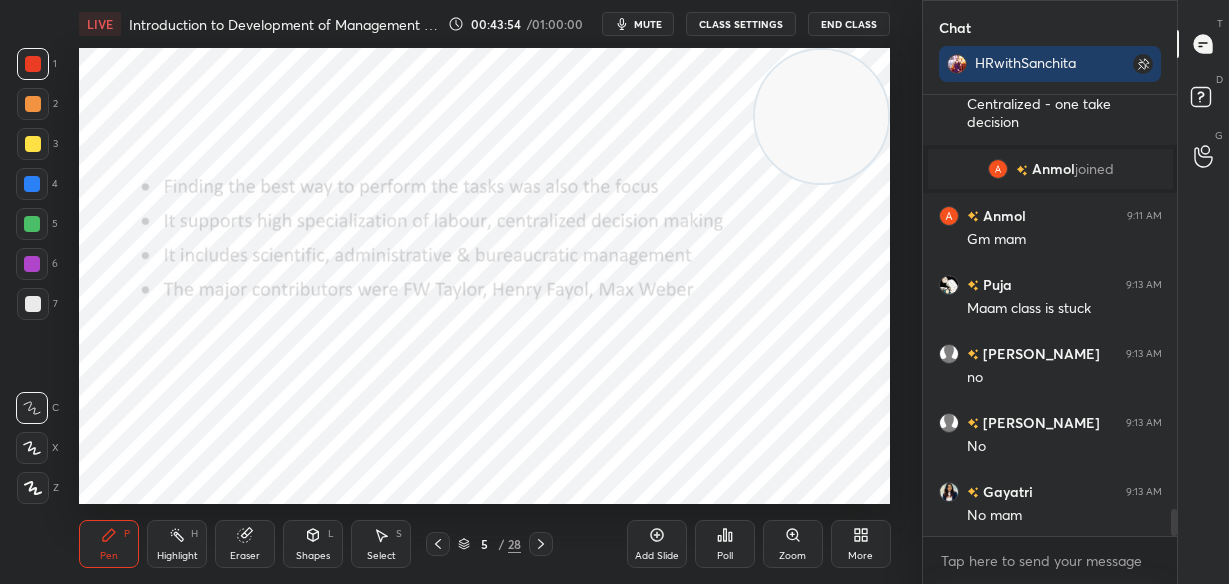 scroll, scrollTop: 6885, scrollLeft: 0, axis: vertical 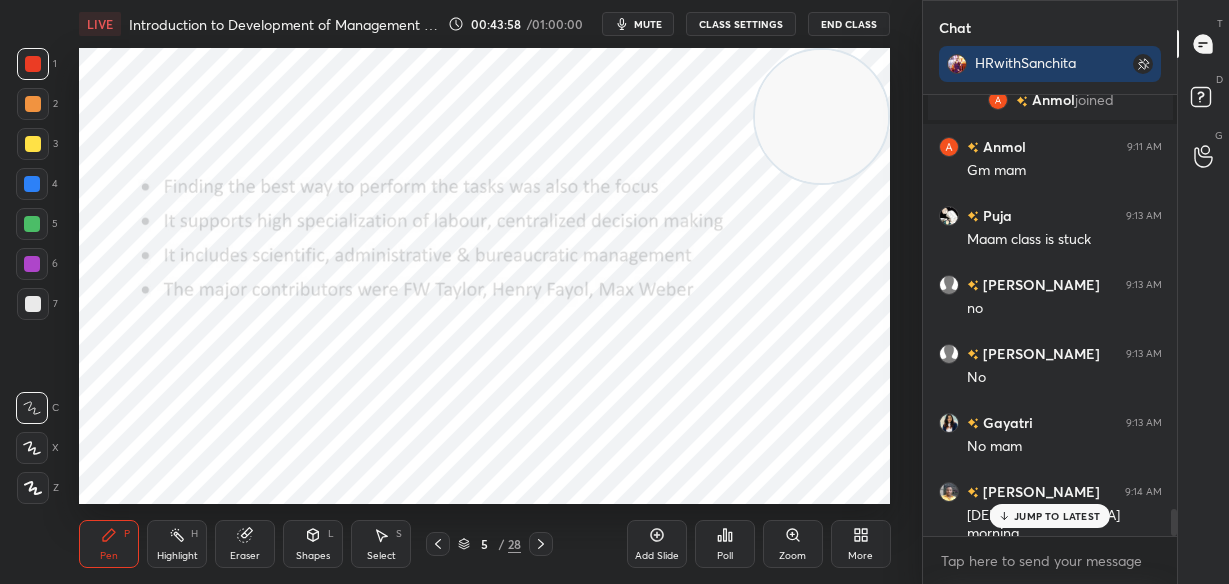 click on "JUMP TO LATEST" at bounding box center (1057, 516) 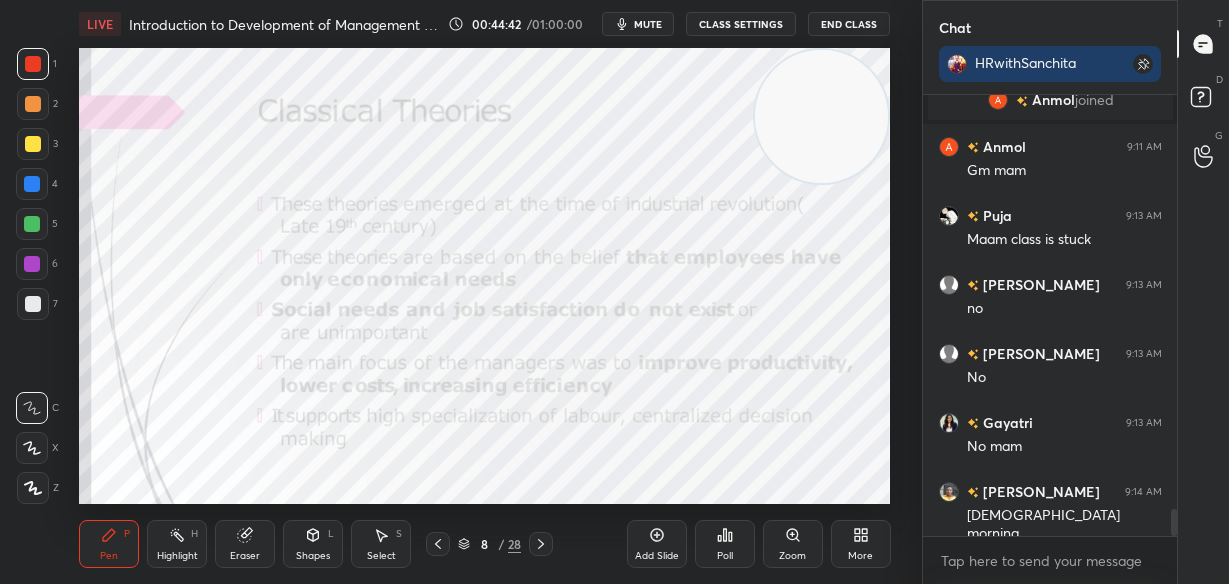 scroll, scrollTop: 6972, scrollLeft: 0, axis: vertical 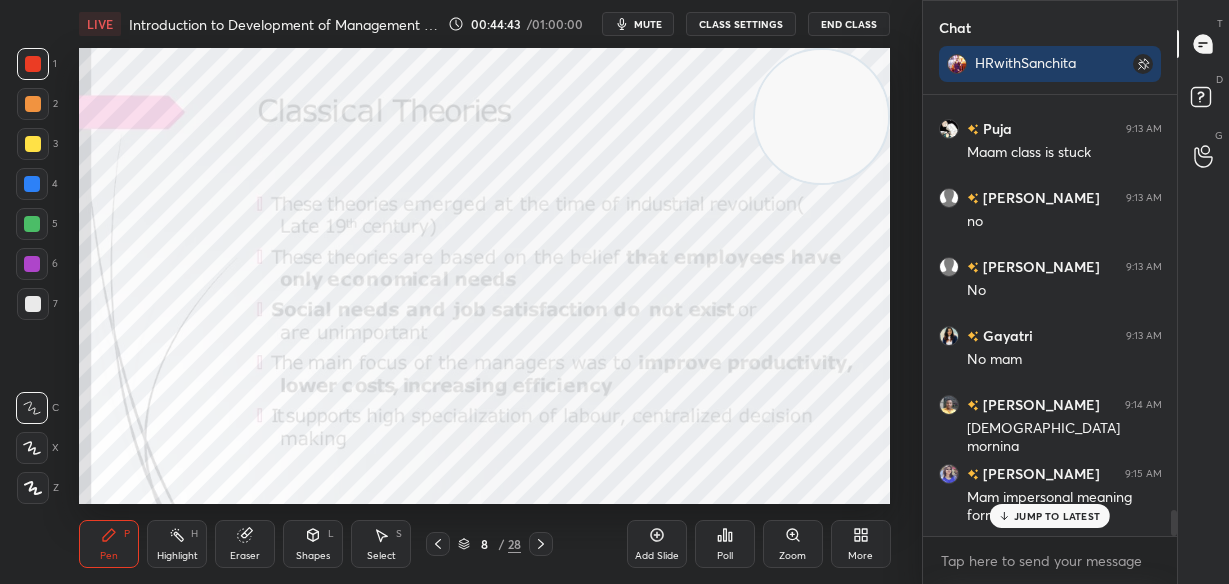 click on "JUMP TO LATEST" at bounding box center (1057, 516) 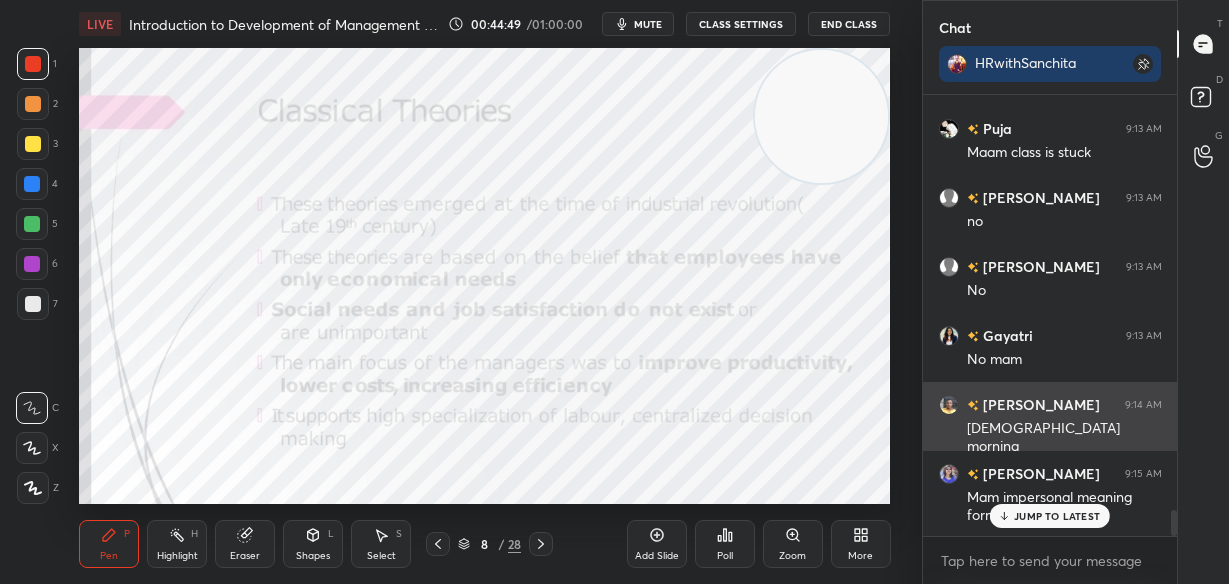 scroll, scrollTop: 7041, scrollLeft: 0, axis: vertical 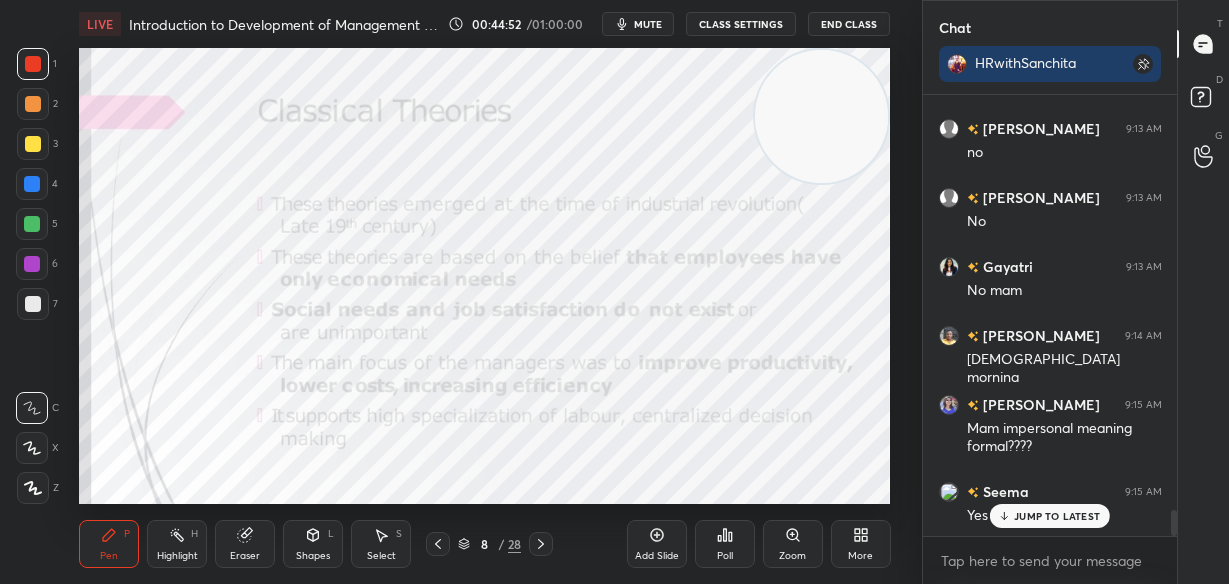 click on "JUMP TO LATEST" at bounding box center (1057, 516) 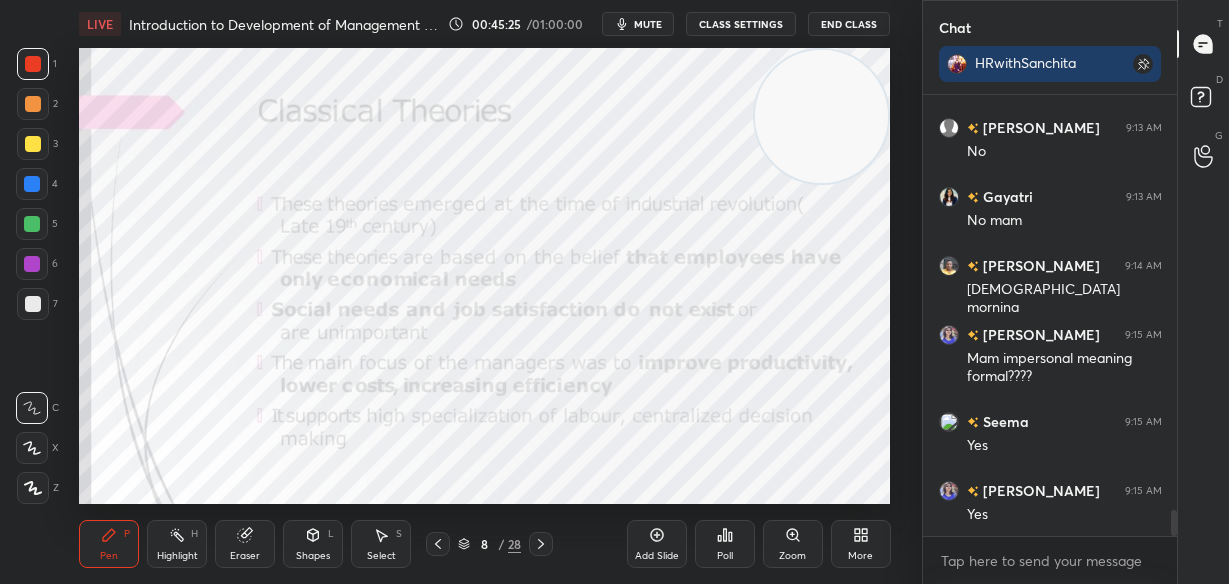 scroll, scrollTop: 7130, scrollLeft: 0, axis: vertical 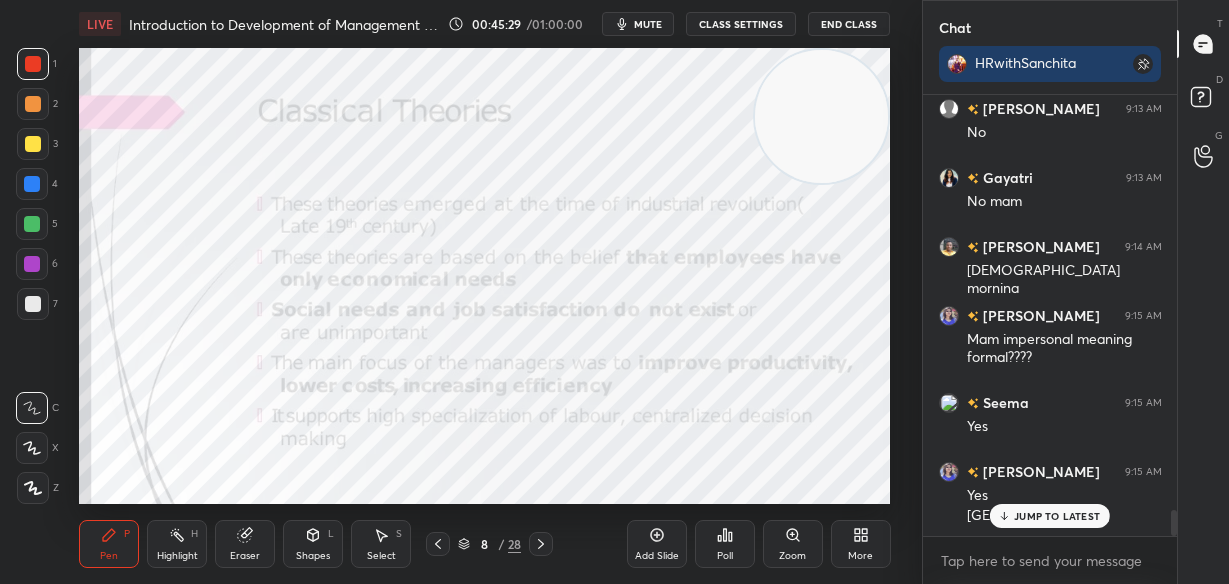 click on "JUMP TO LATEST" at bounding box center (1057, 516) 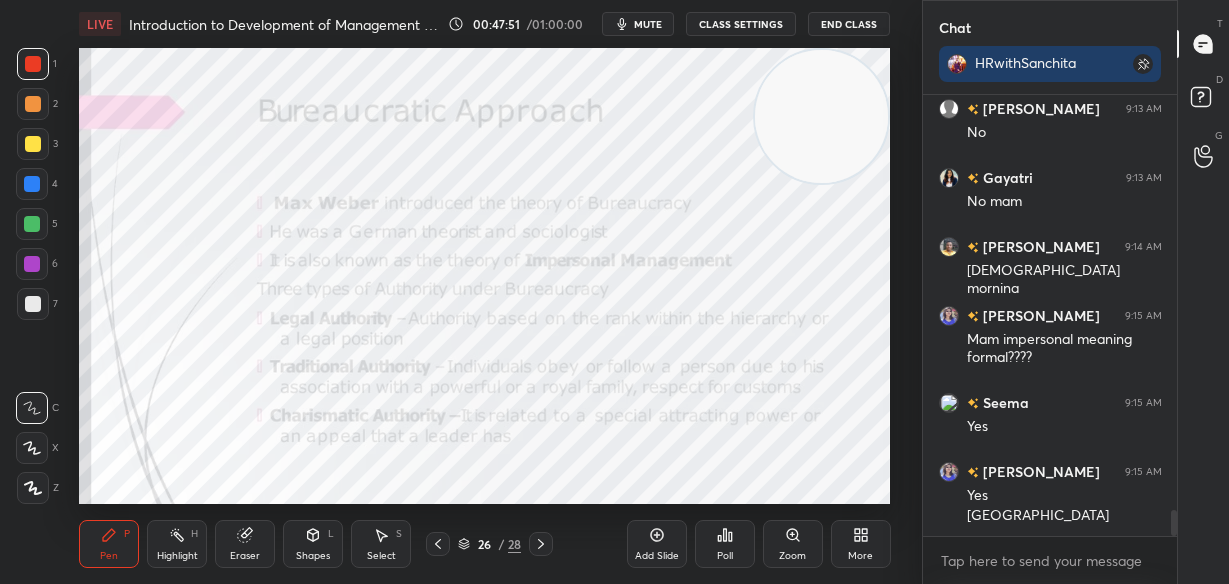 scroll, scrollTop: 7217, scrollLeft: 0, axis: vertical 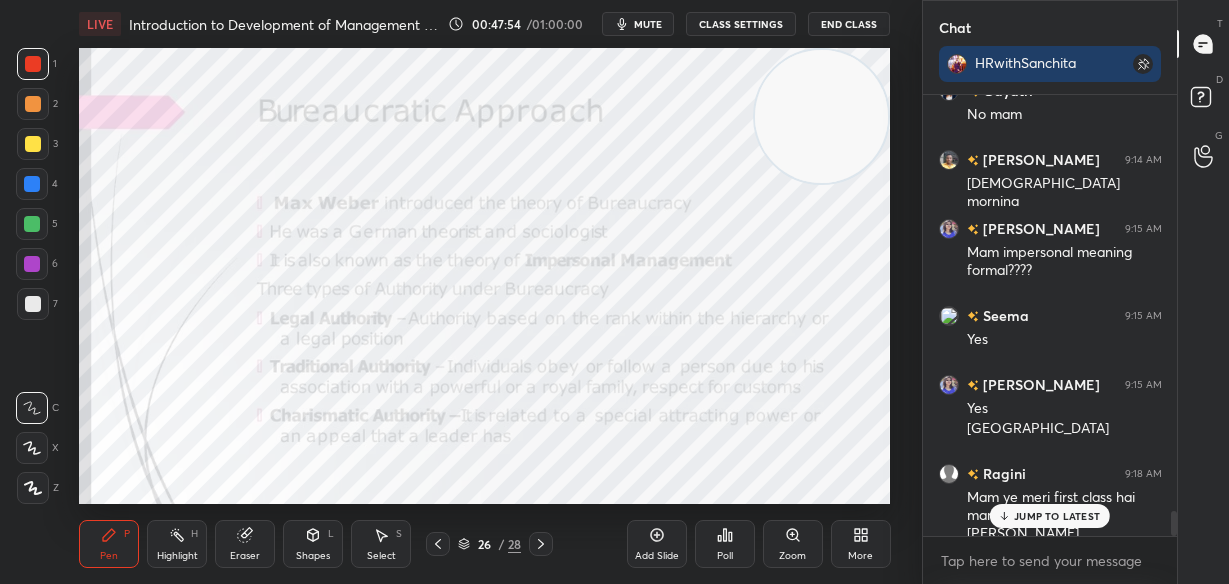 click on "JUMP TO LATEST" at bounding box center (1050, 516) 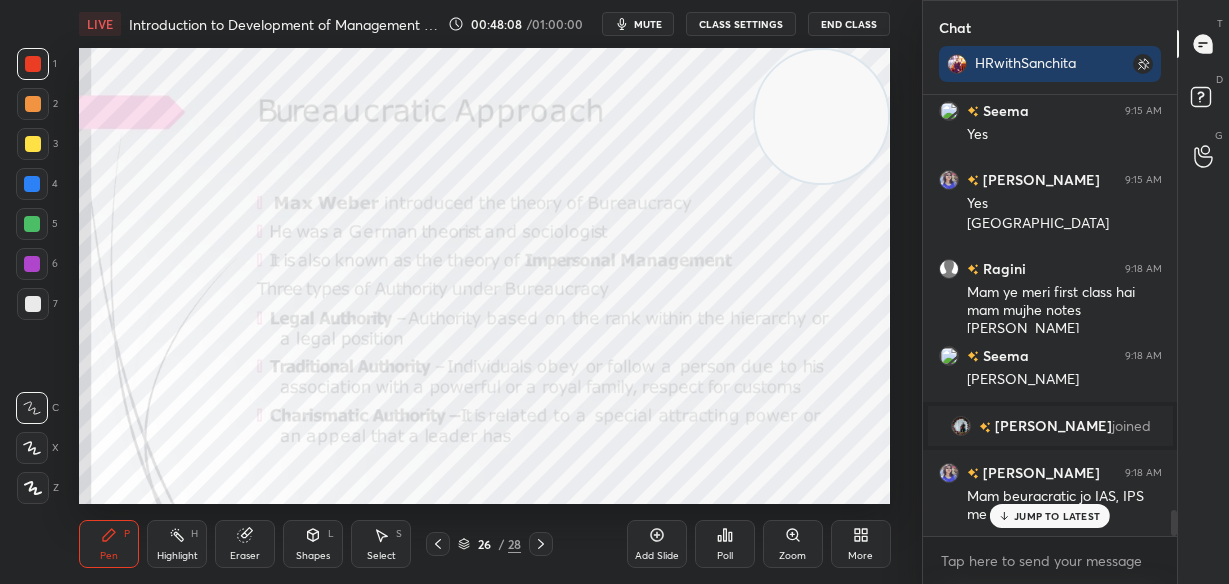 scroll, scrollTop: 7097, scrollLeft: 0, axis: vertical 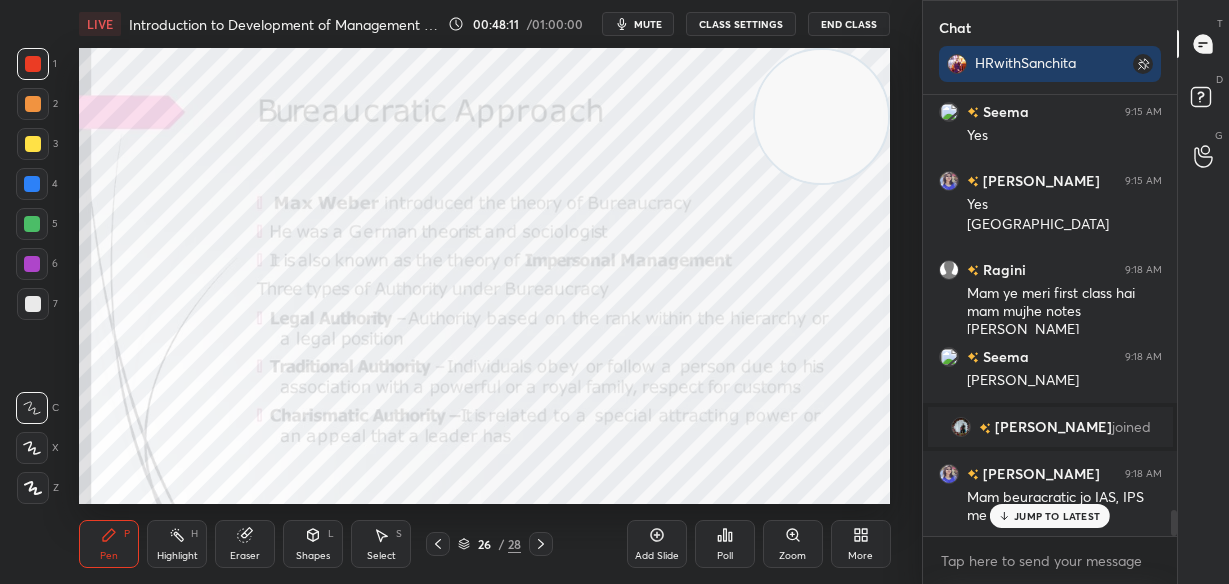 click on "JUMP TO LATEST" at bounding box center [1057, 516] 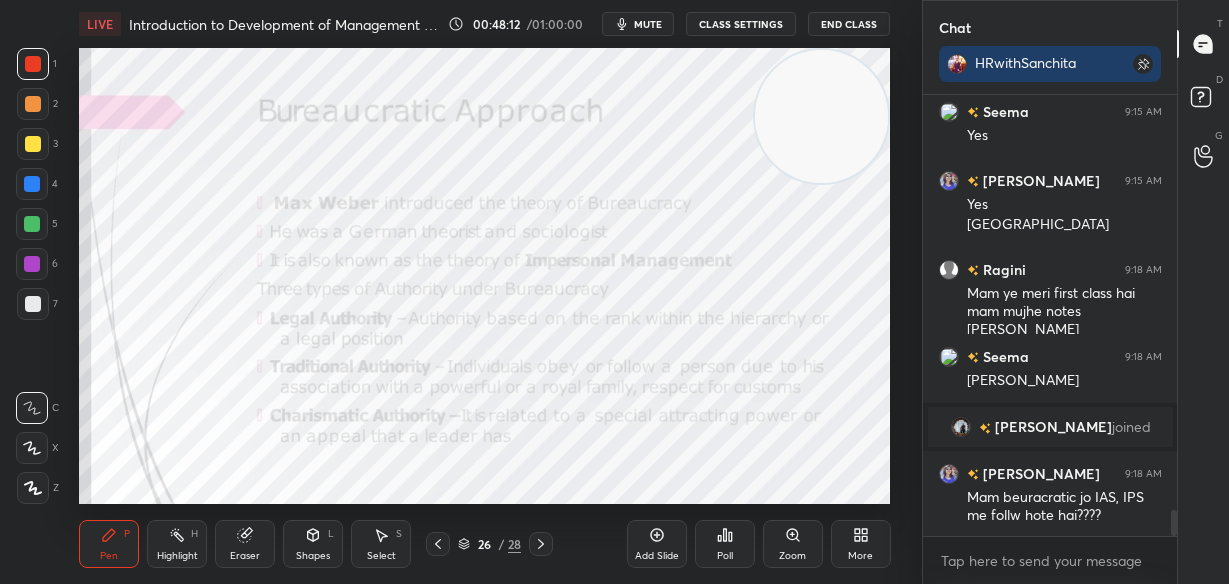 scroll, scrollTop: 7166, scrollLeft: 0, axis: vertical 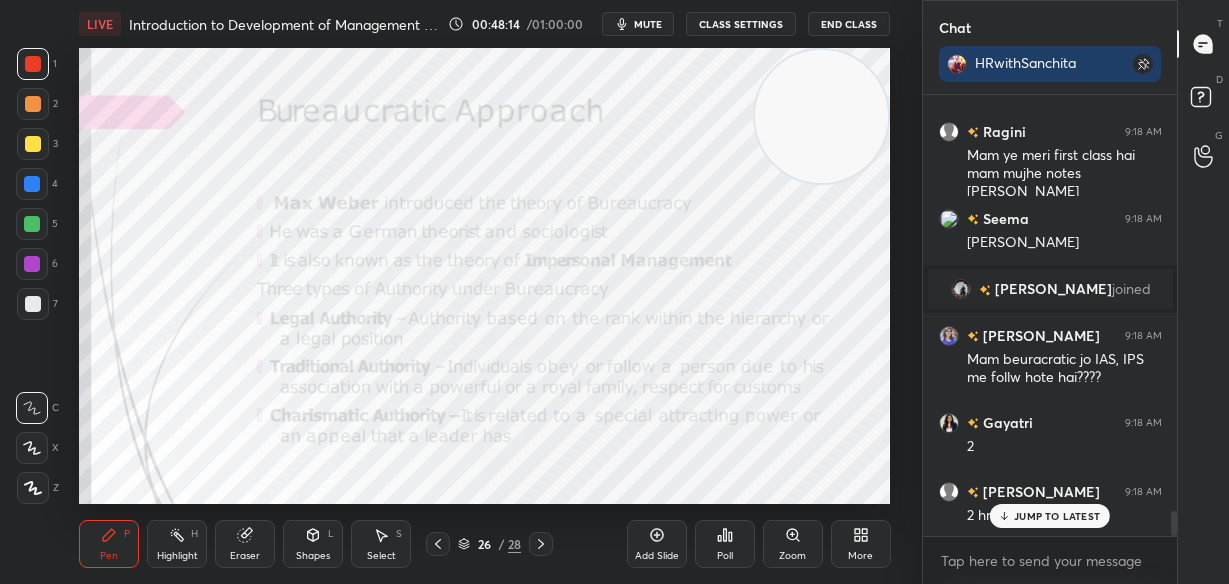click on "JUMP TO LATEST" at bounding box center [1057, 516] 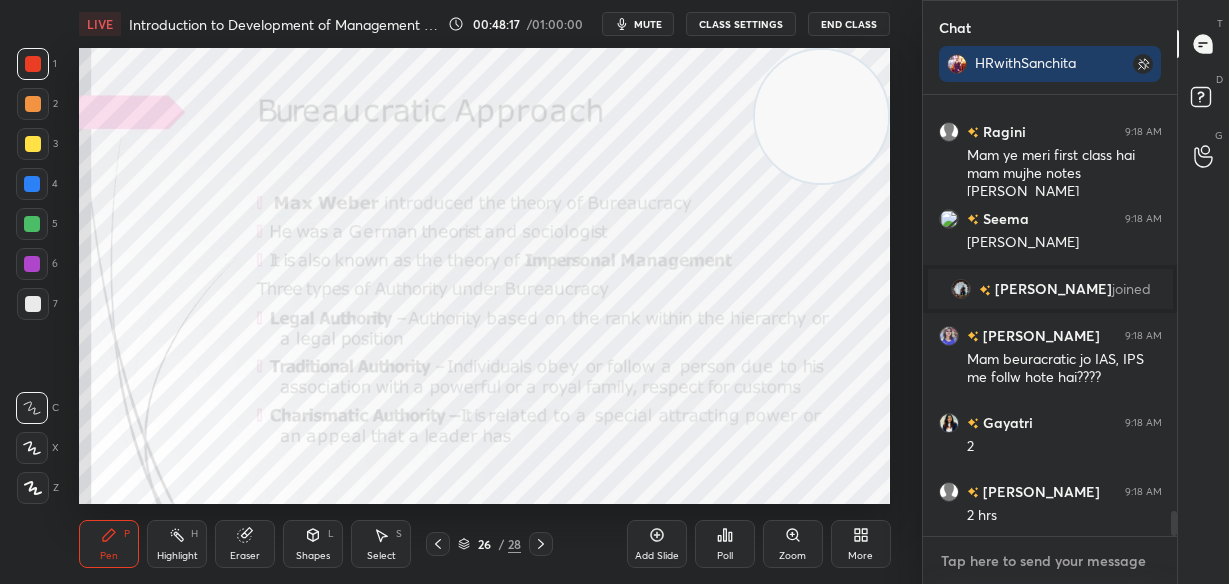 click at bounding box center (1050, 561) 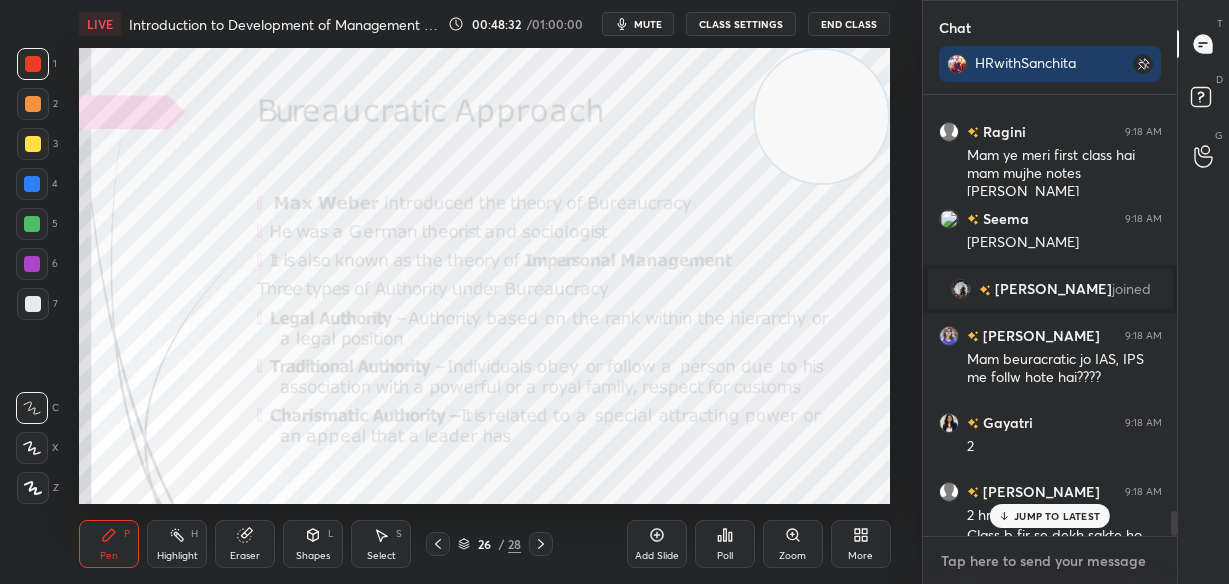 scroll, scrollTop: 7255, scrollLeft: 0, axis: vertical 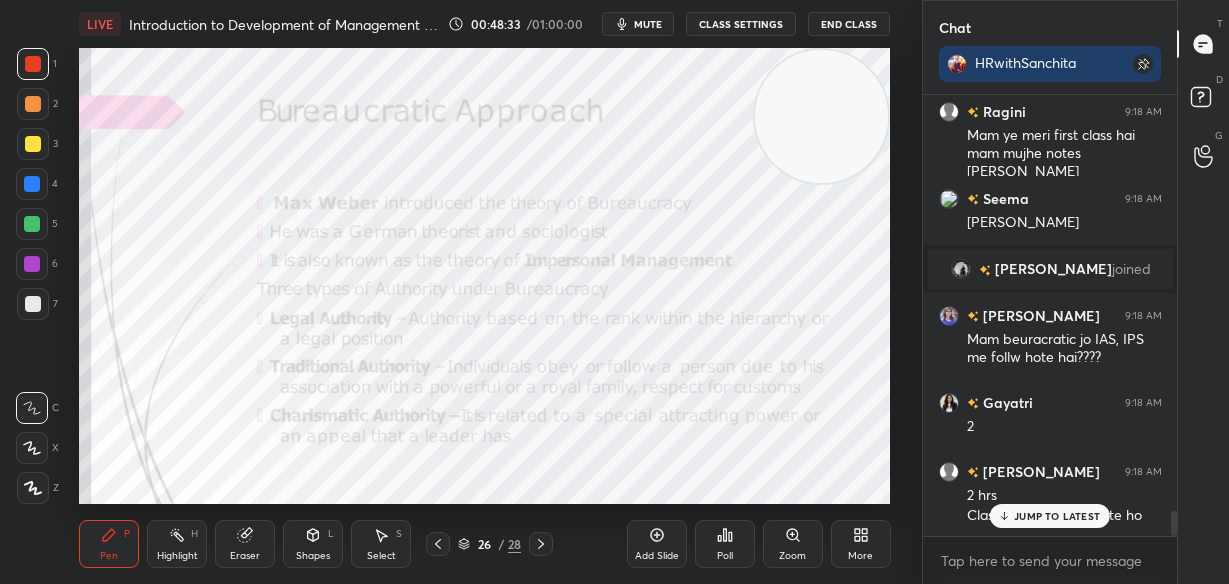 click on "JUMP TO LATEST" at bounding box center (1050, 516) 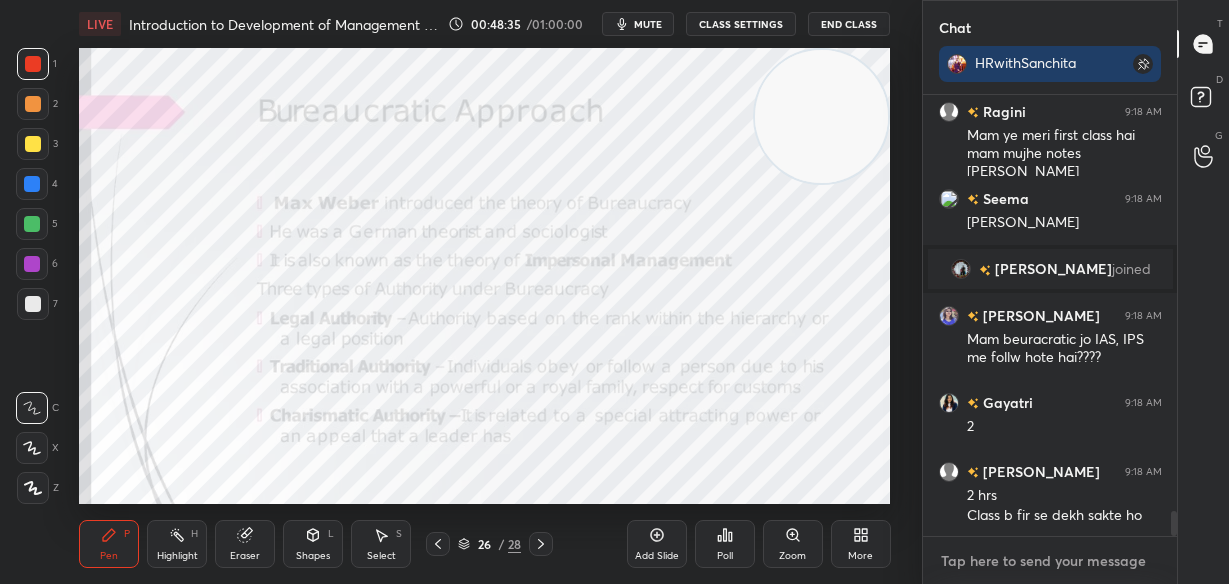 click at bounding box center (1050, 561) 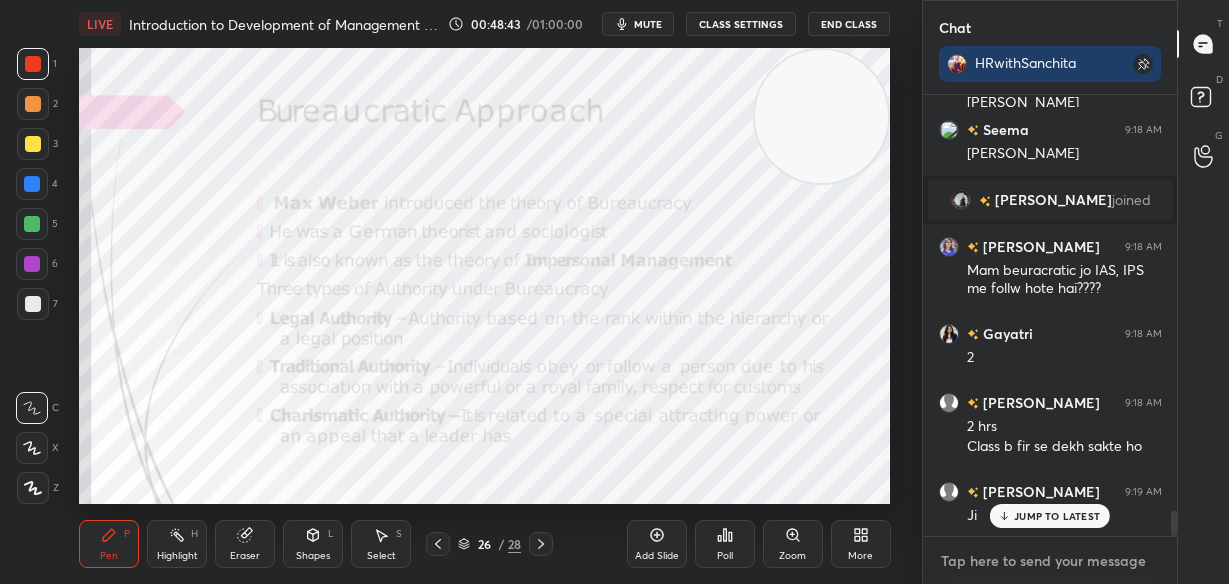 scroll, scrollTop: 7393, scrollLeft: 0, axis: vertical 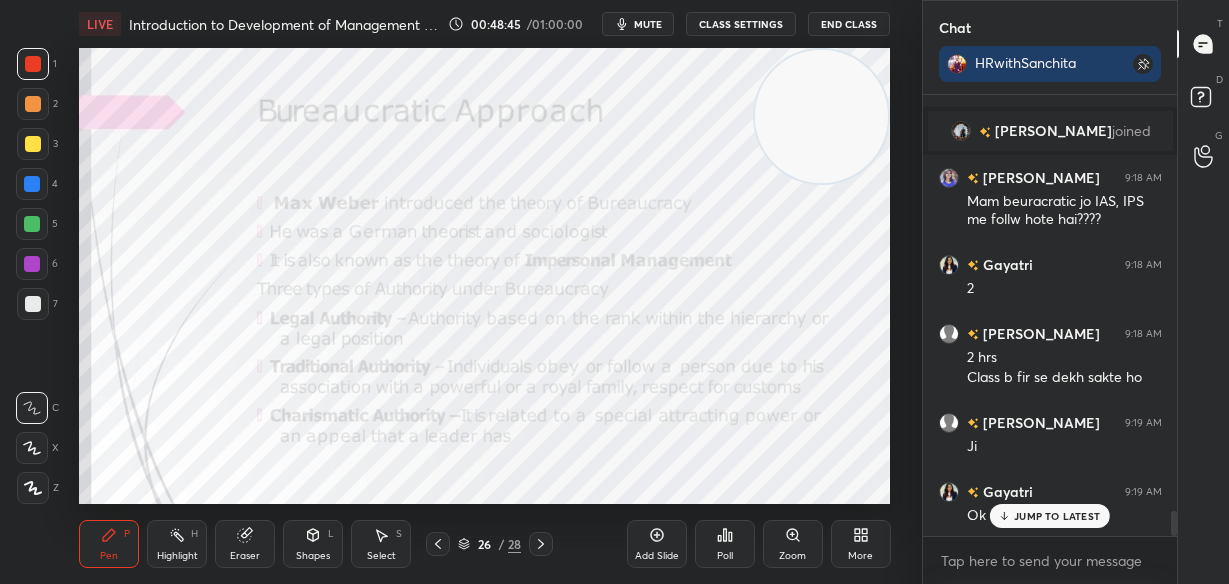 click on "JUMP TO LATEST" at bounding box center [1050, 516] 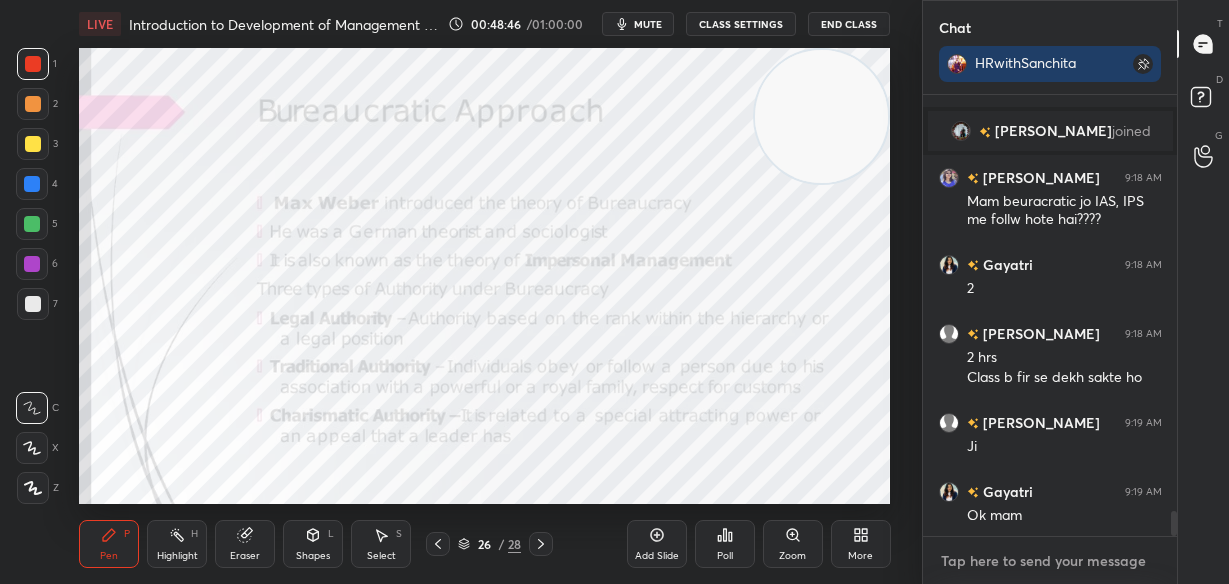 click at bounding box center [1050, 561] 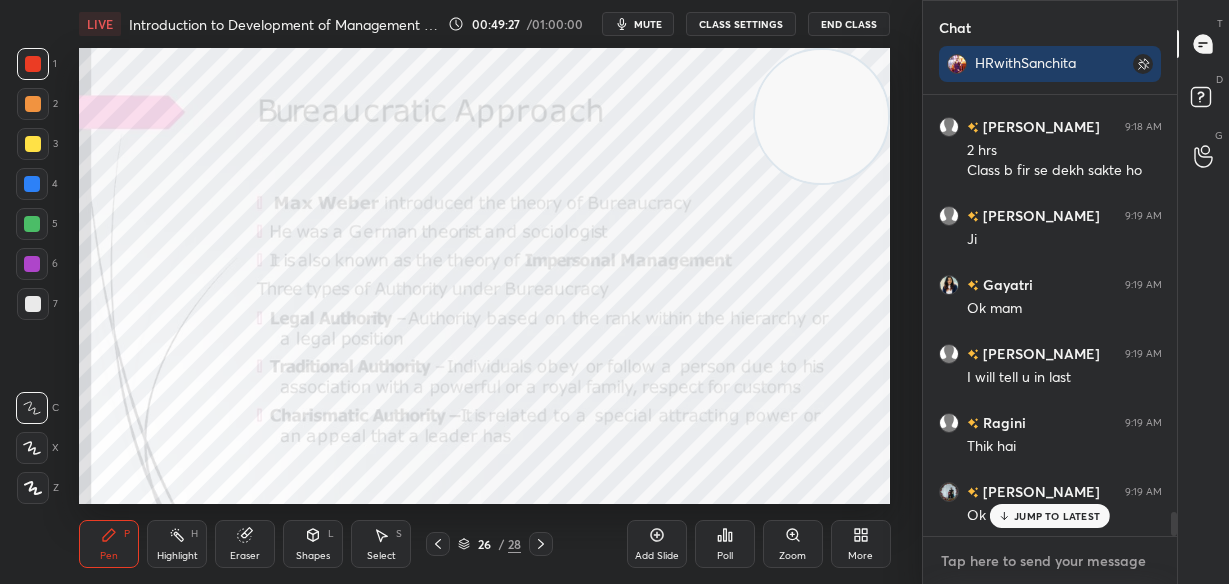 scroll, scrollTop: 7669, scrollLeft: 0, axis: vertical 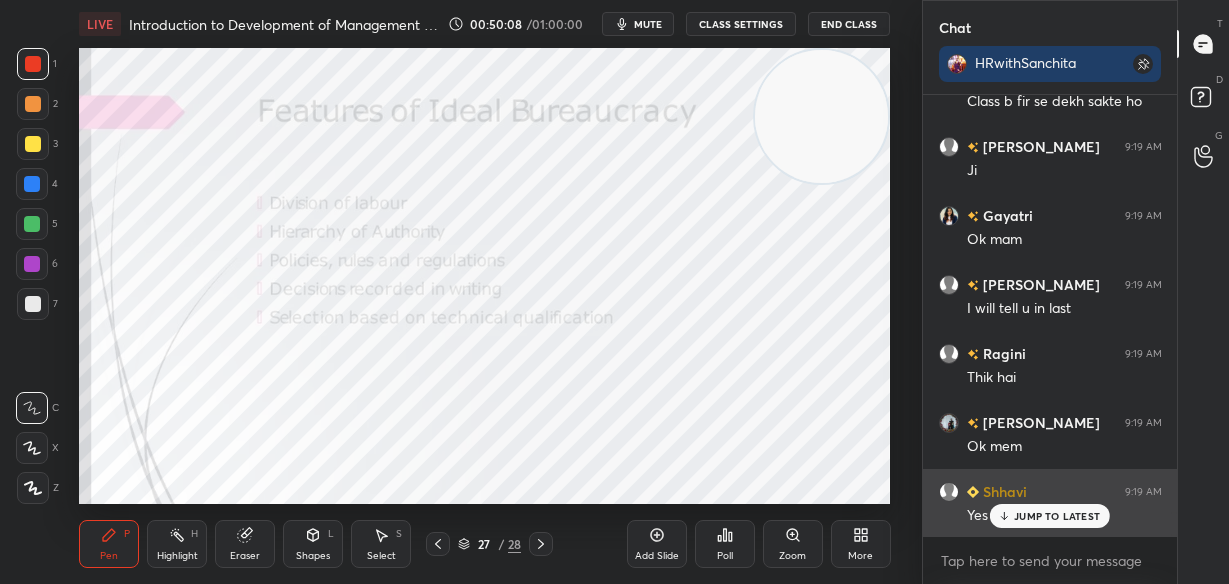 click on "JUMP TO LATEST" at bounding box center (1057, 516) 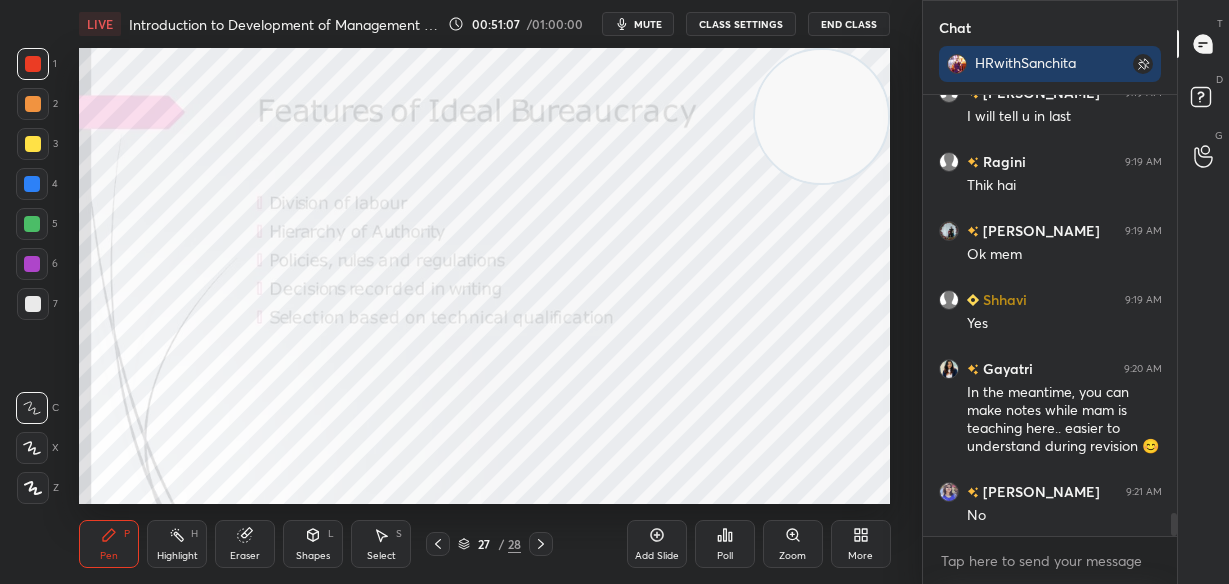 scroll, scrollTop: 7930, scrollLeft: 0, axis: vertical 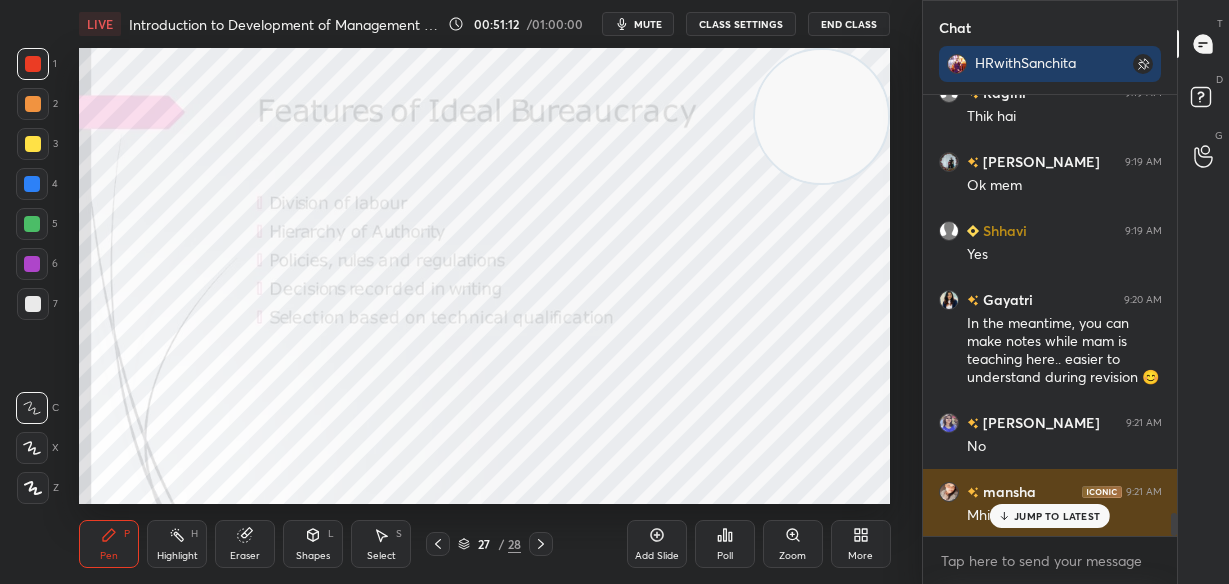 click on "JUMP TO LATEST" at bounding box center (1050, 516) 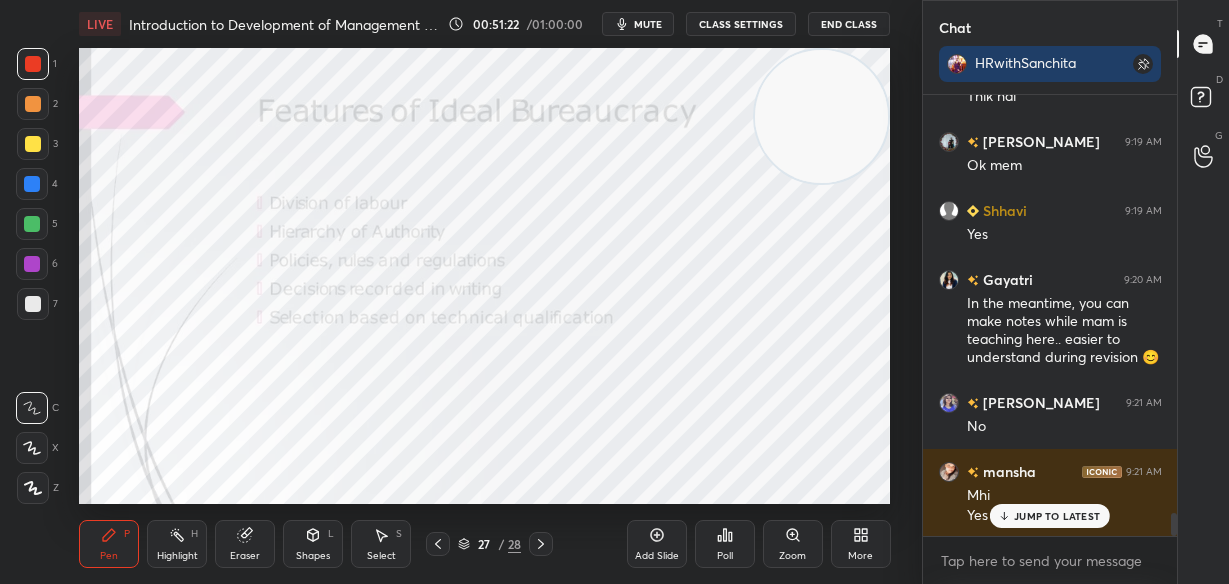 scroll, scrollTop: 8019, scrollLeft: 0, axis: vertical 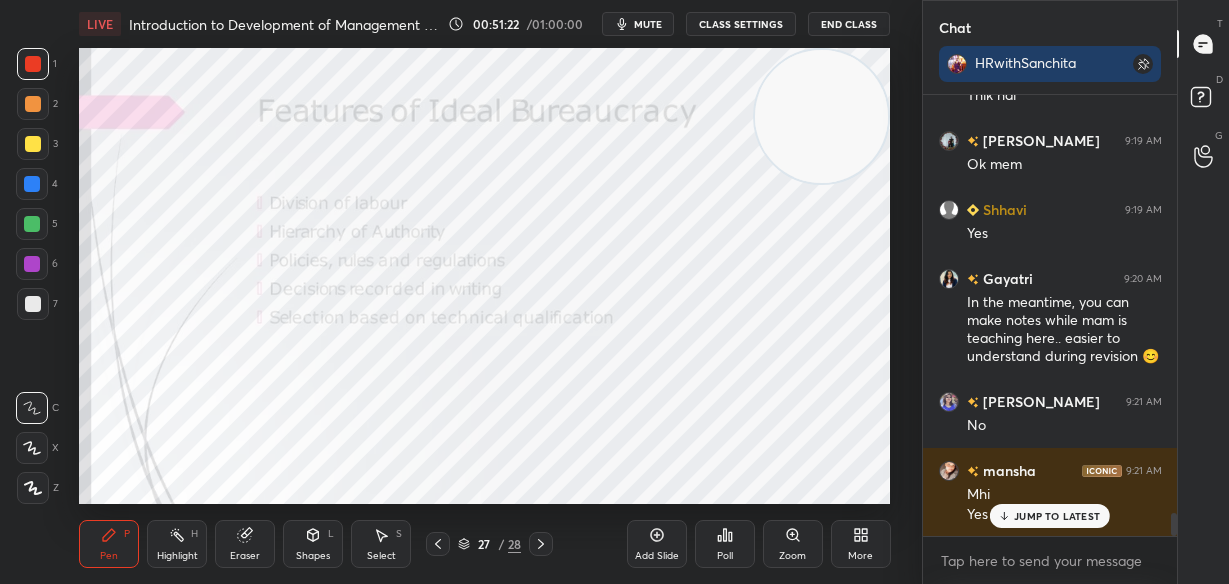 click on "[PERSON_NAME] 9:15 AM Yes [GEOGRAPHIC_DATA] Ragini 9:18 AM Mam ye meri first class hai mam mujhe notes kaise milegi Seema 9:18 AM [PERSON_NAME] [PERSON_NAME]  joined [PERSON_NAME] 9:18 AM Mam beuracratic jo IAS, IPS me follw hote hai???? Gayatri 9:18 AM 2 [PERSON_NAME] 9:18 AM 2 hrs Class b fir se dekh sakte [PERSON_NAME] 9:19 AM Ji Gayatri 9:19 AM Ok mam [PERSON_NAME] 9:19 AM I will tell u in last Ragini 9:19 AM Thik hai [PERSON_NAME] 9:19 AM Ok mem Shhavi 9:19 AM Yes Gayatri 9:20 AM In the meantime, you can make notes while mam is teaching here.. easier to understand during revision 😊 [PERSON_NAME] 9:21 AM No mansha 9:21 AM Mhi Yes" at bounding box center (1050, 316) 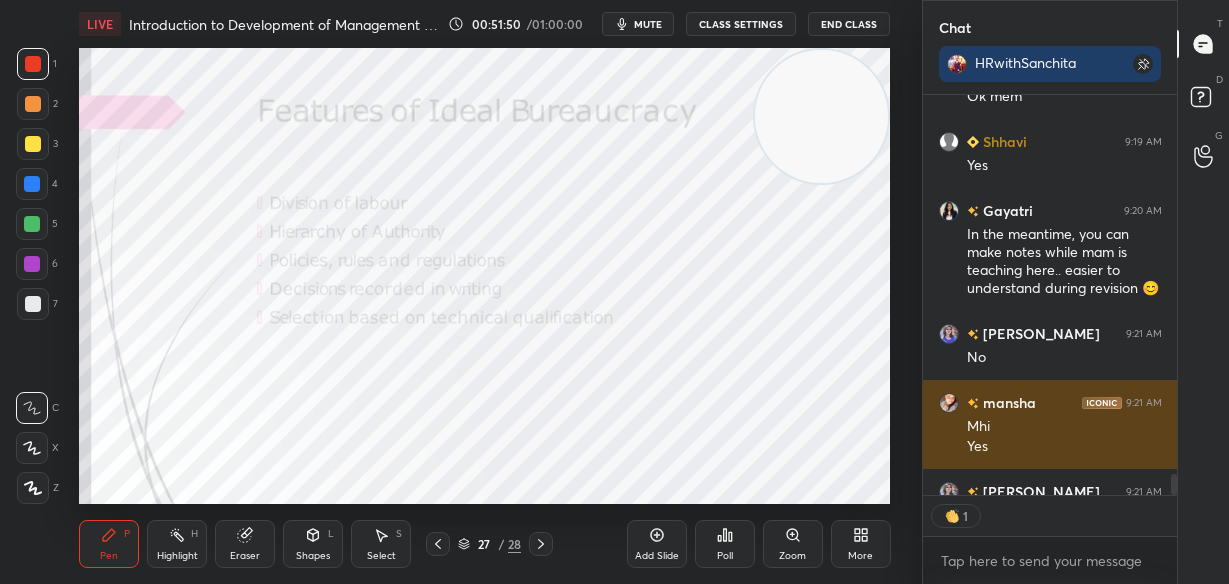 scroll, scrollTop: 394, scrollLeft: 248, axis: both 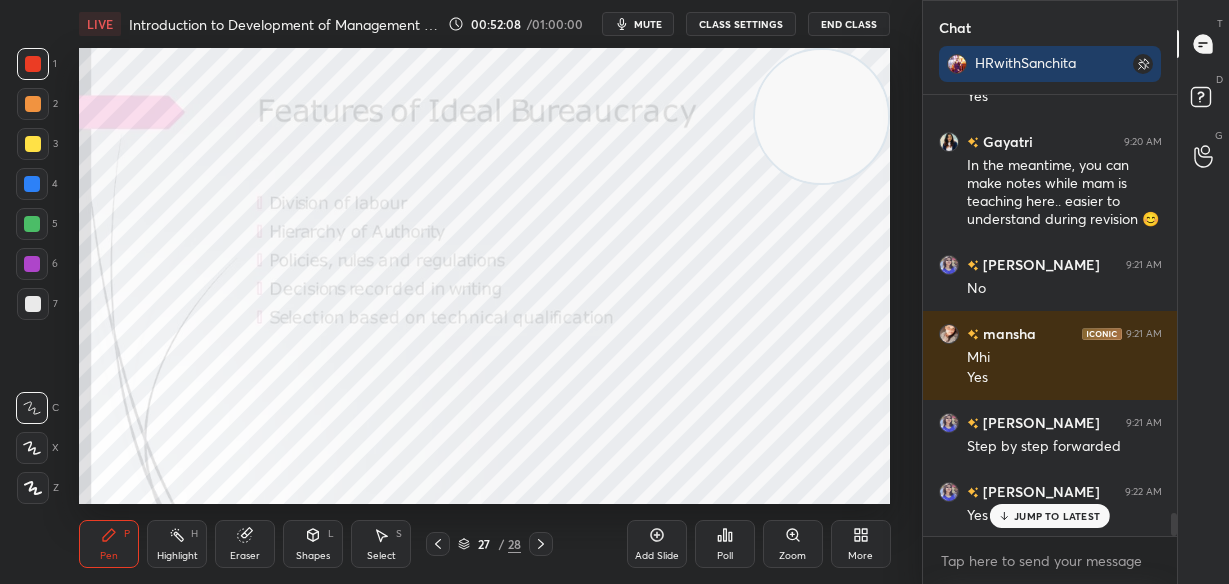 click on "JUMP TO LATEST" at bounding box center (1057, 516) 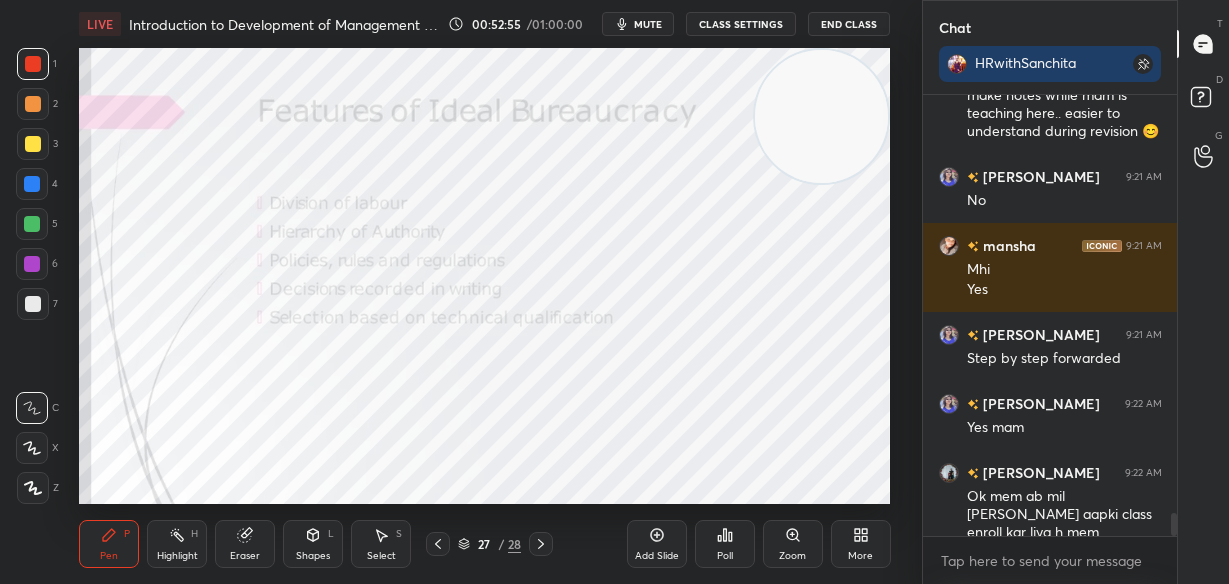 scroll, scrollTop: 8244, scrollLeft: 0, axis: vertical 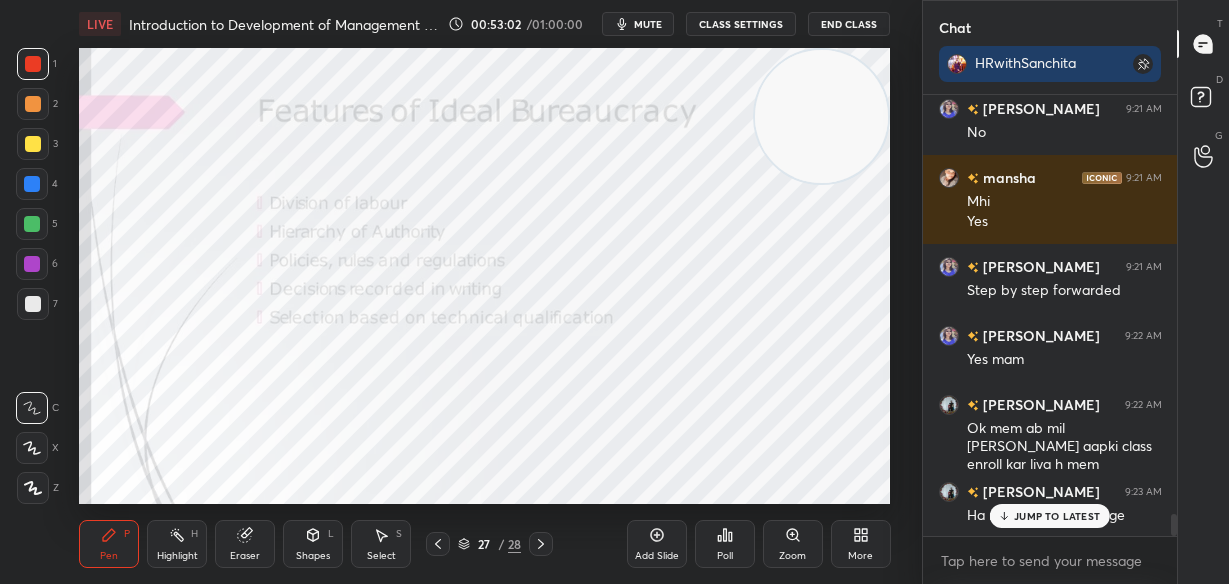 click on "JUMP TO LATEST" at bounding box center (1057, 516) 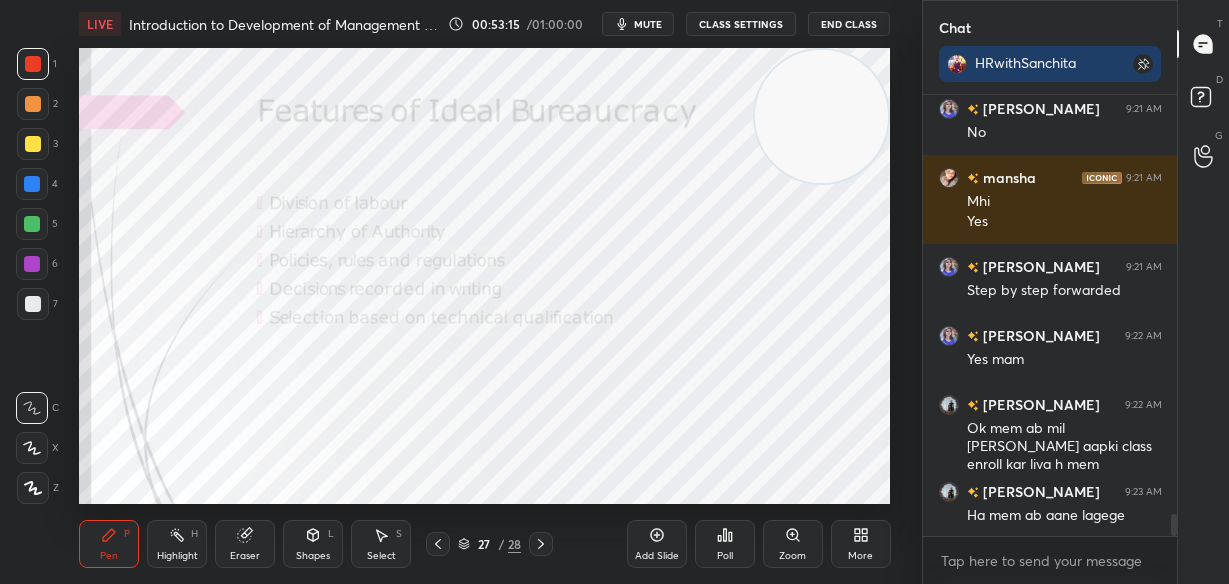 scroll, scrollTop: 8313, scrollLeft: 0, axis: vertical 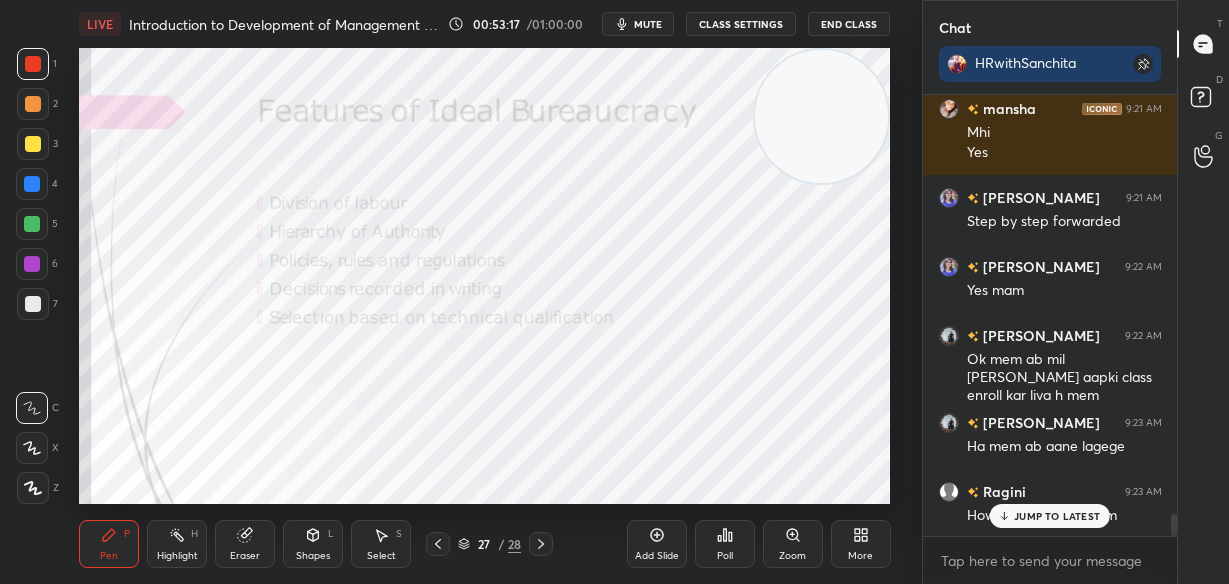 click on "JUMP TO LATEST" at bounding box center [1057, 516] 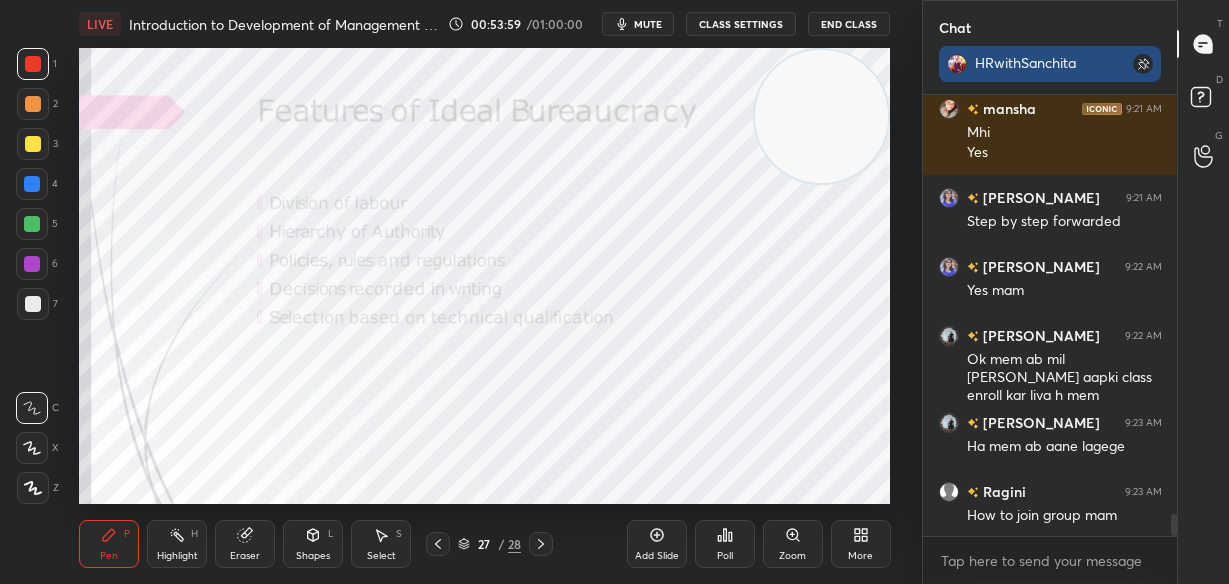 scroll, scrollTop: 8400, scrollLeft: 0, axis: vertical 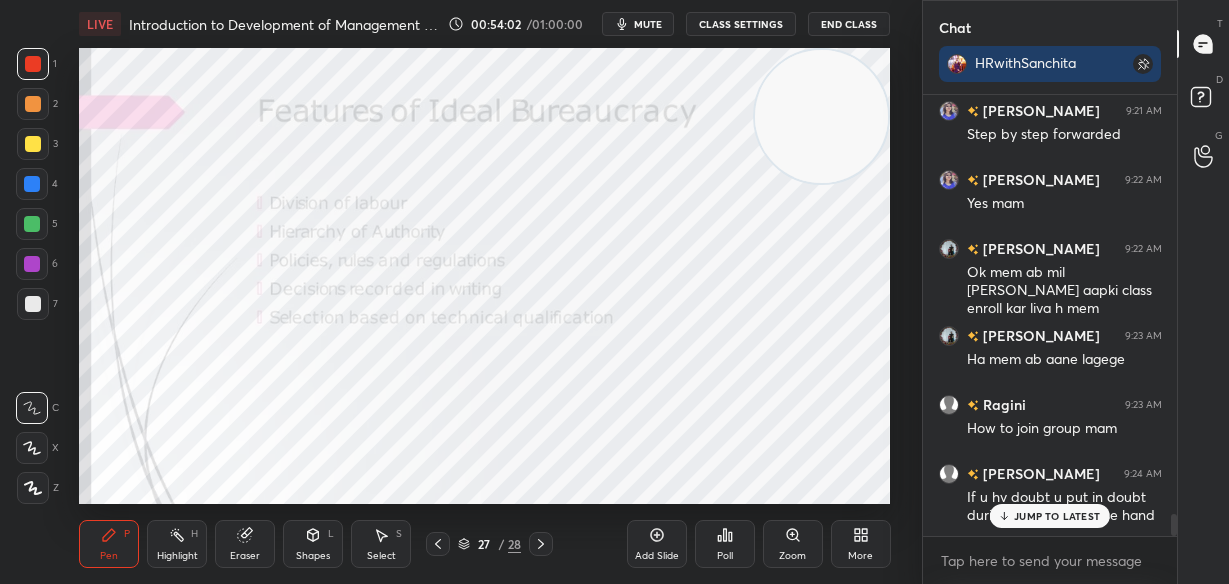 click on "JUMP TO LATEST" at bounding box center (1050, 516) 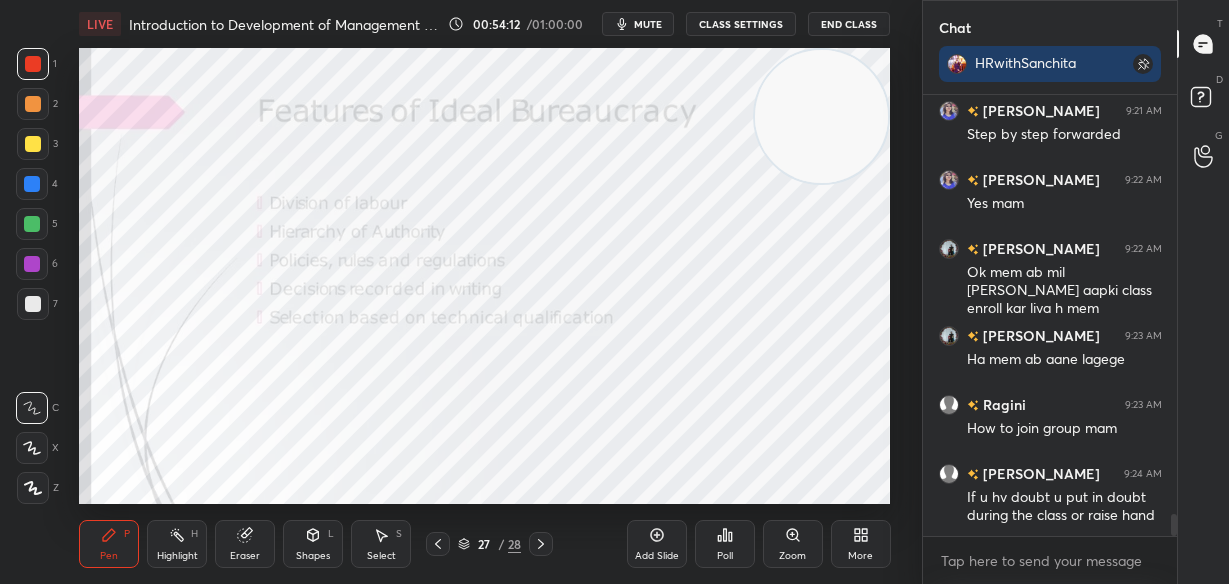 scroll, scrollTop: 8487, scrollLeft: 0, axis: vertical 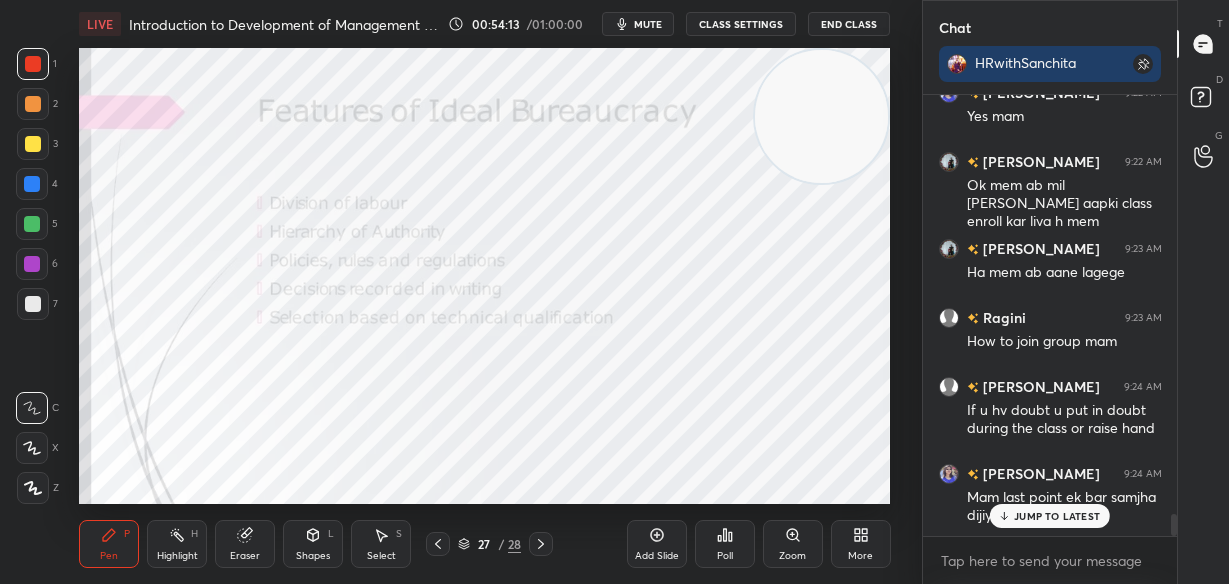 click on "JUMP TO LATEST" at bounding box center (1057, 516) 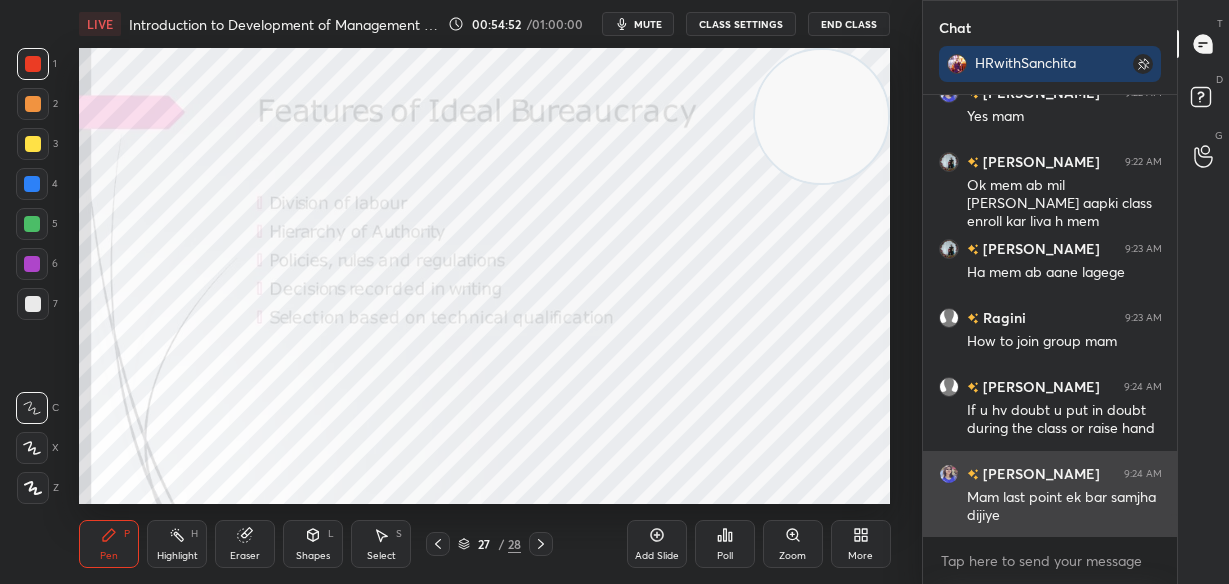 scroll, scrollTop: 428, scrollLeft: 248, axis: both 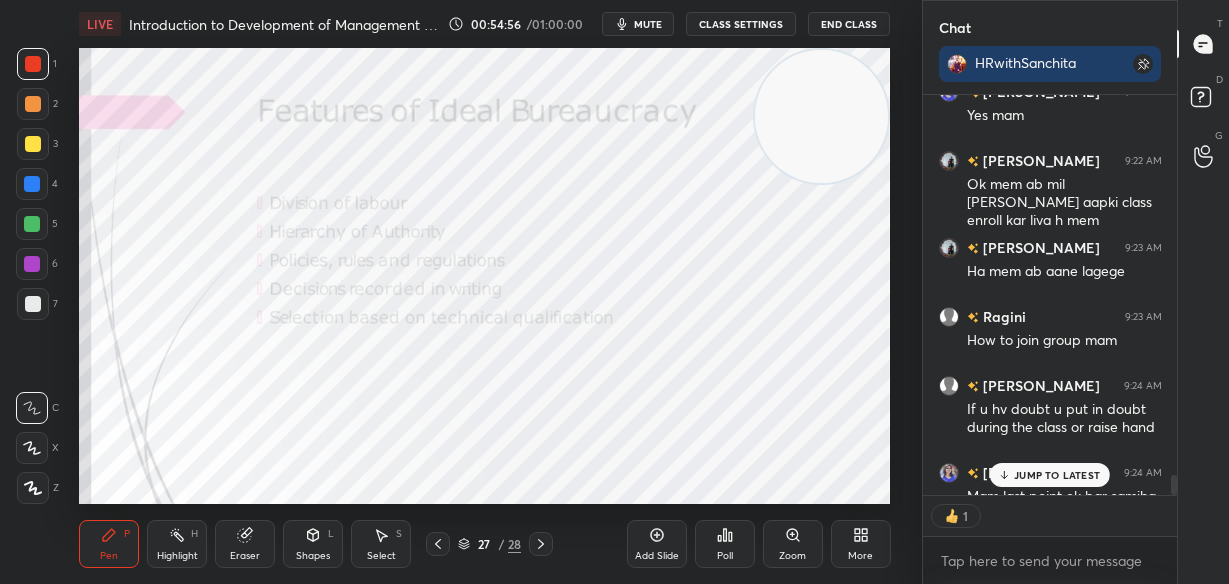 click on "JUMP TO LATEST" at bounding box center [1057, 475] 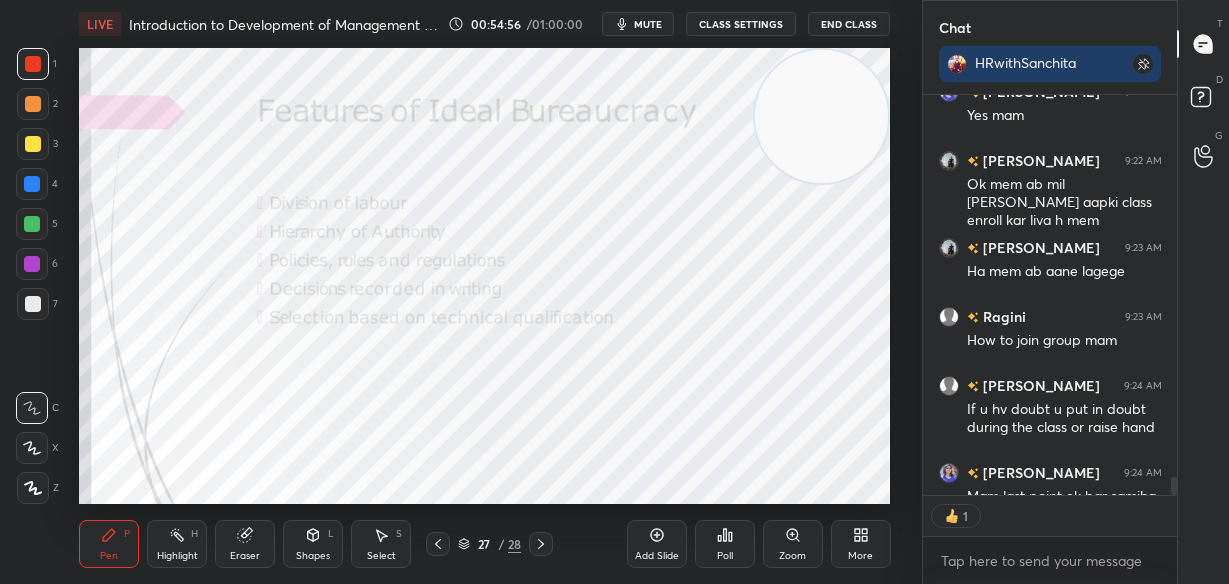 scroll, scrollTop: 8528, scrollLeft: 0, axis: vertical 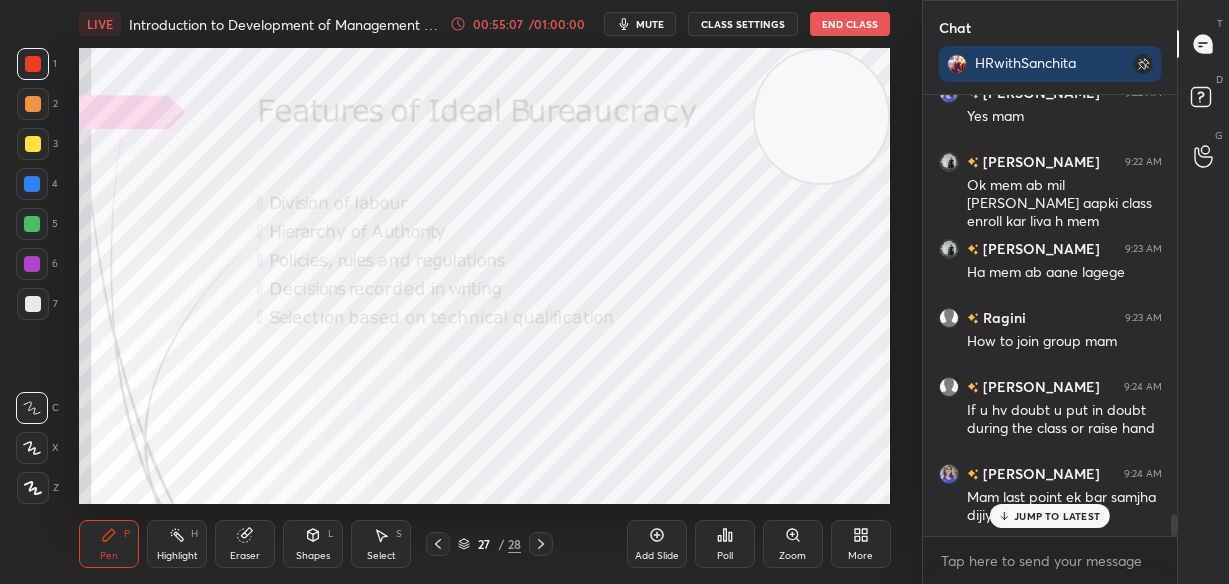 click on "JUMP TO LATEST" at bounding box center (1050, 516) 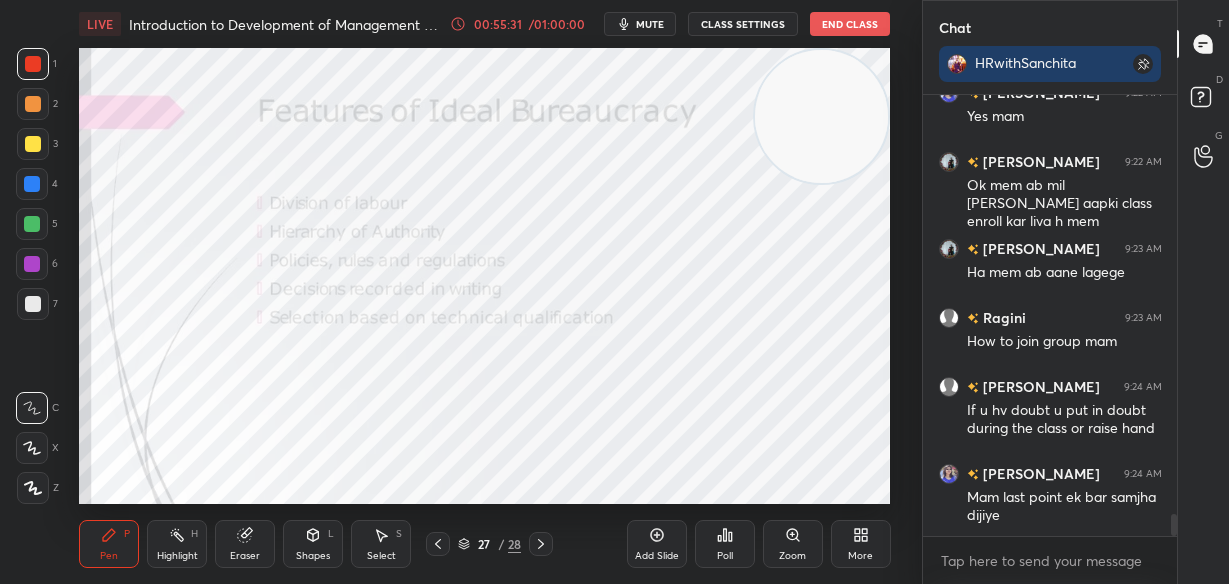 scroll, scrollTop: 394, scrollLeft: 248, axis: both 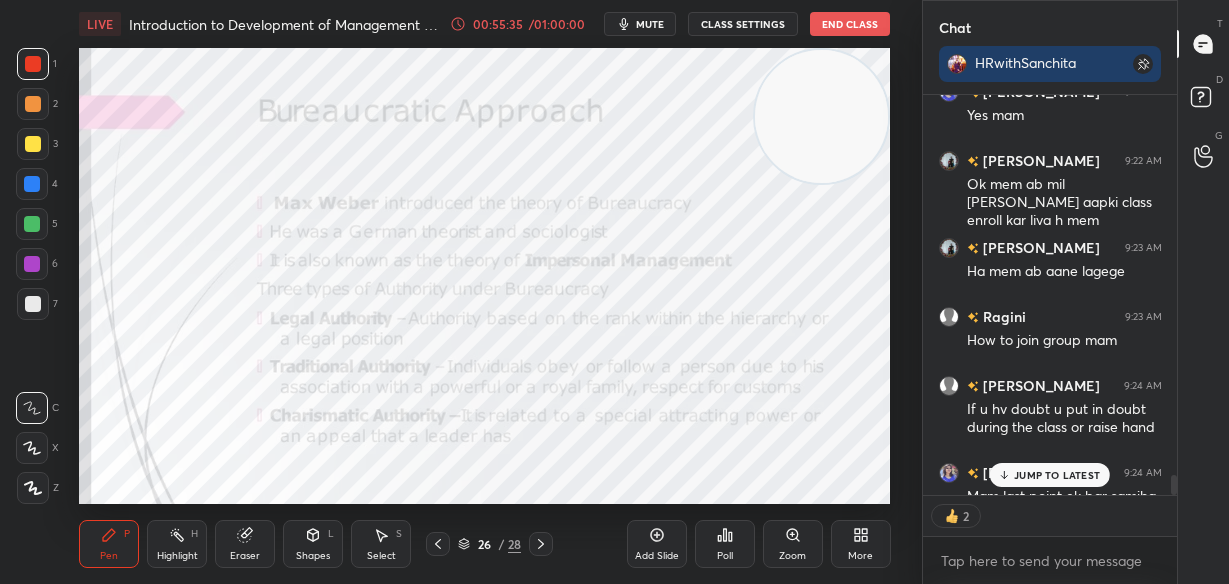 click on "JUMP TO LATEST" at bounding box center [1057, 475] 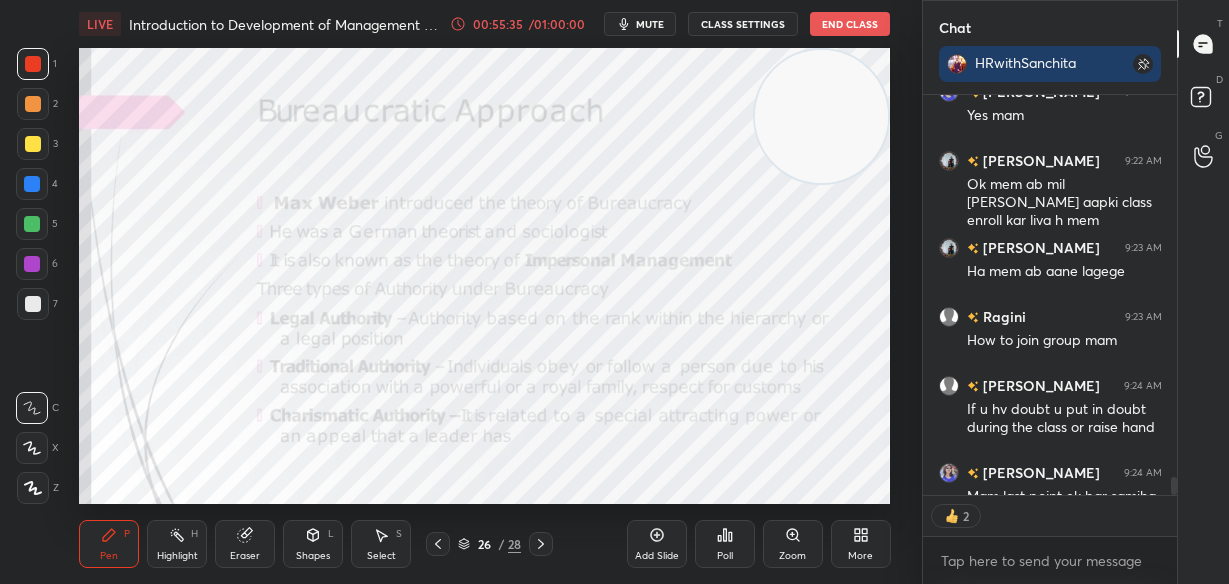 scroll, scrollTop: 8528, scrollLeft: 0, axis: vertical 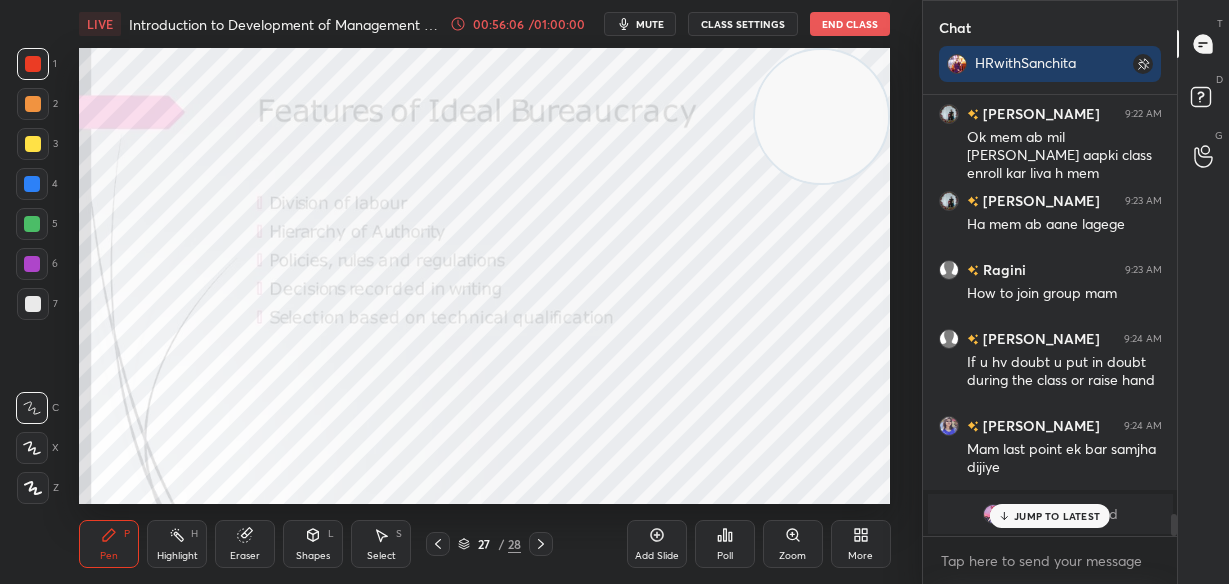 click on "JUMP TO LATEST" at bounding box center (1057, 516) 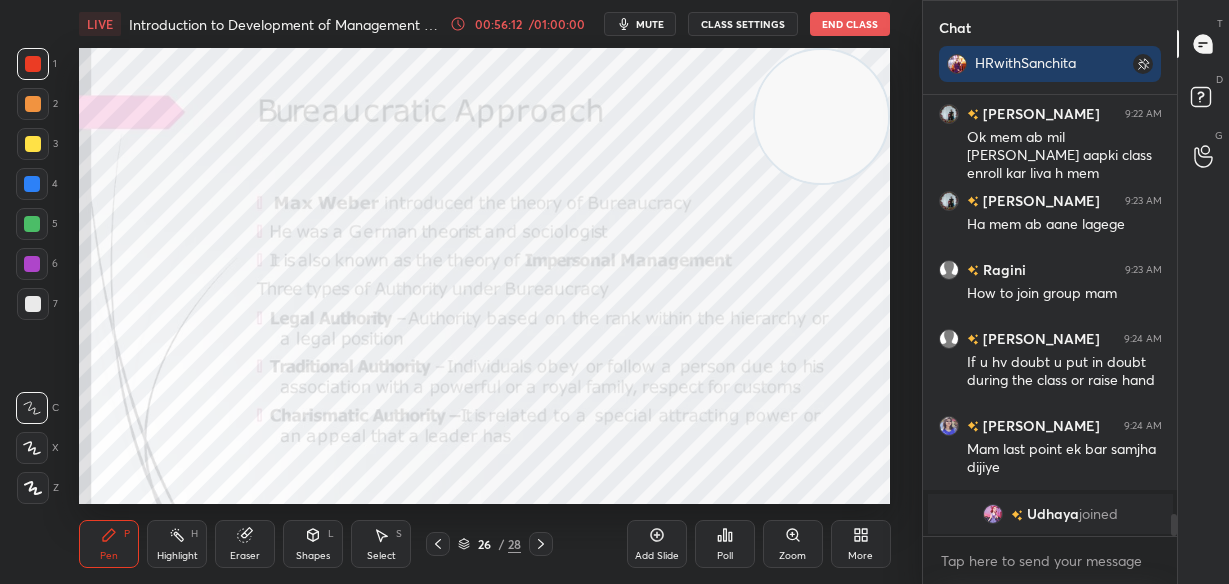 scroll, scrollTop: 394, scrollLeft: 248, axis: both 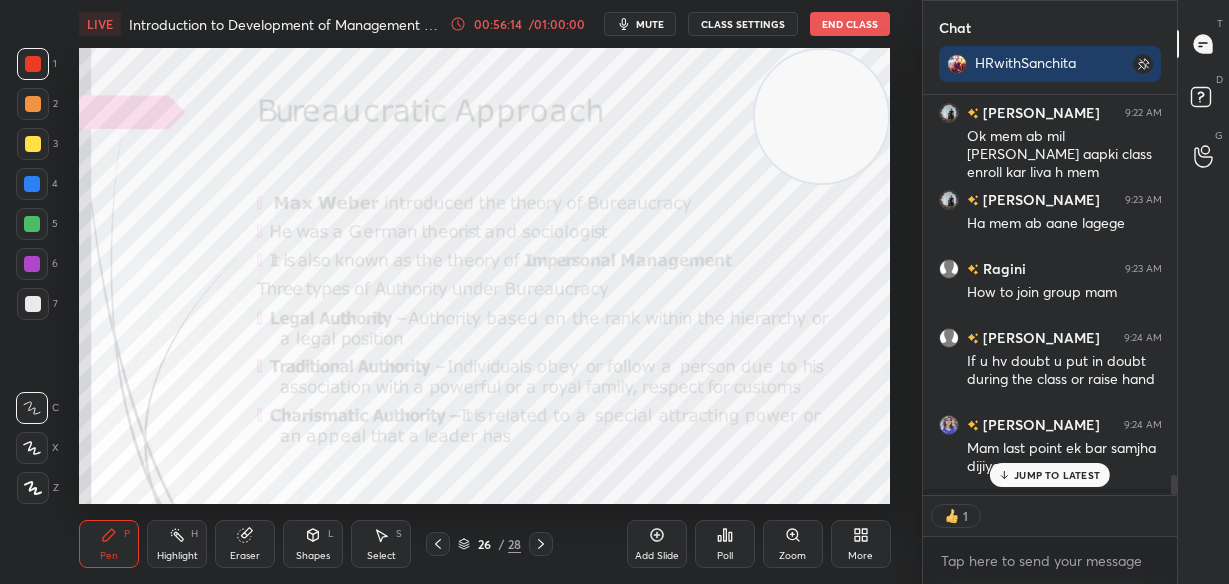 click on "JUMP TO LATEST" at bounding box center [1050, 475] 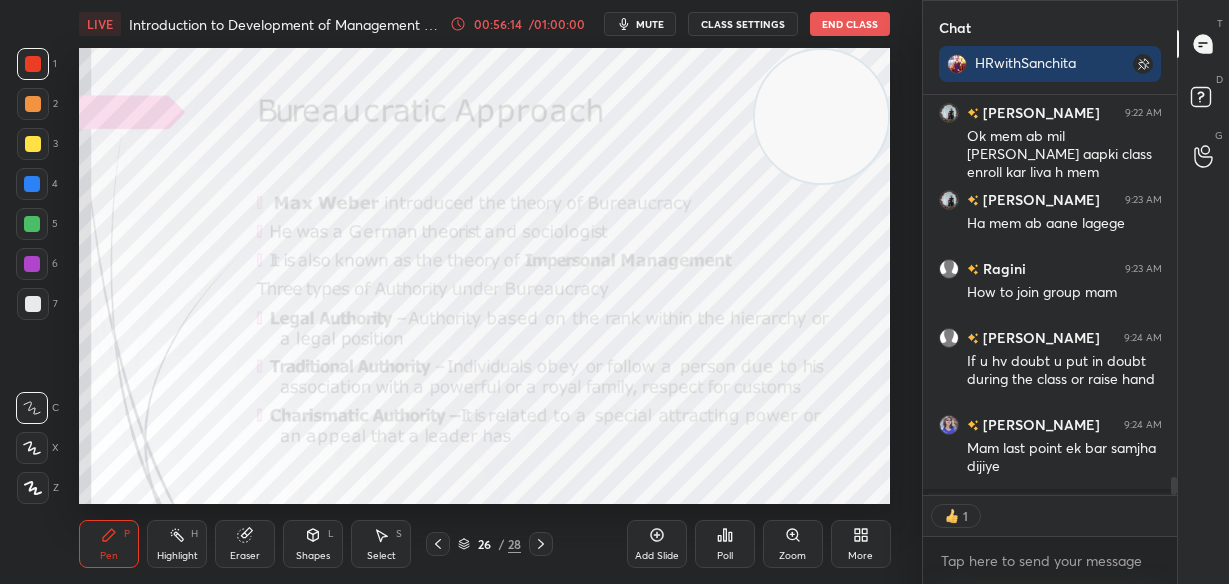 scroll, scrollTop: 8576, scrollLeft: 0, axis: vertical 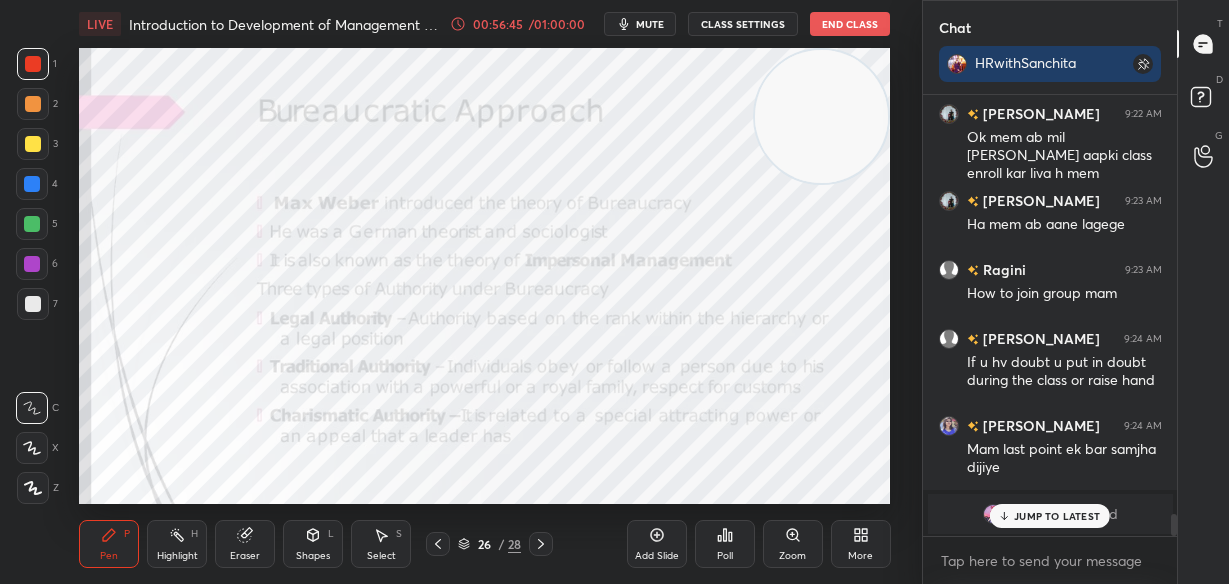 click on "JUMP TO LATEST" at bounding box center [1057, 516] 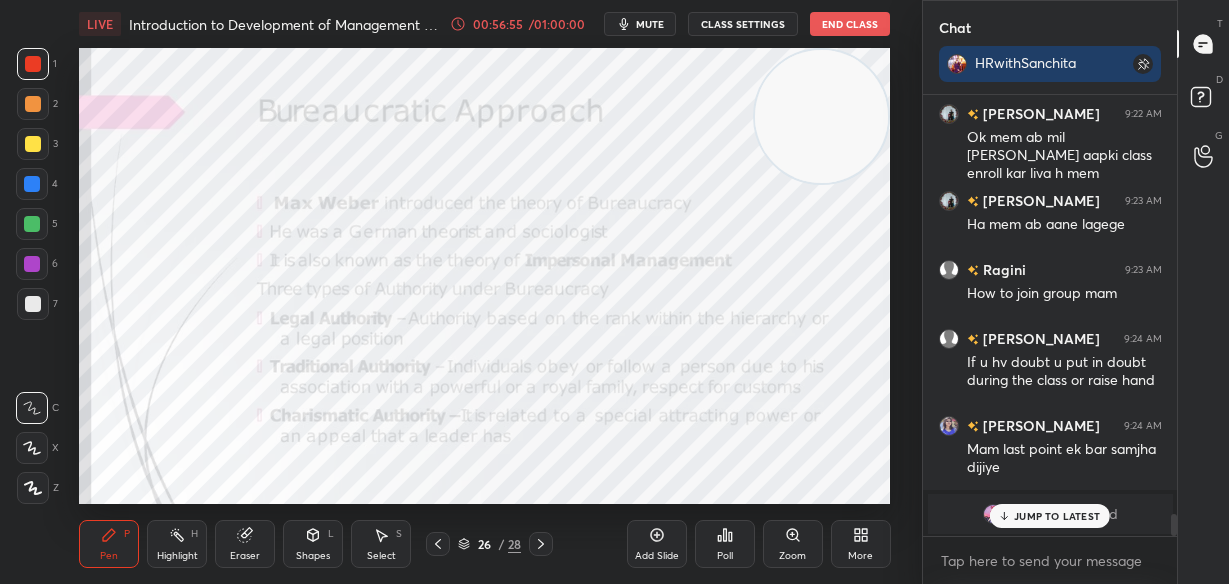scroll, scrollTop: 8622, scrollLeft: 0, axis: vertical 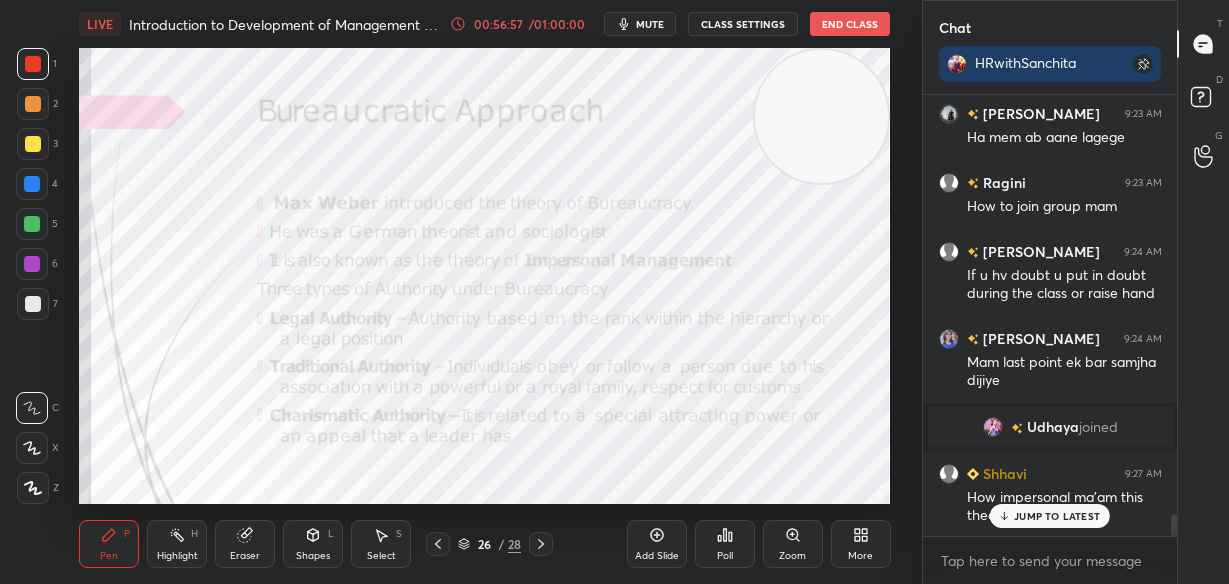 click on "JUMP TO LATEST" at bounding box center [1057, 516] 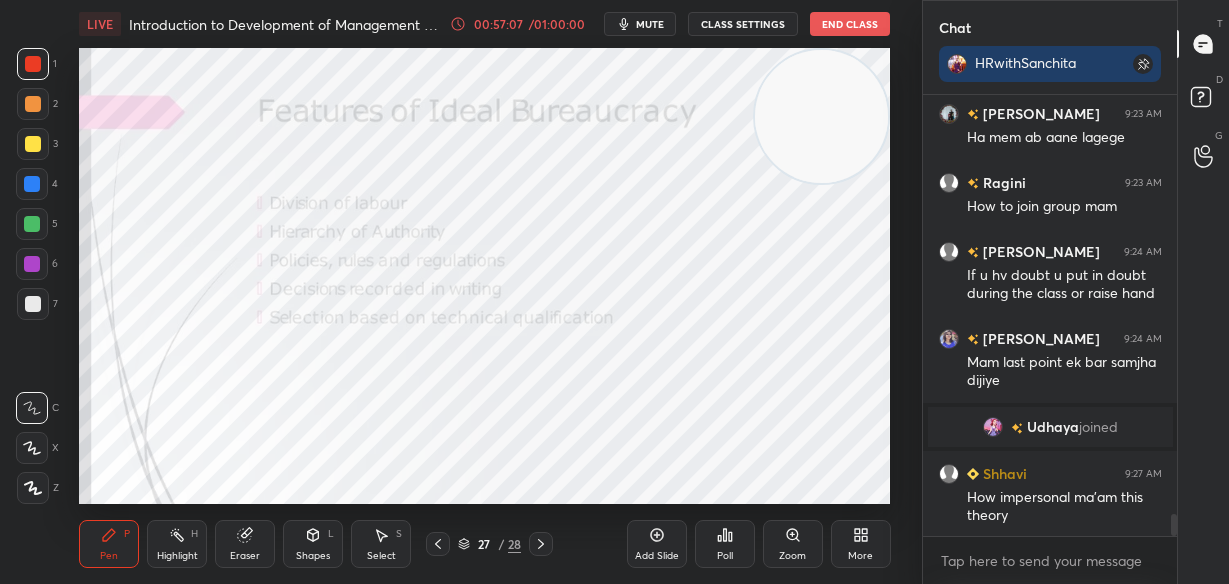 scroll, scrollTop: 8642, scrollLeft: 0, axis: vertical 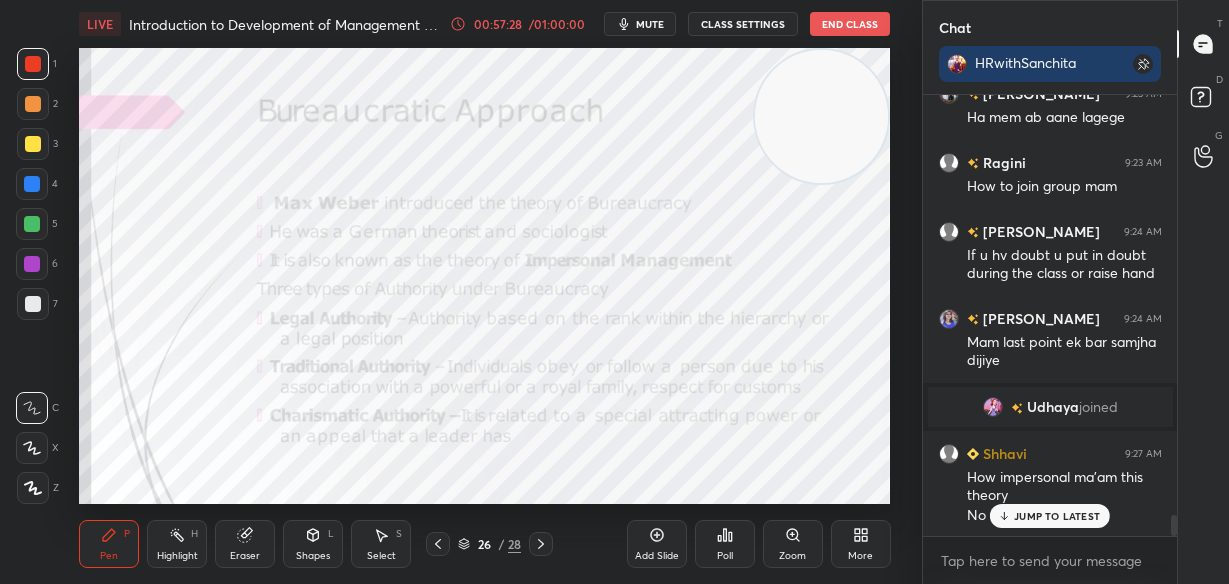 click on "JUMP TO LATEST" at bounding box center (1057, 516) 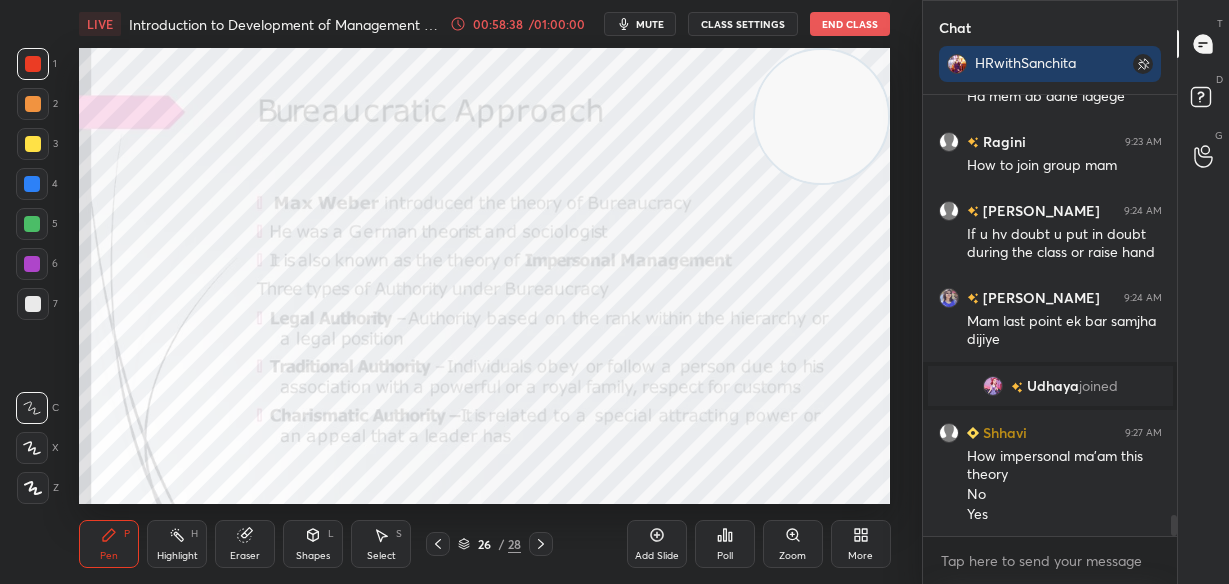 scroll, scrollTop: 8731, scrollLeft: 0, axis: vertical 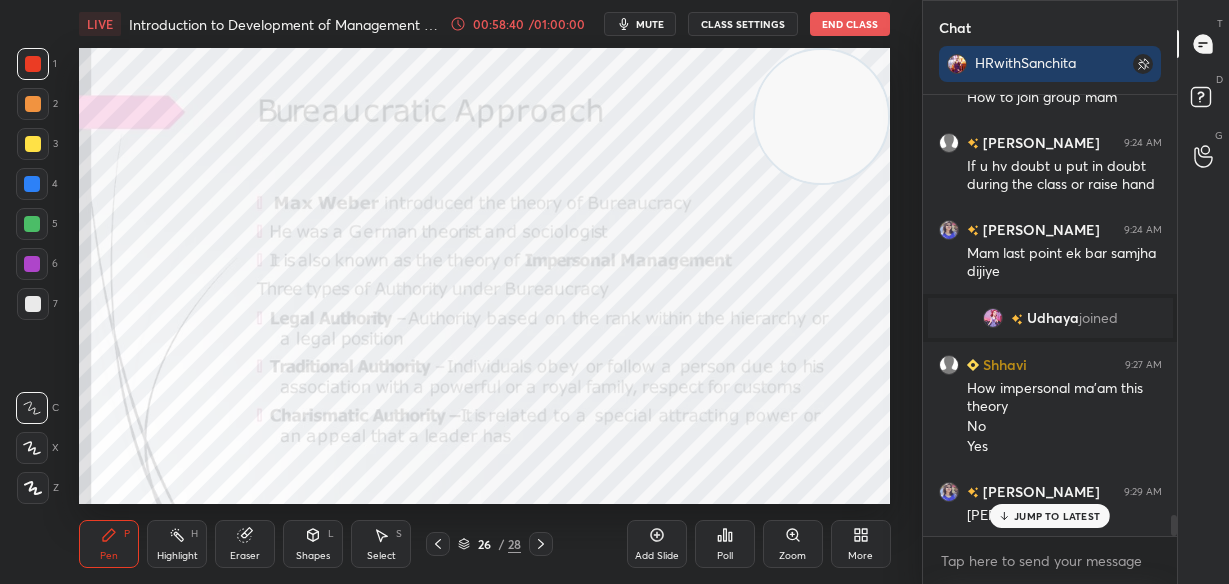 click on "JUMP TO LATEST" at bounding box center [1057, 516] 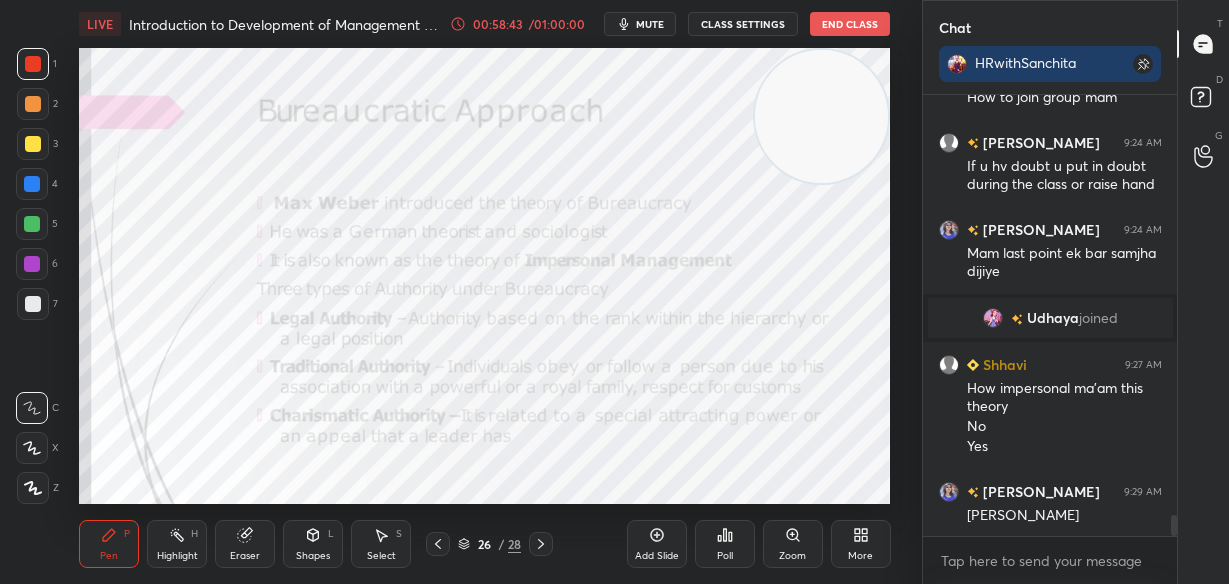 scroll, scrollTop: 8836, scrollLeft: 0, axis: vertical 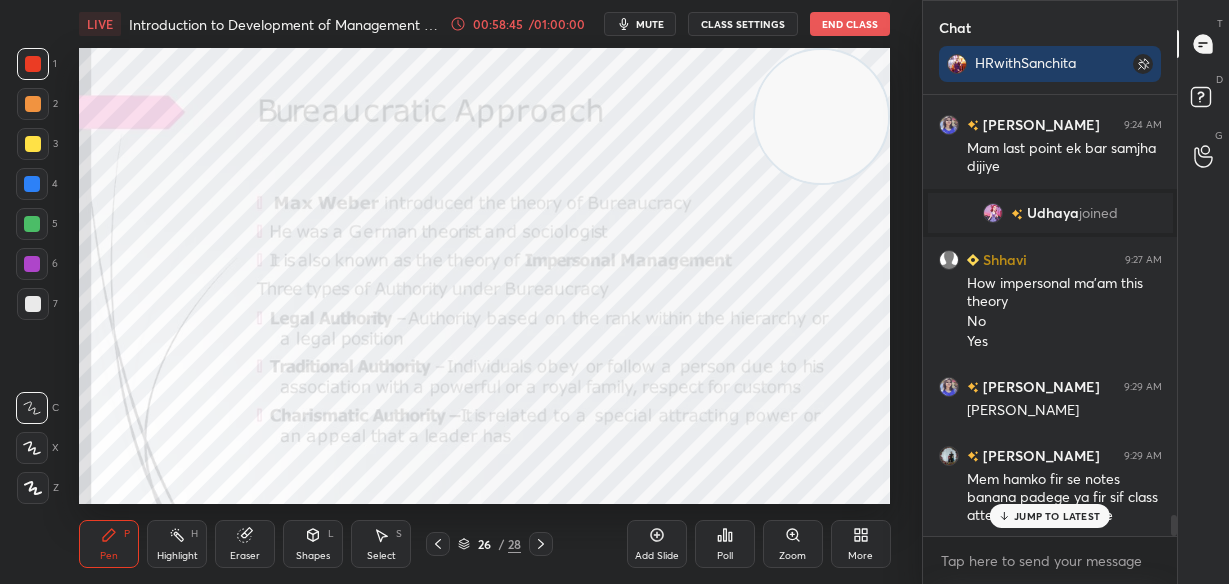 click on "JUMP TO LATEST" at bounding box center [1050, 516] 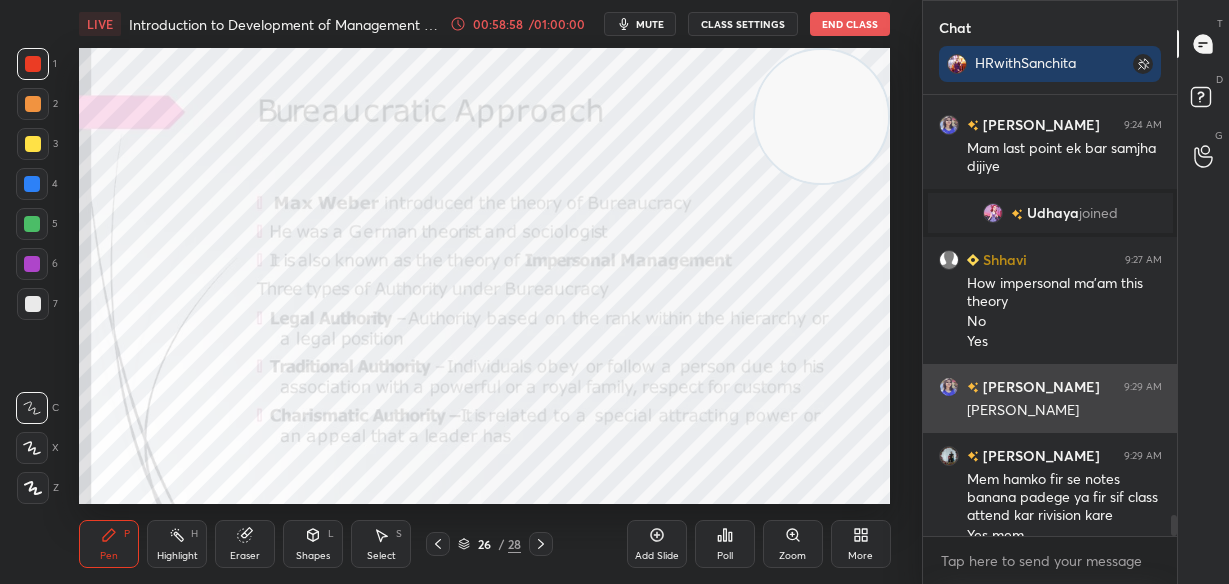 scroll, scrollTop: 8856, scrollLeft: 0, axis: vertical 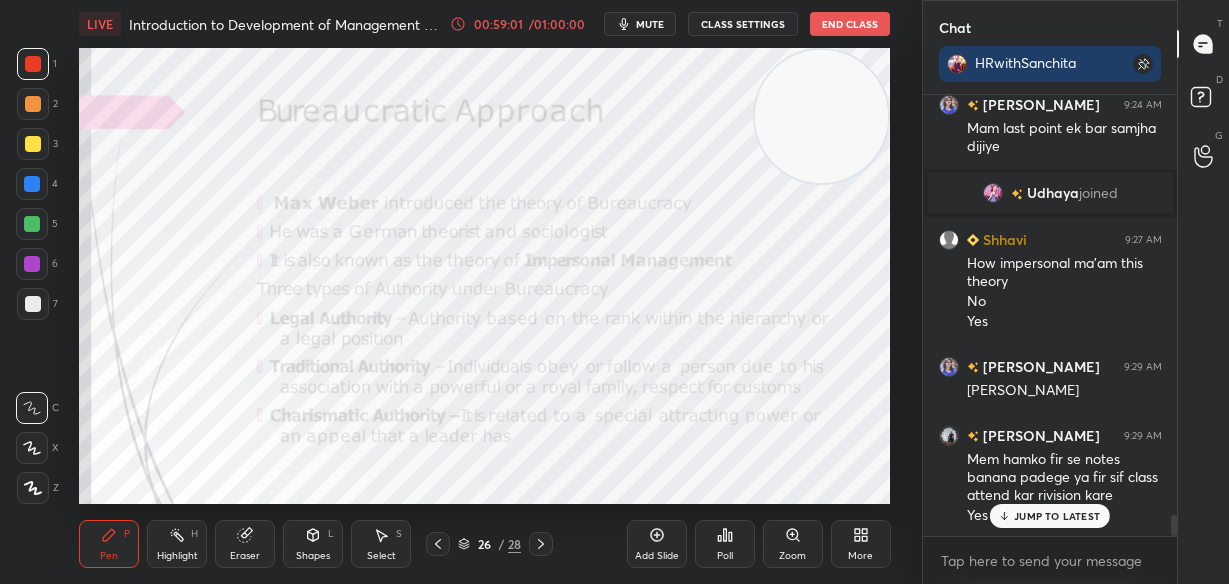 click on "JUMP TO LATEST" at bounding box center (1050, 516) 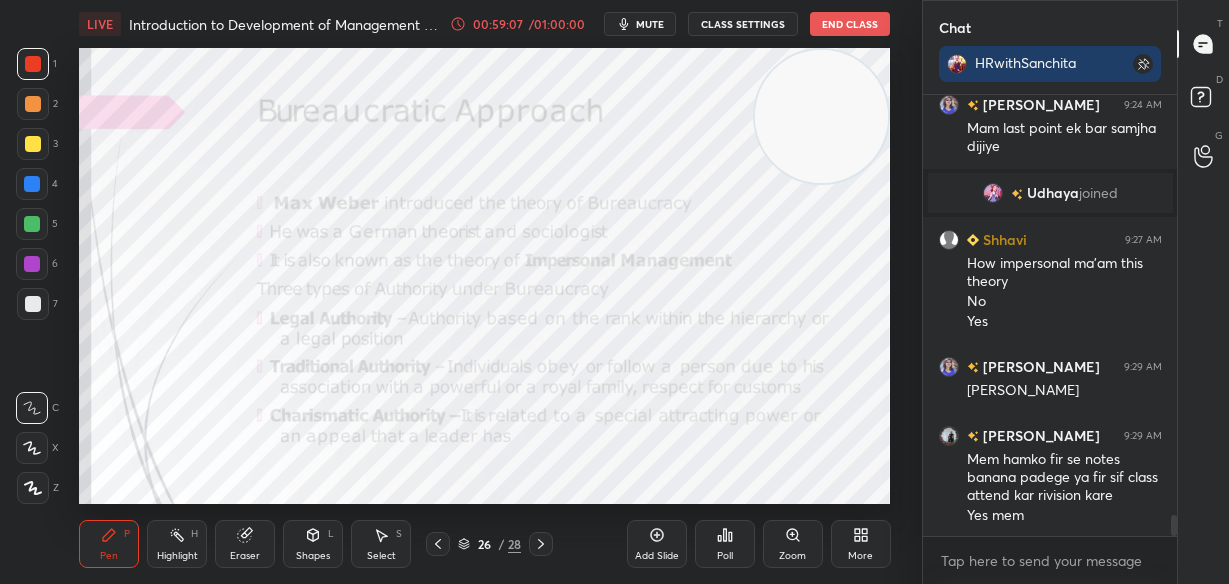scroll, scrollTop: 8876, scrollLeft: 0, axis: vertical 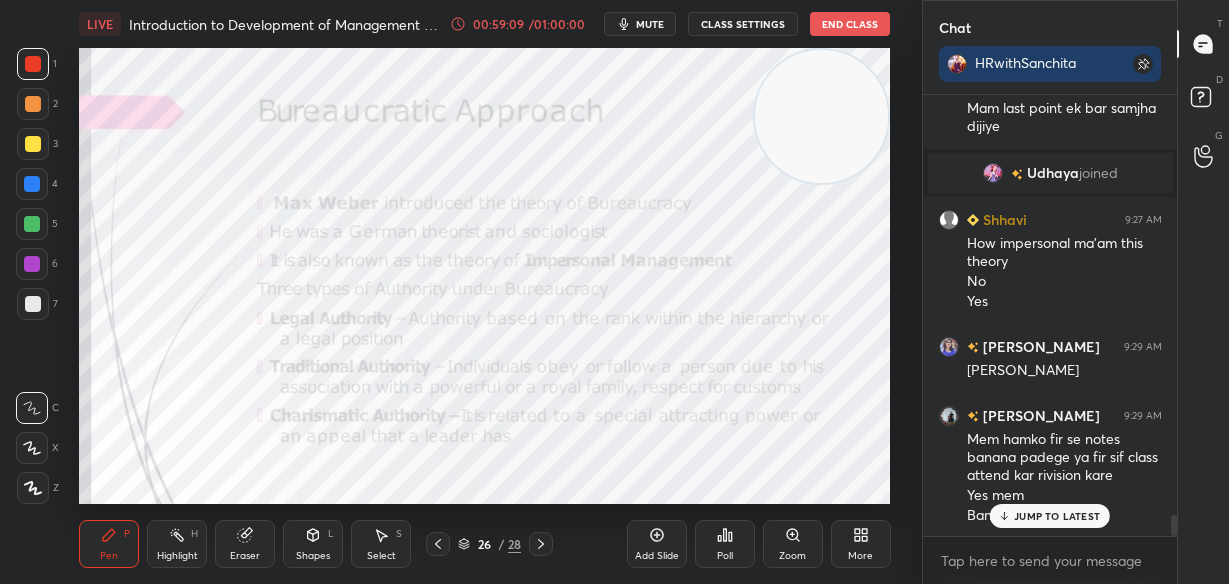 click on "JUMP TO LATEST" at bounding box center [1050, 516] 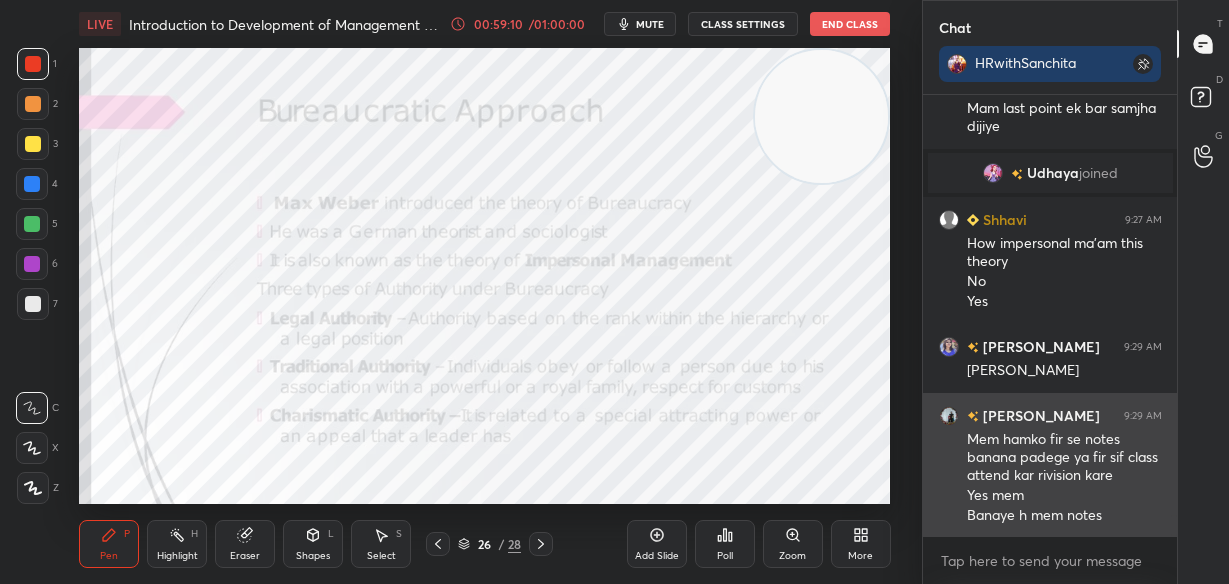 click on "[PERSON_NAME] 9:29 AM Mem hamko fir se notes banana padege ya fir sif class attend kar rivision kare Yes mem Banaye h mem notes" at bounding box center [1050, 465] 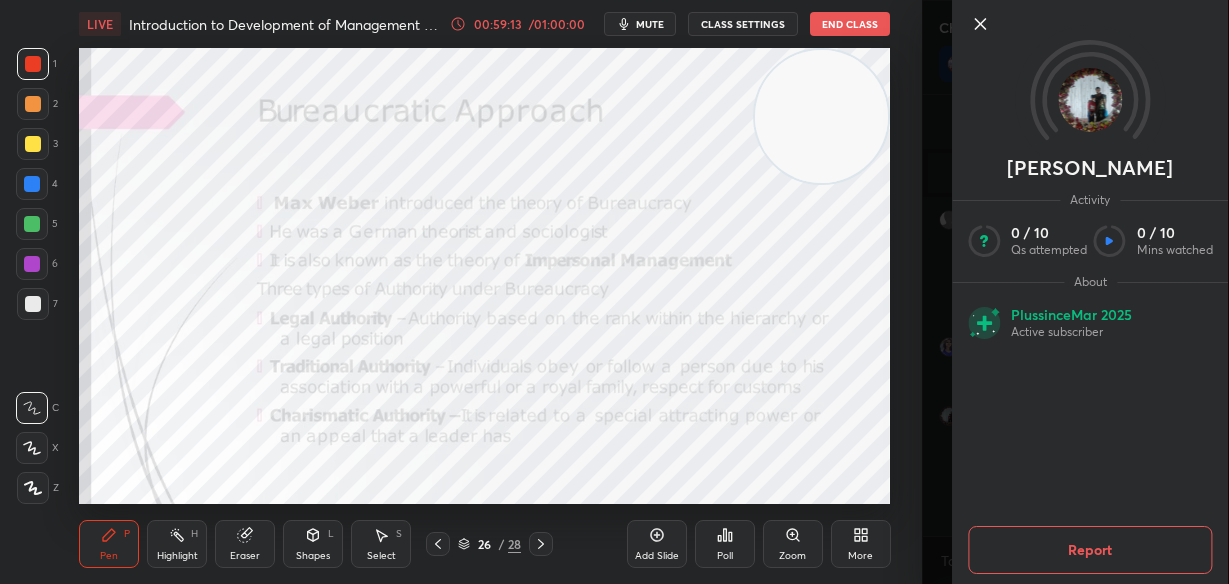 click at bounding box center [1106, 24] 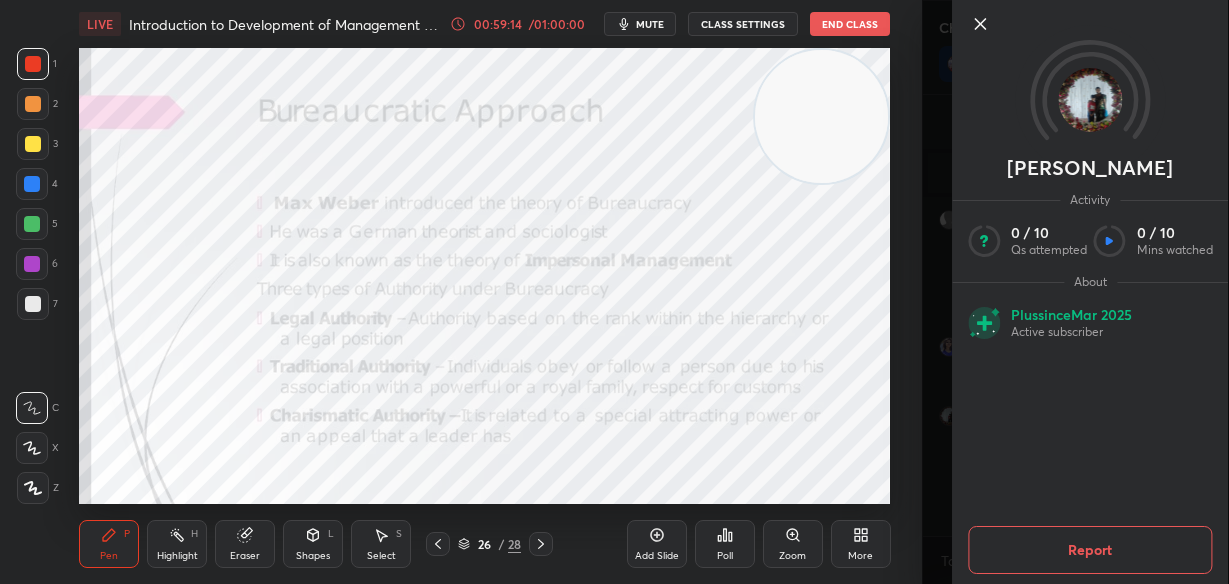 click at bounding box center (1106, 24) 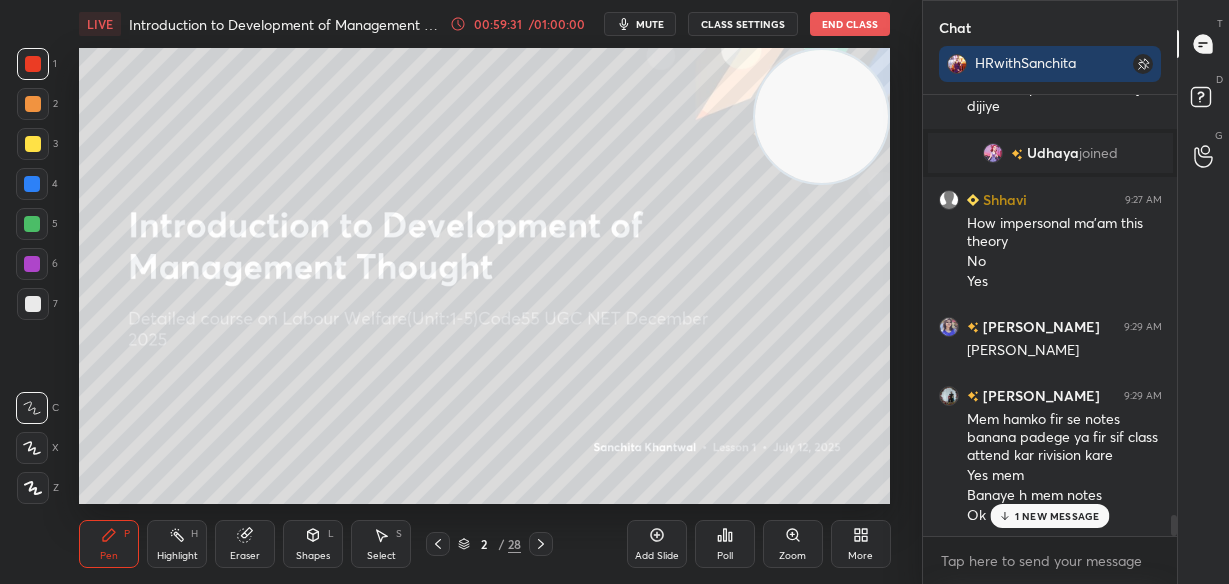 scroll, scrollTop: 8944, scrollLeft: 0, axis: vertical 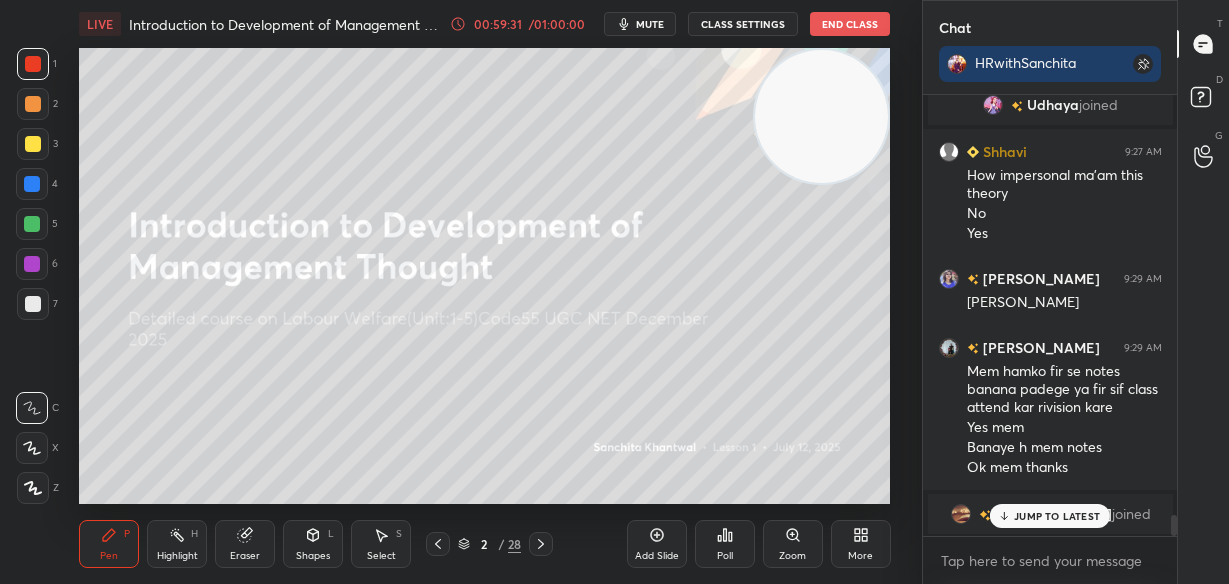 click on "JUMP TO LATEST" at bounding box center (1057, 516) 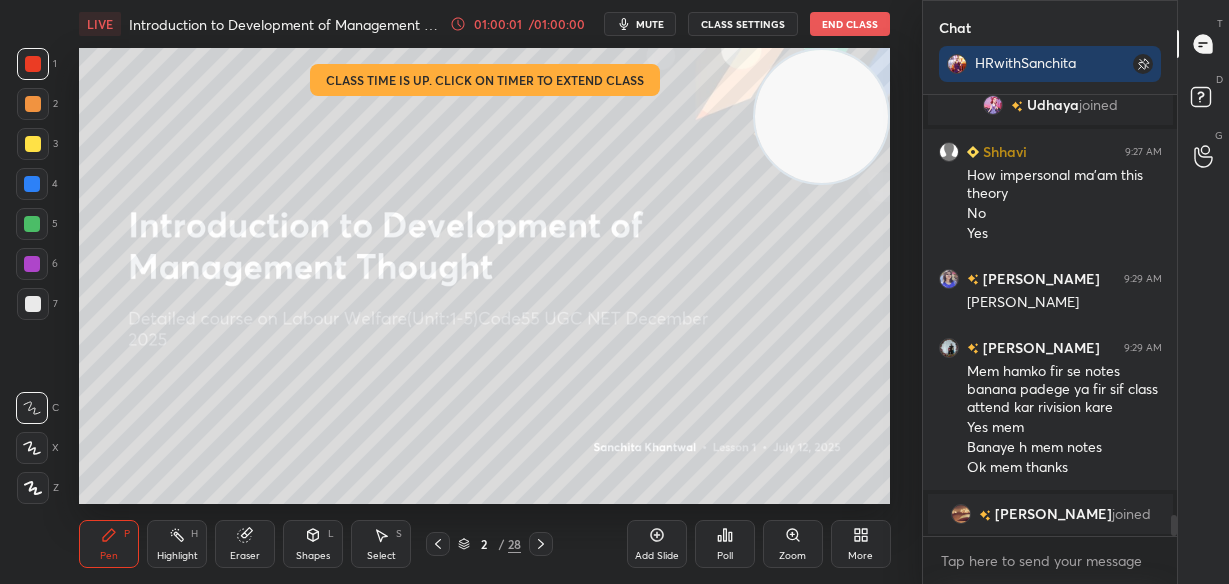 scroll, scrollTop: 9031, scrollLeft: 0, axis: vertical 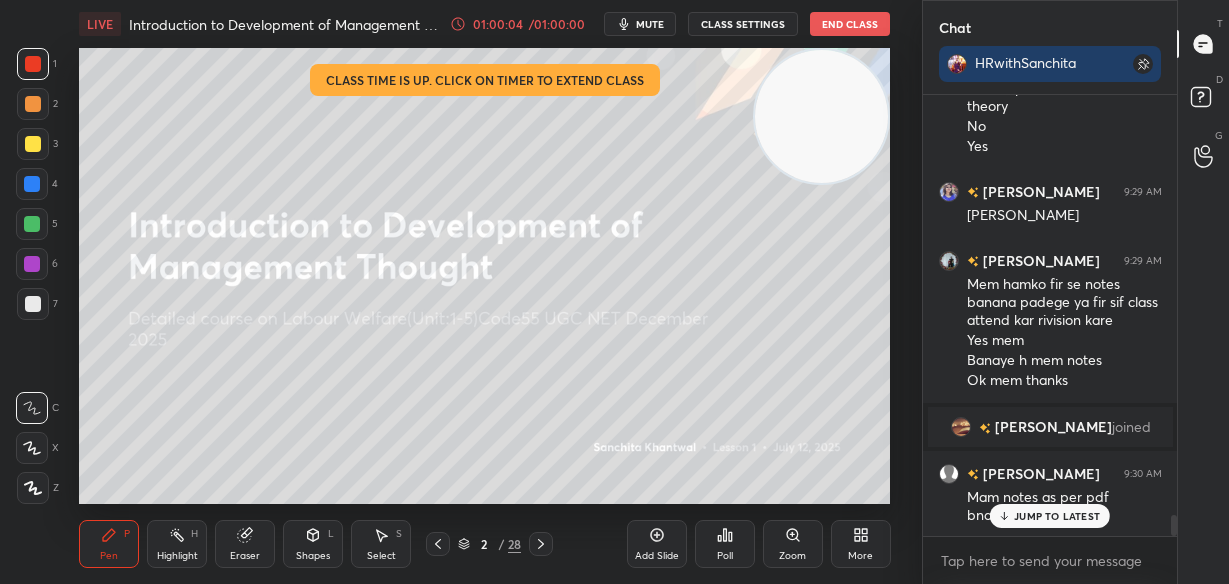 click on "JUMP TO LATEST" at bounding box center (1057, 516) 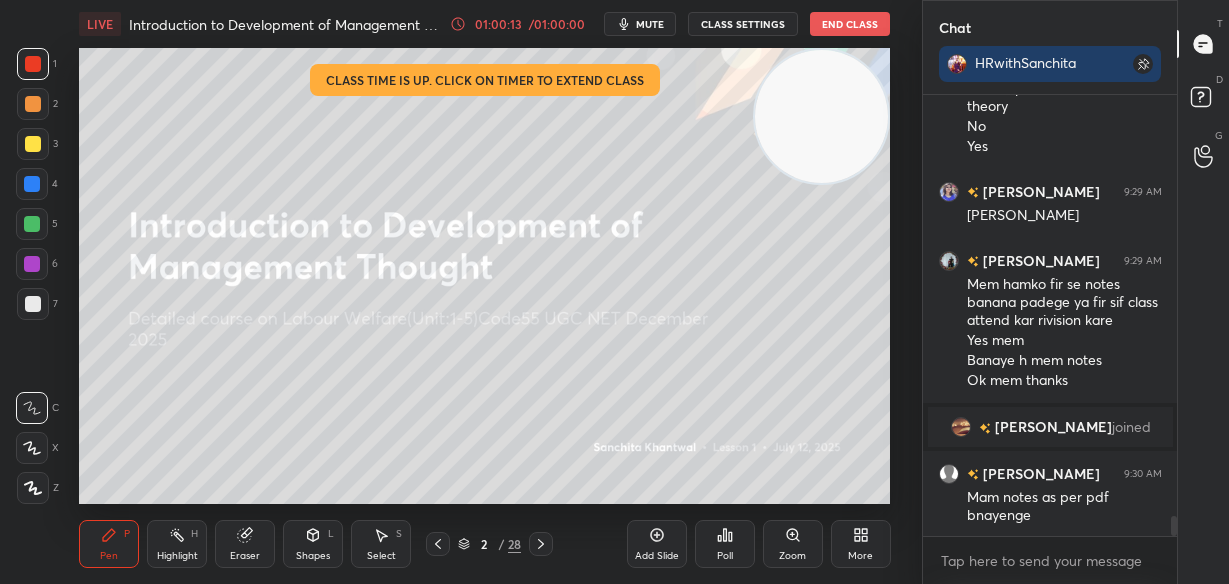 scroll, scrollTop: 9100, scrollLeft: 0, axis: vertical 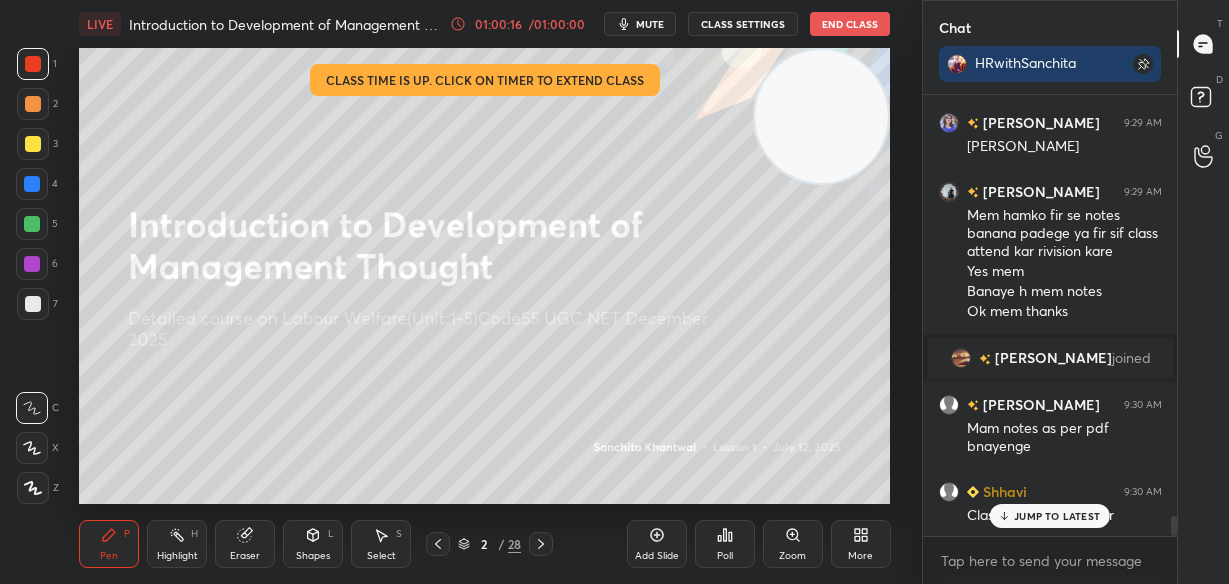 click on "JUMP TO LATEST" at bounding box center [1057, 516] 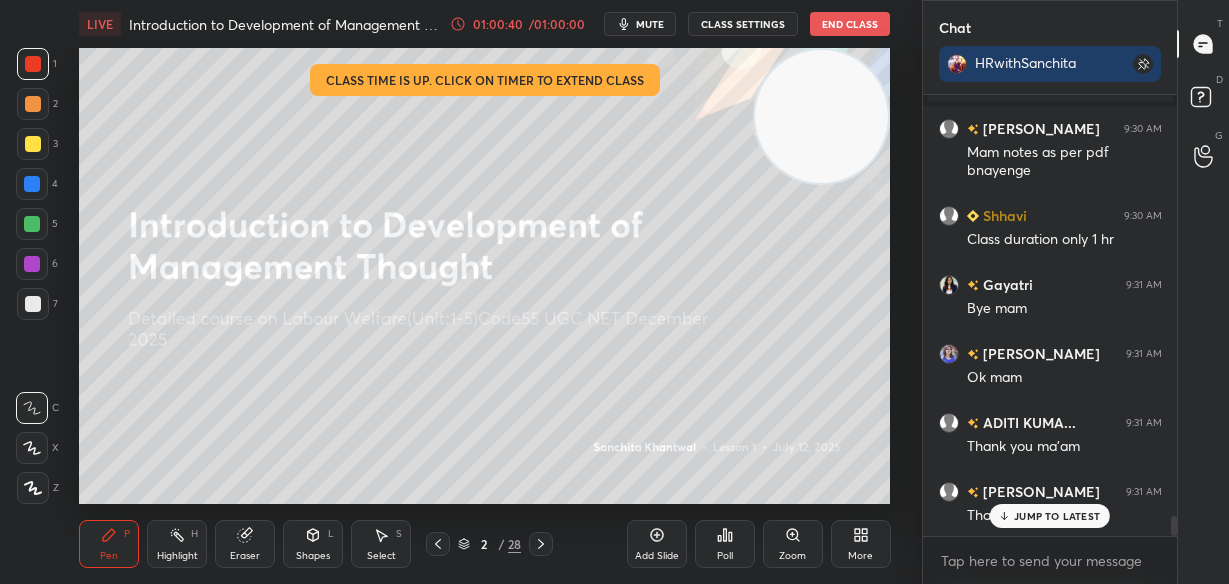 scroll, scrollTop: 9445, scrollLeft: 0, axis: vertical 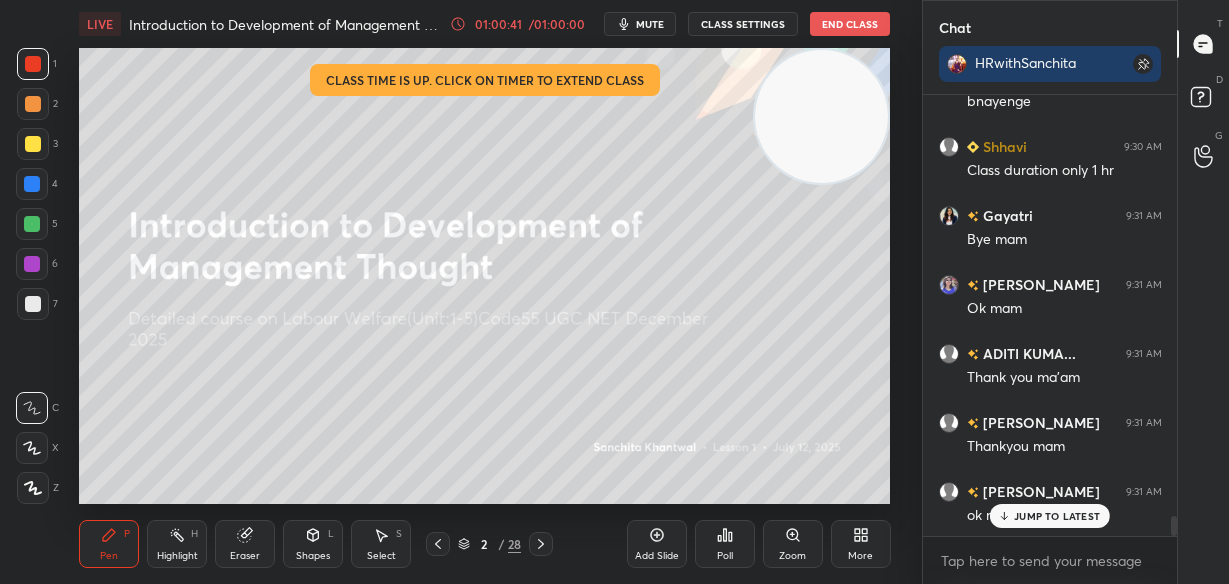 click on "JUMP TO LATEST" at bounding box center (1050, 516) 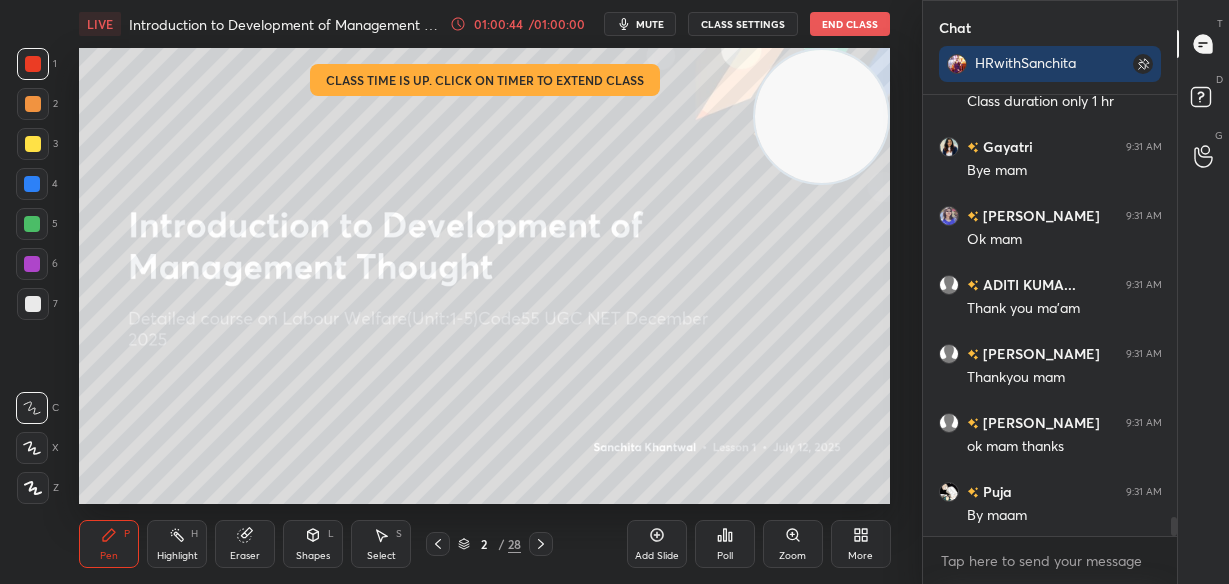 scroll, scrollTop: 9584, scrollLeft: 0, axis: vertical 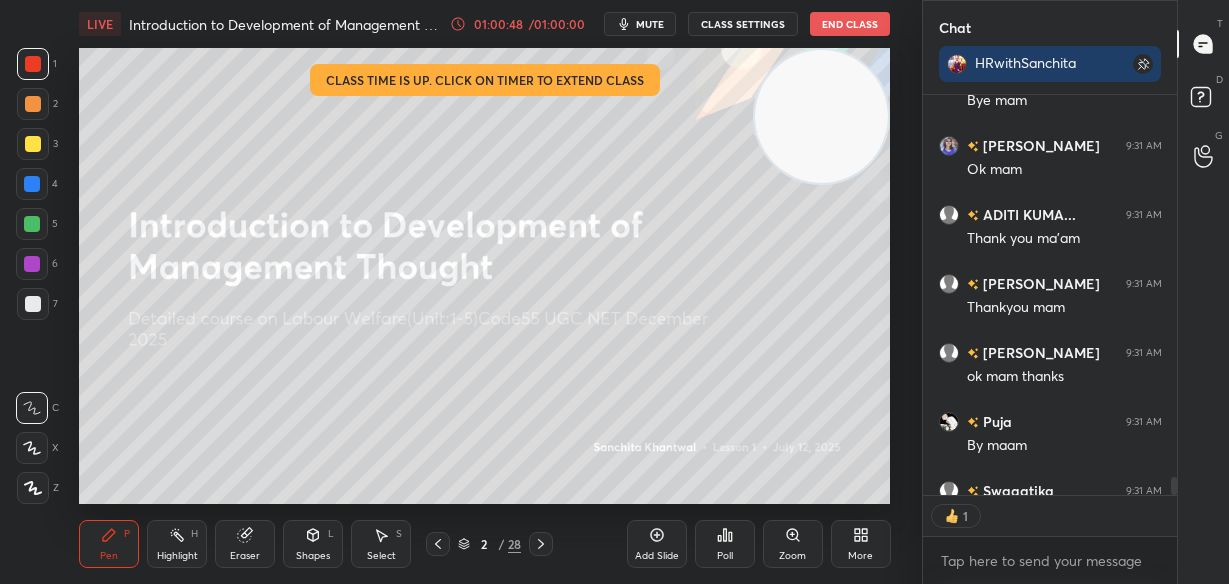 click on "End Class" at bounding box center [850, 24] 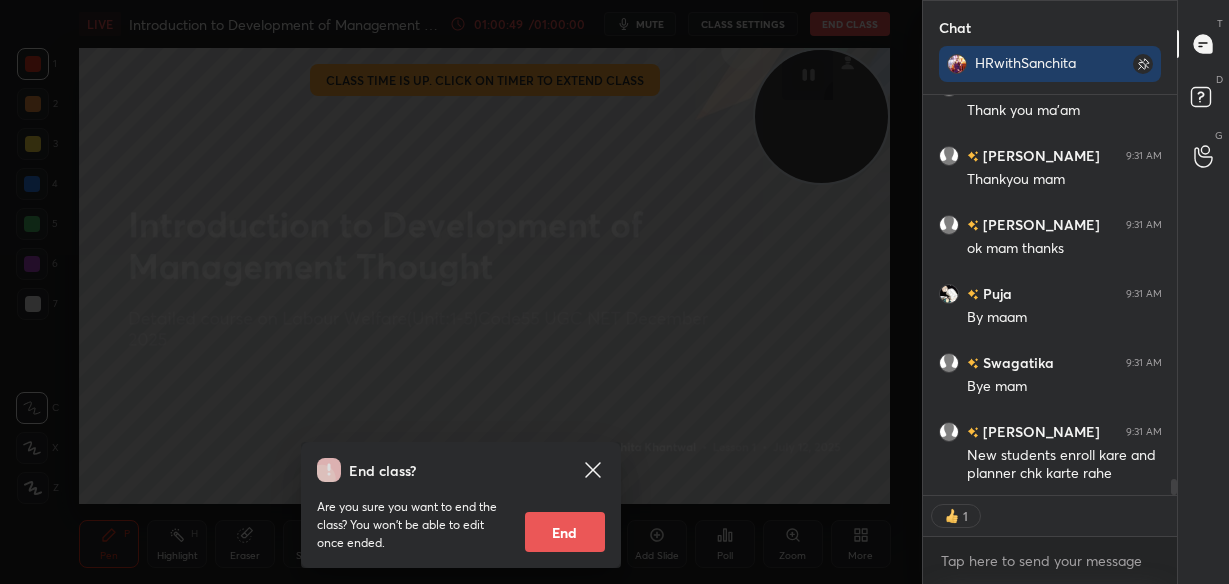 scroll, scrollTop: 9780, scrollLeft: 0, axis: vertical 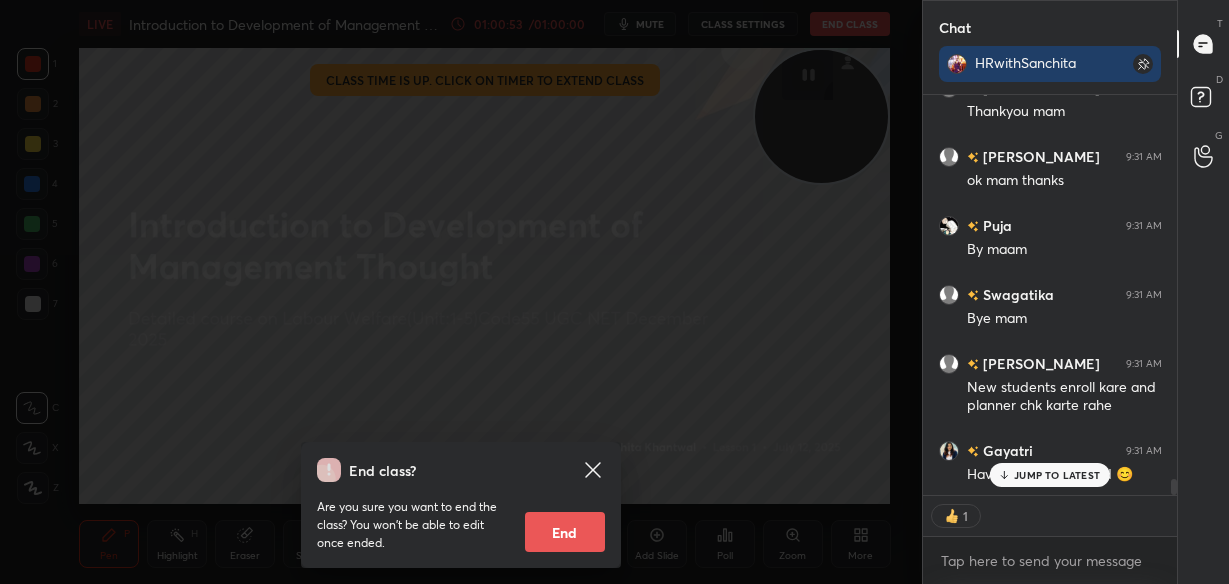 click on "End" at bounding box center (565, 532) 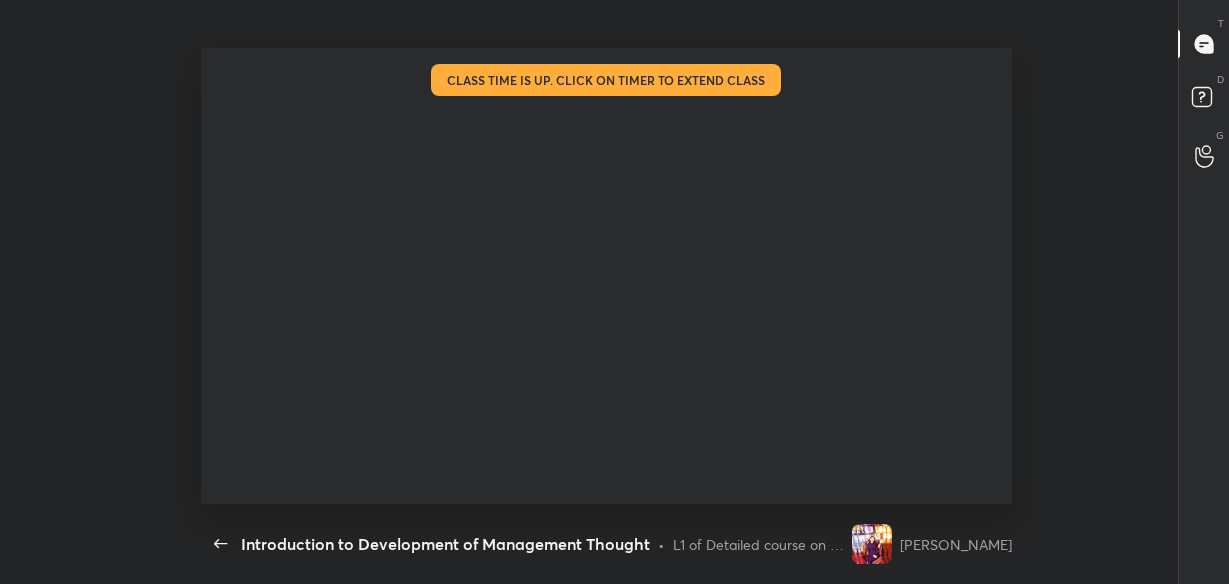 scroll, scrollTop: 99543, scrollLeft: 99036, axis: both 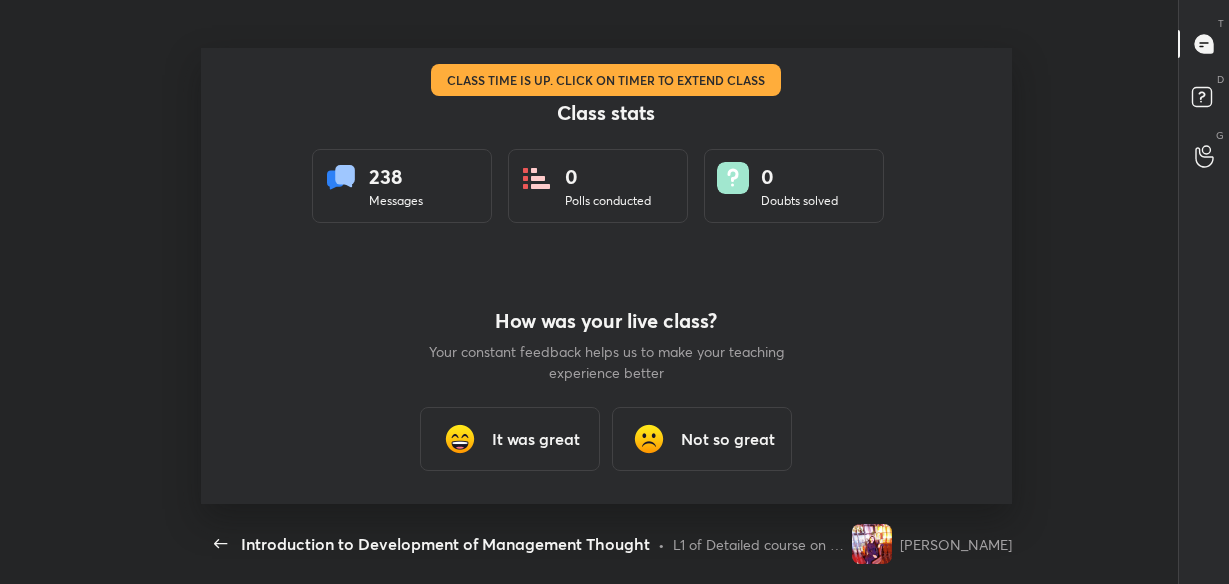 type on "x" 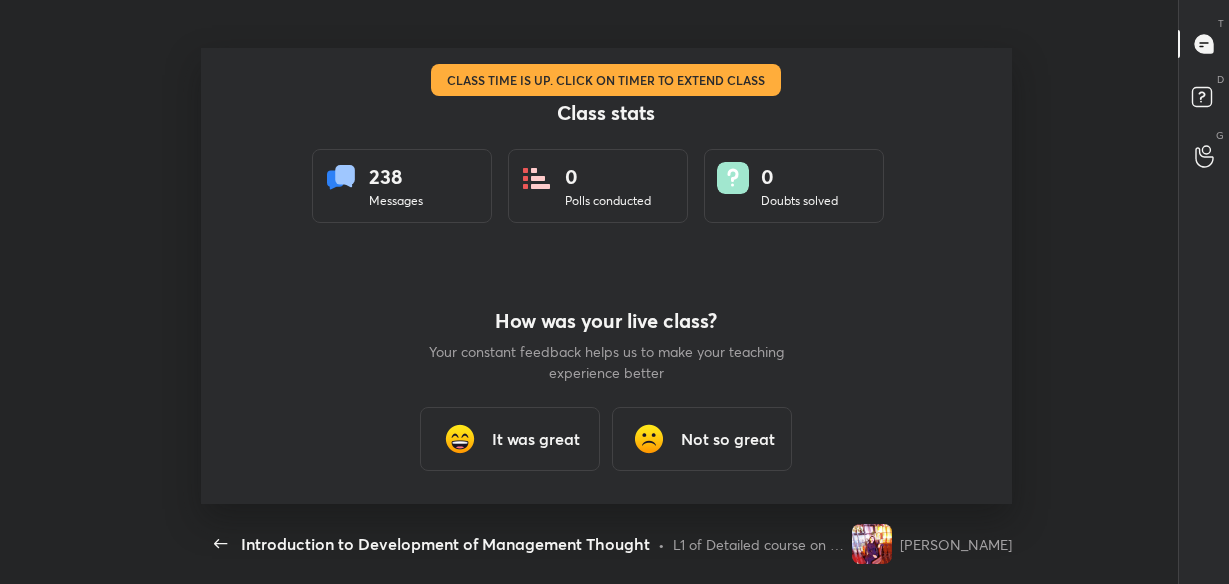 scroll, scrollTop: 7, scrollLeft: 1, axis: both 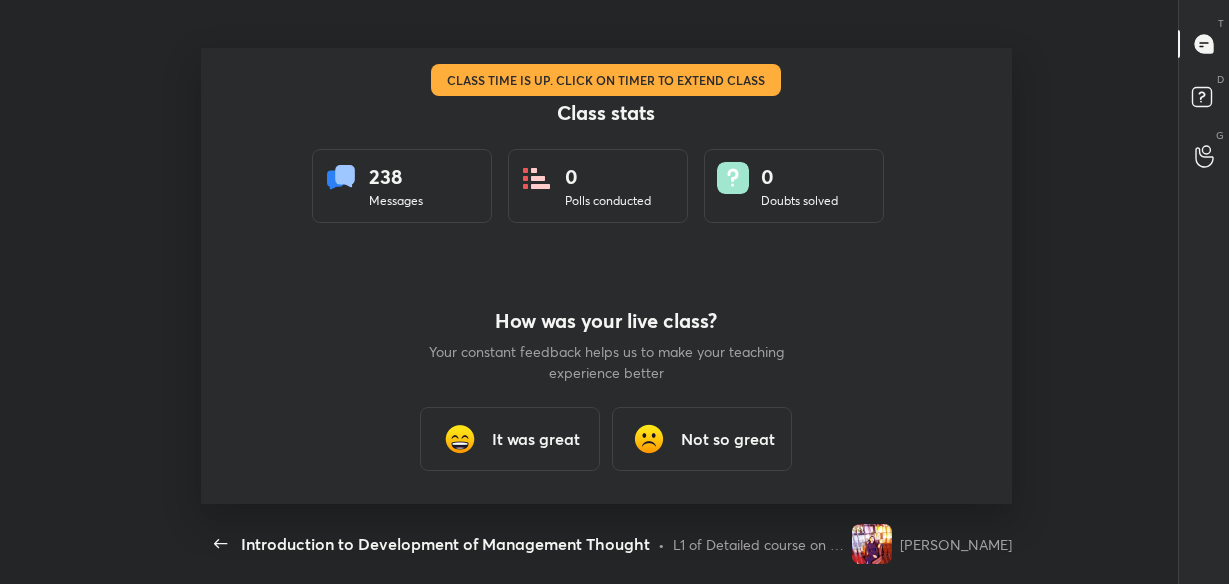 click on "It was great" at bounding box center [510, 439] 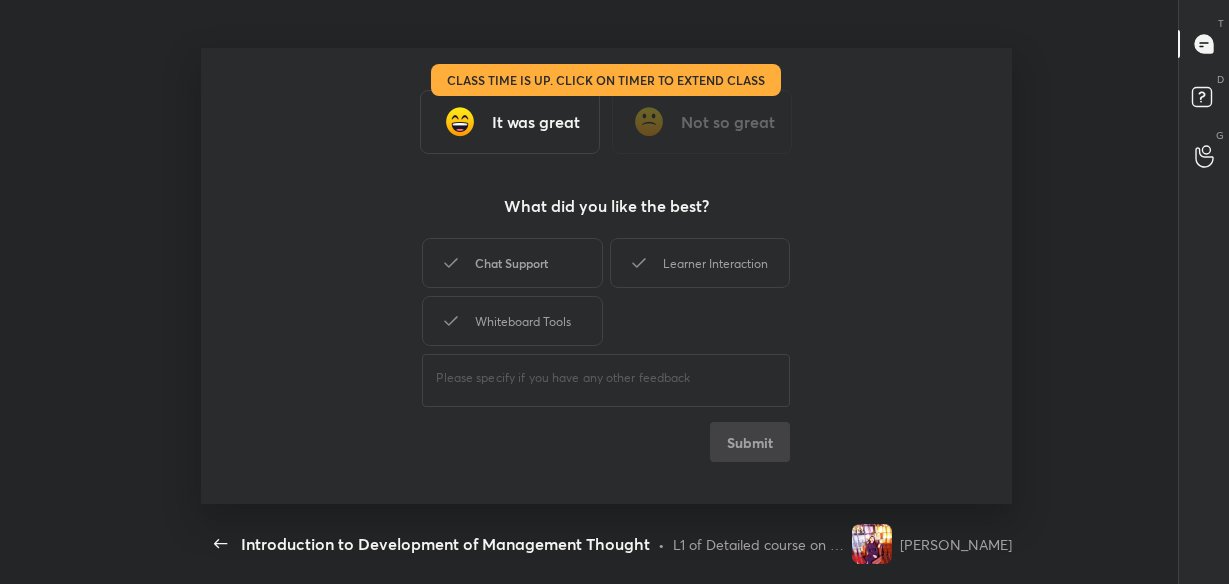 click on "Chat Support" at bounding box center [512, 263] 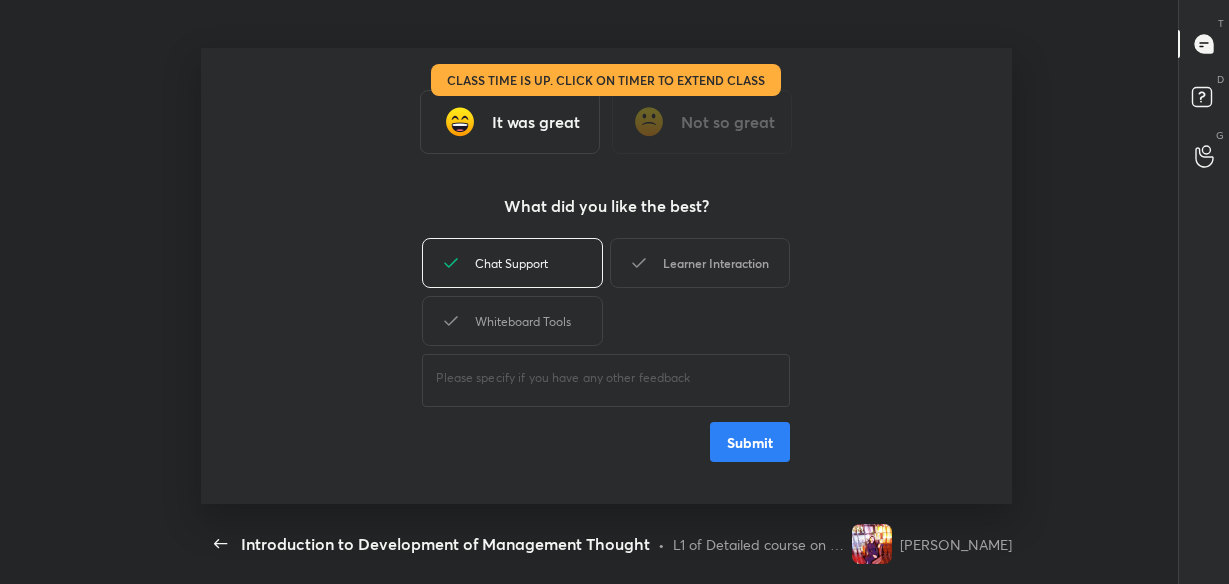 click on "Learner Interaction" at bounding box center (700, 263) 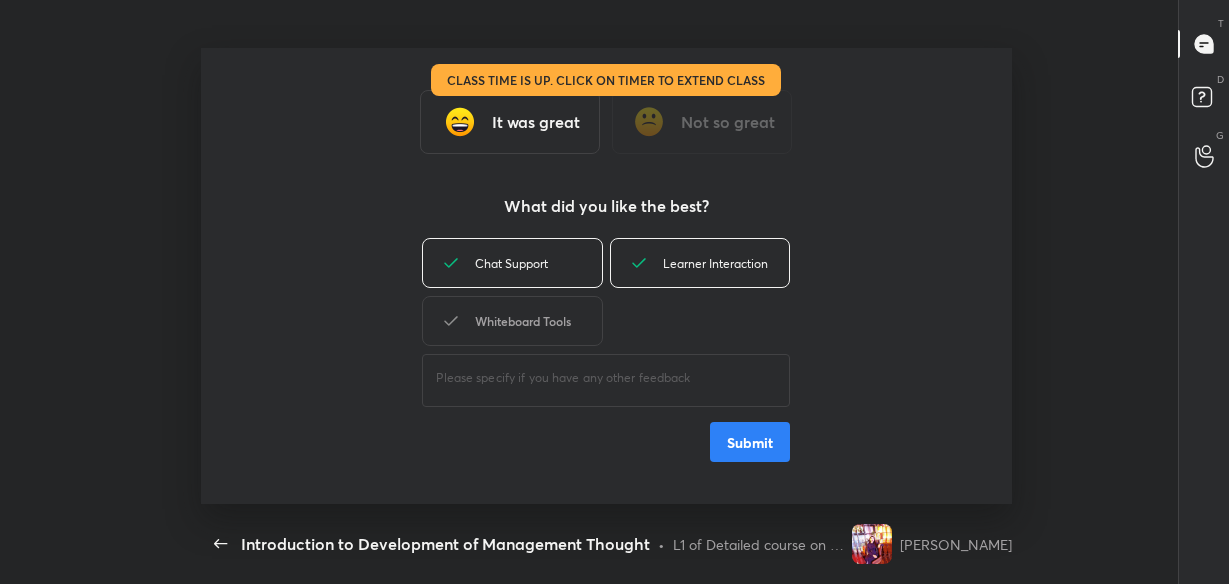 click on "Whiteboard Tools" at bounding box center (512, 321) 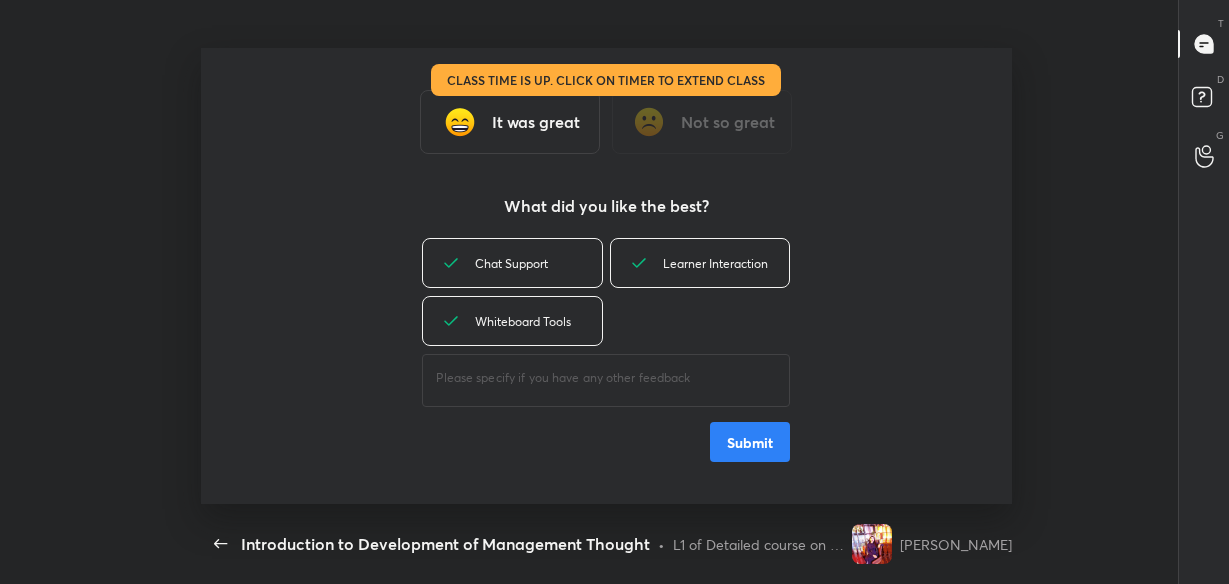 click on "Submit" at bounding box center [750, 442] 